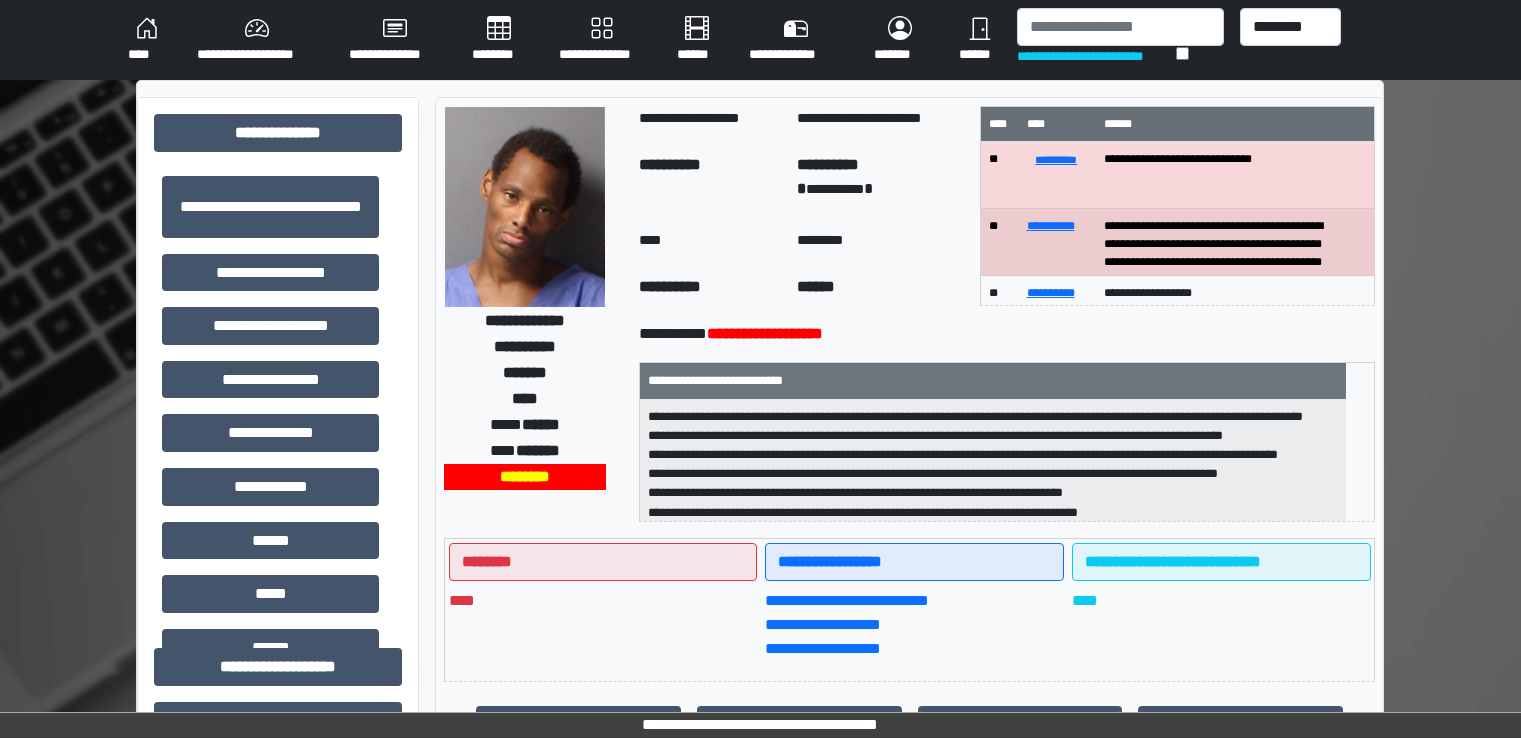 scroll, scrollTop: 700, scrollLeft: 0, axis: vertical 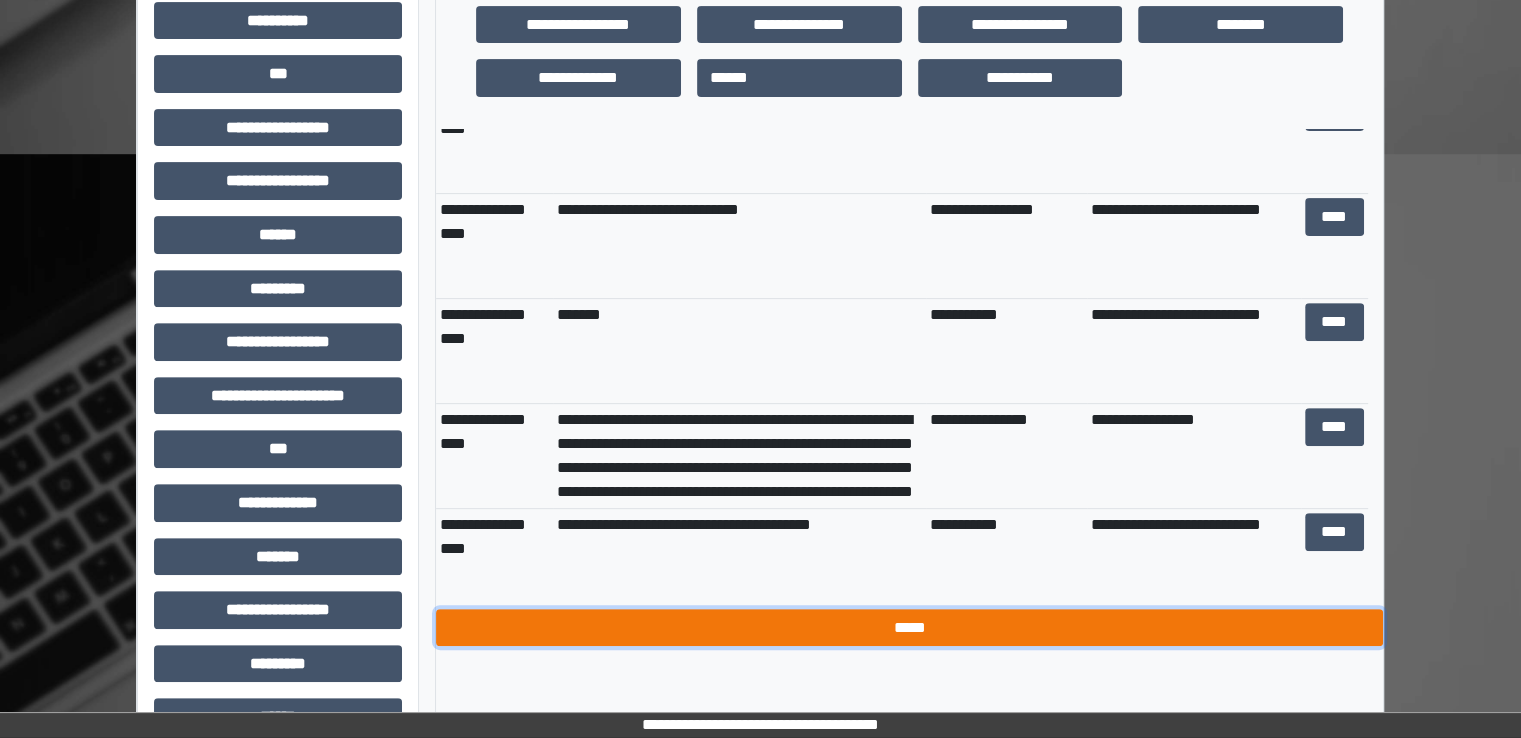 click on "*****" at bounding box center [909, 628] 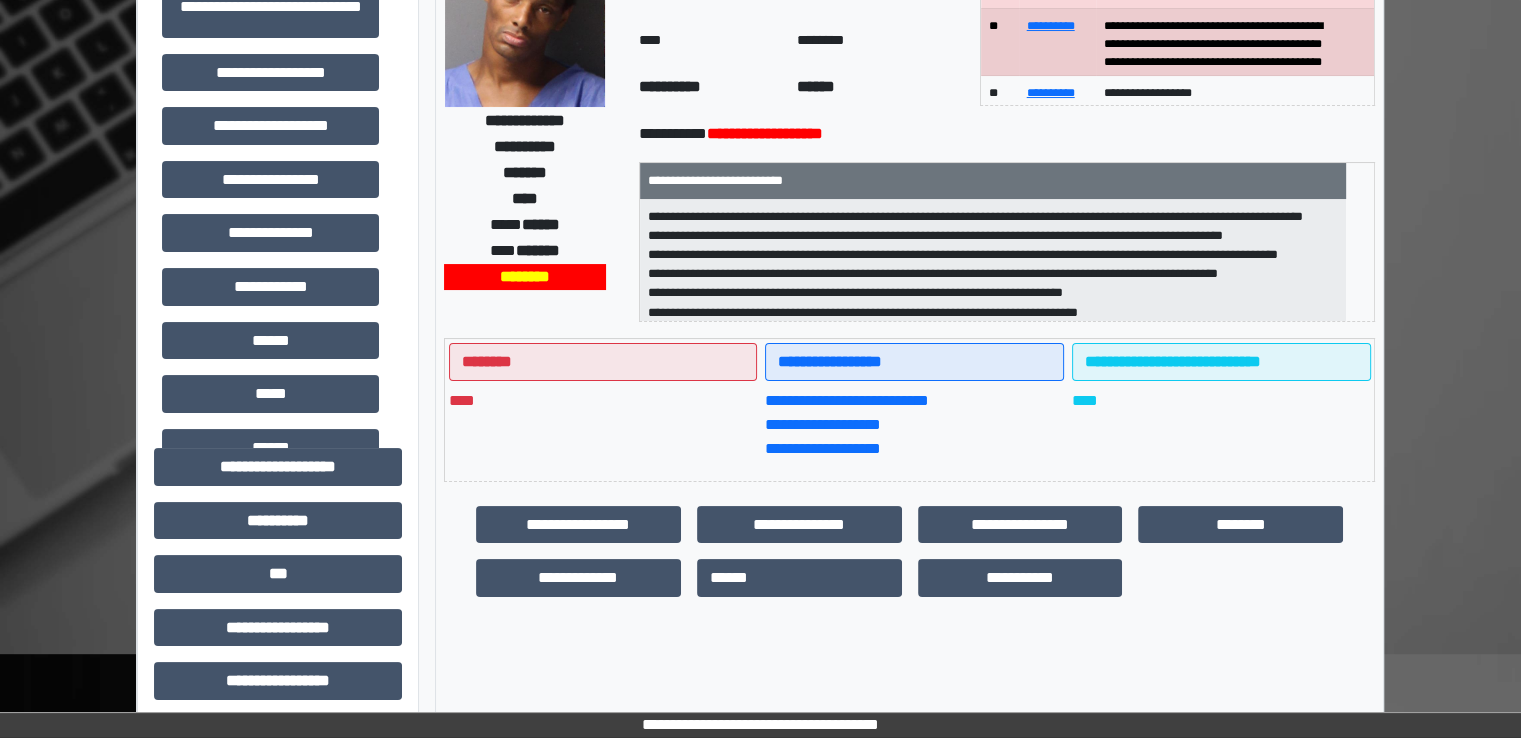 scroll, scrollTop: 0, scrollLeft: 0, axis: both 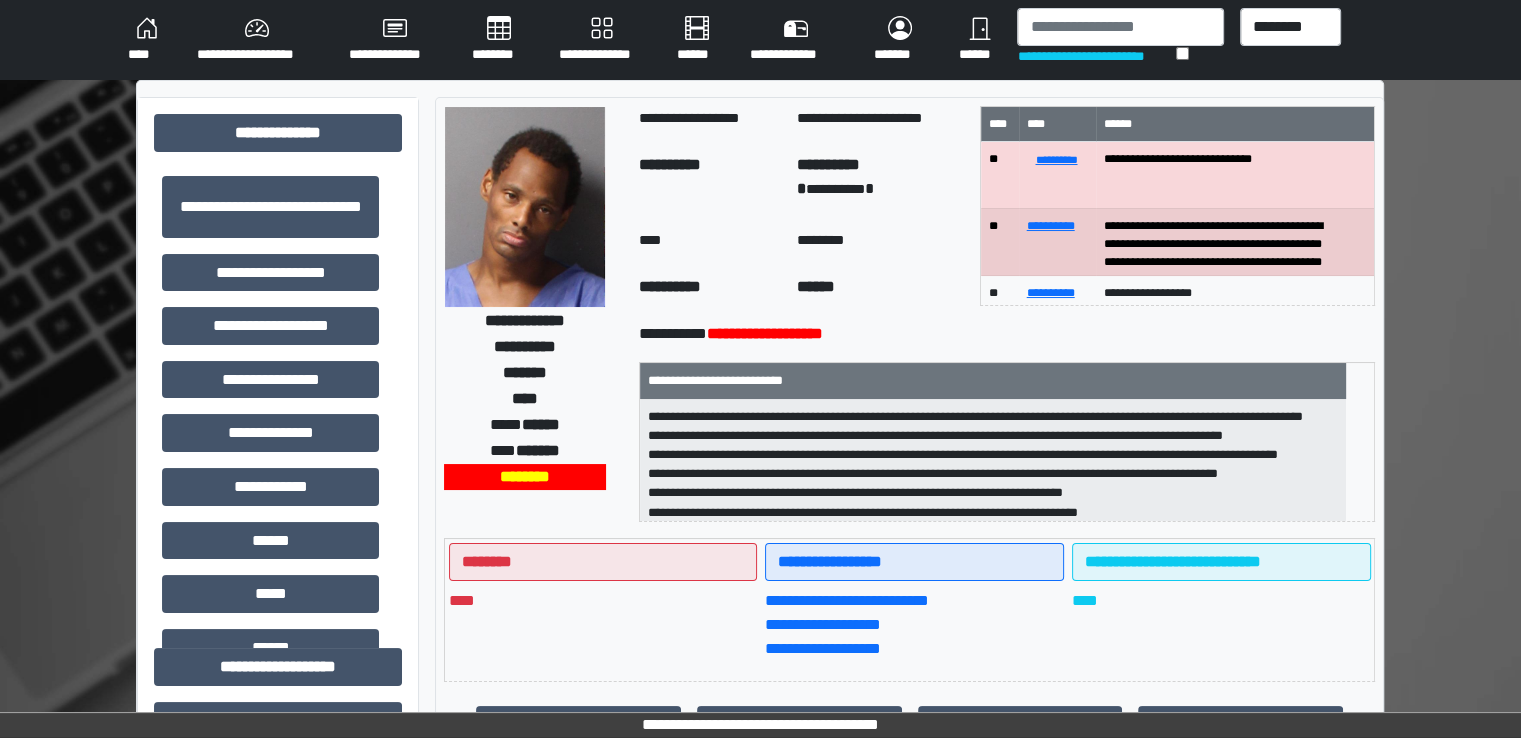 click on "********" at bounding box center [499, 40] 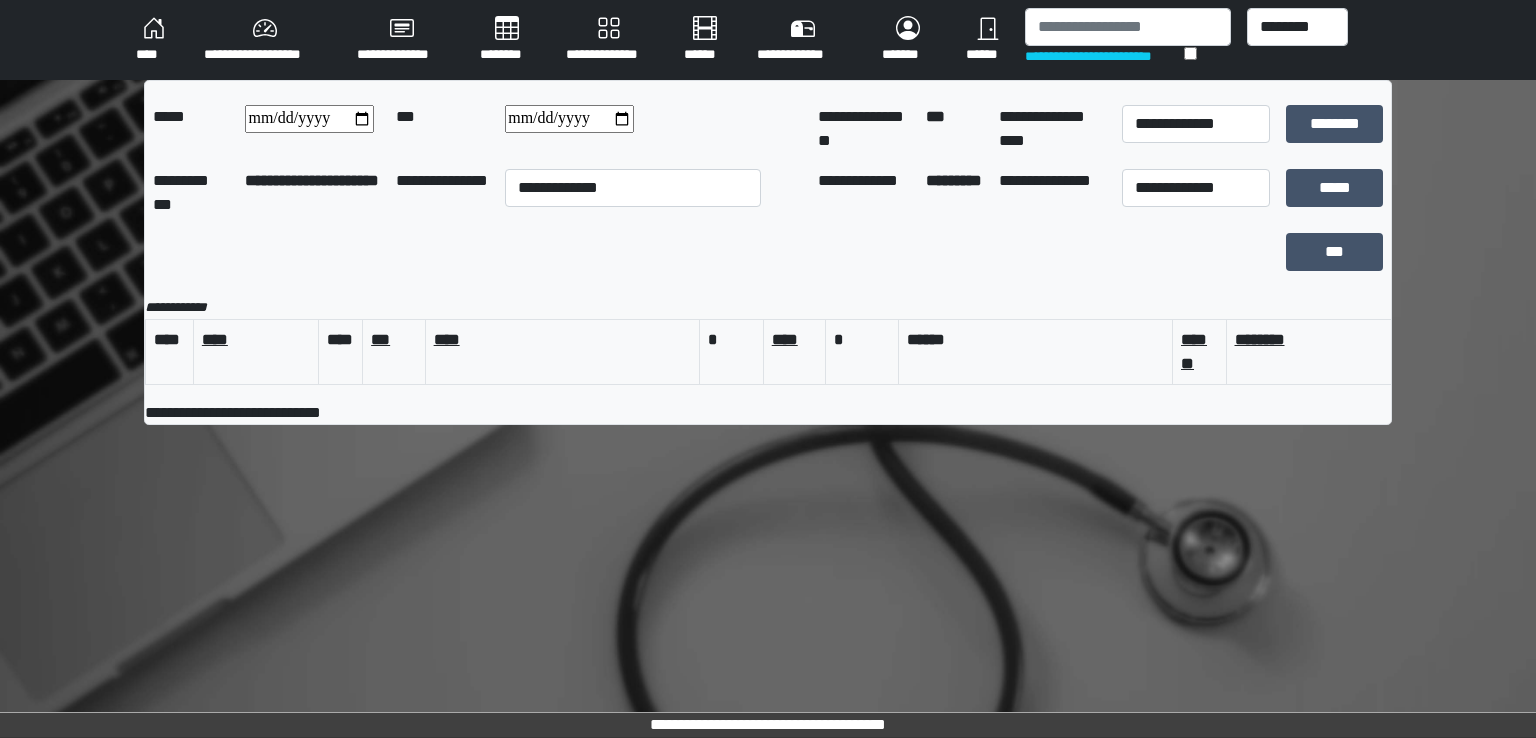 click on "********" at bounding box center (507, 40) 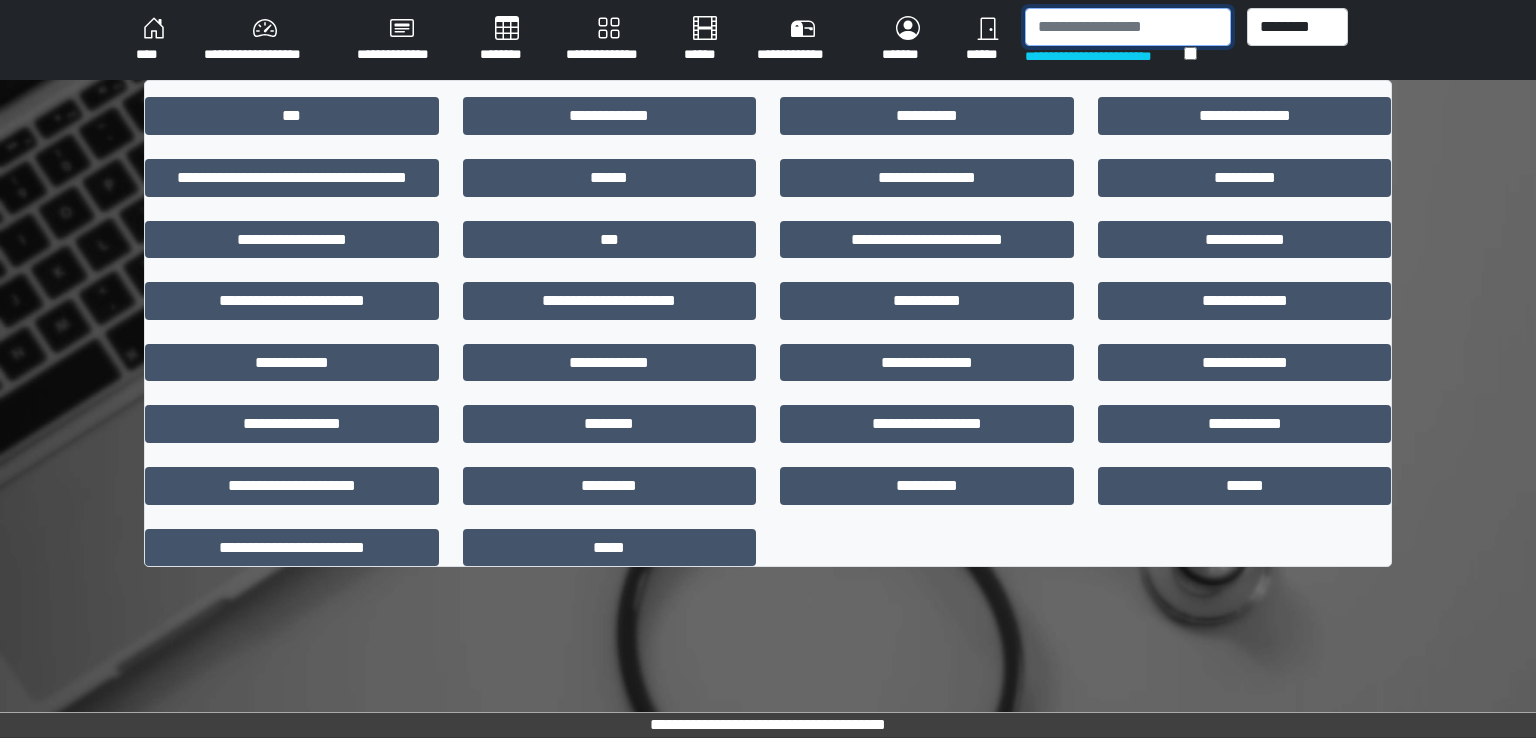 click at bounding box center [1128, 27] 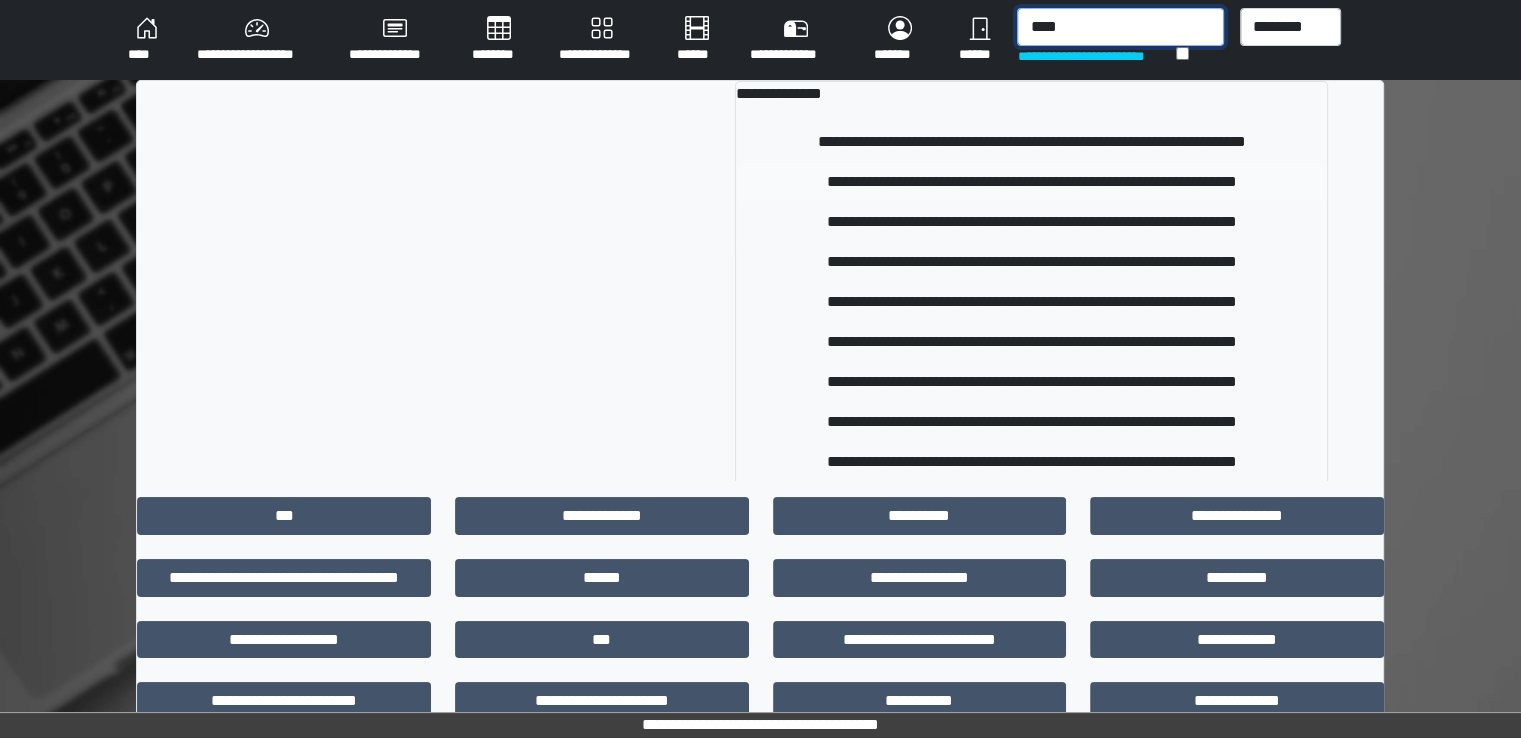type on "****" 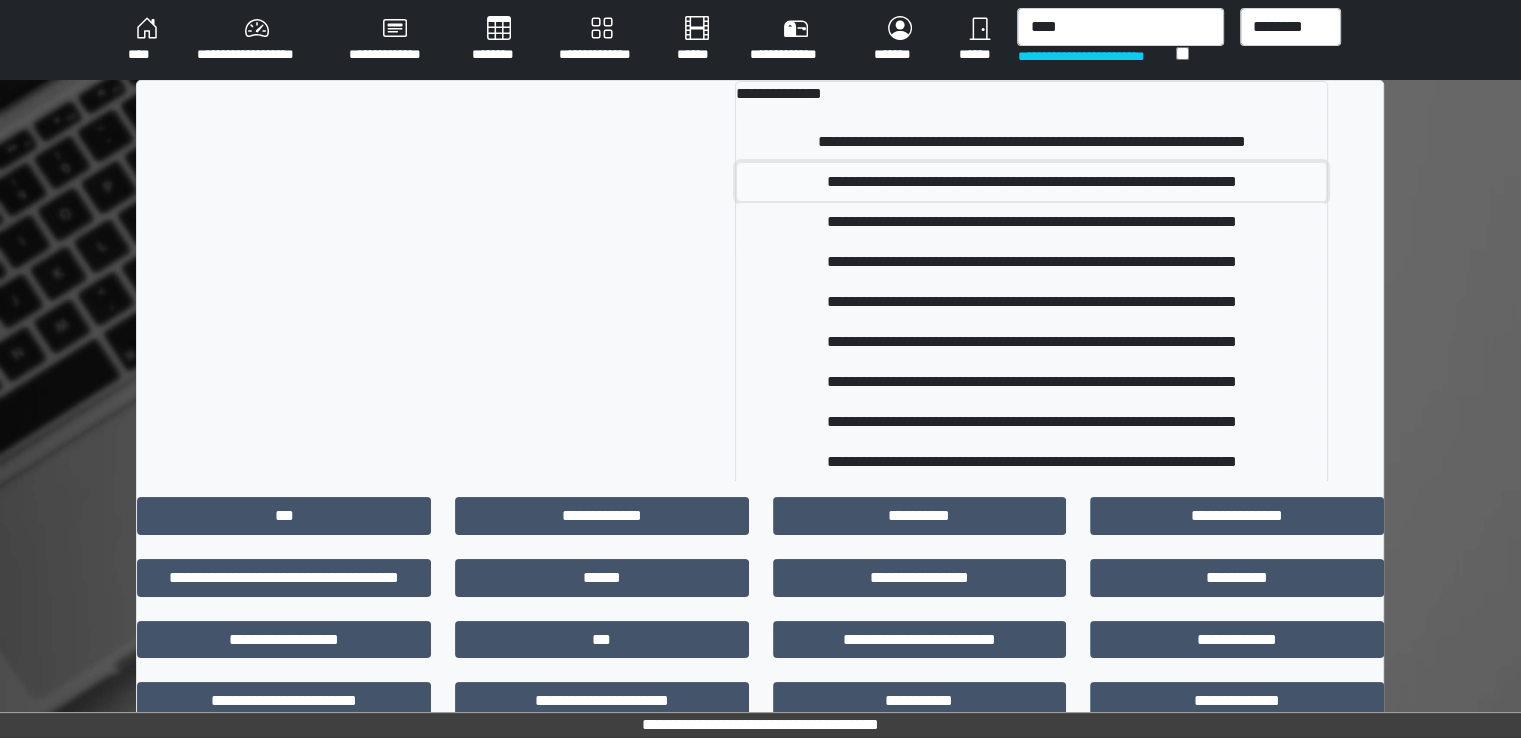 click on "**********" at bounding box center [1031, 182] 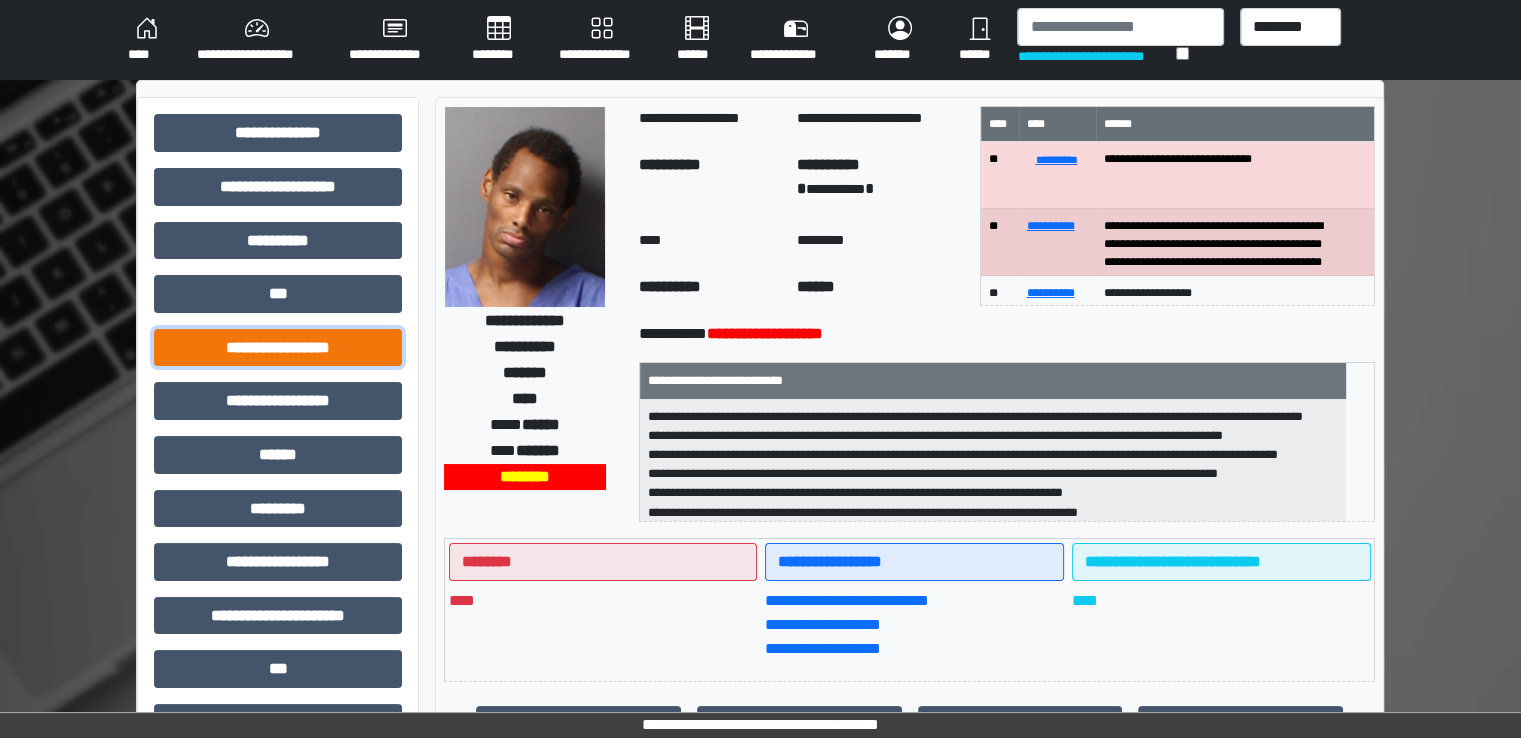 click on "**********" at bounding box center [278, 348] 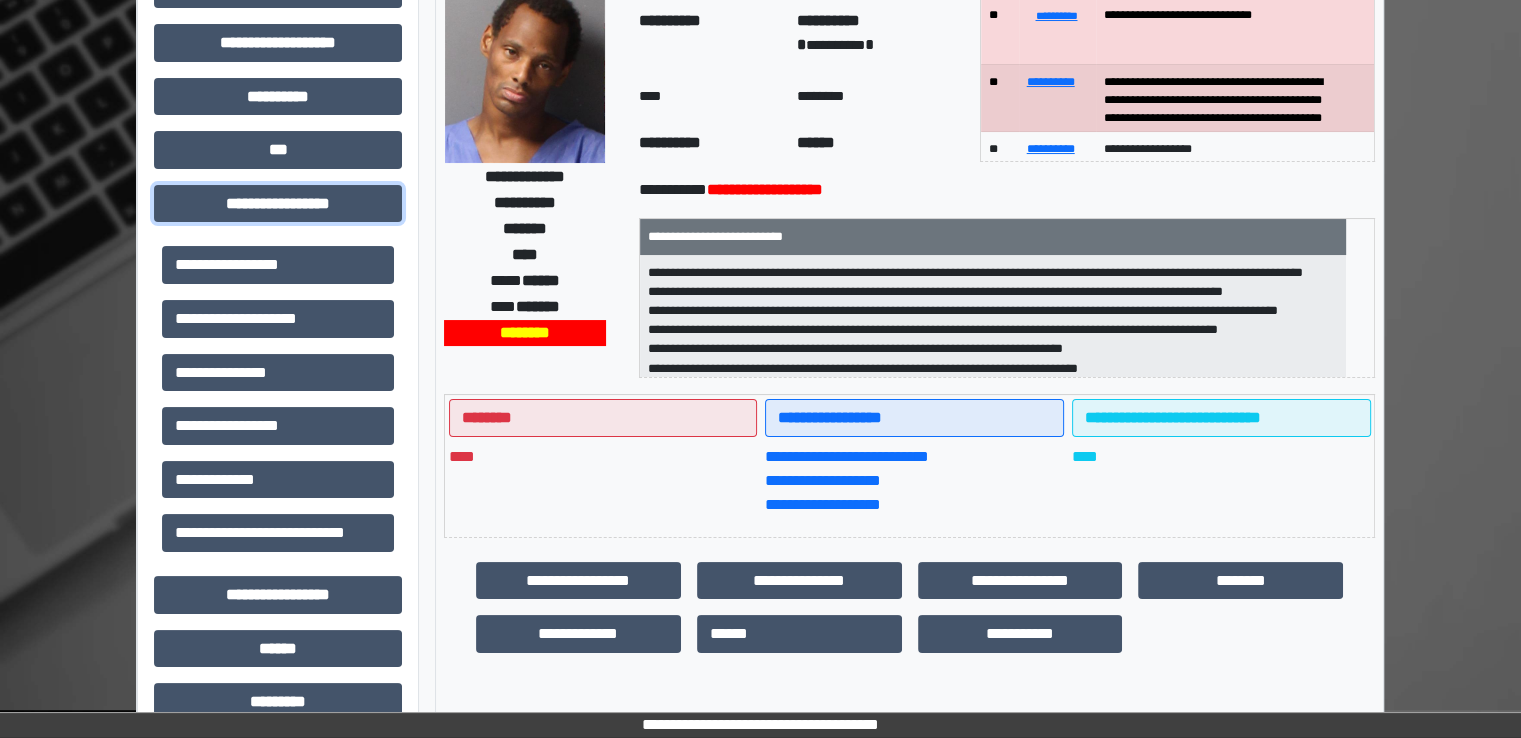 scroll, scrollTop: 700, scrollLeft: 0, axis: vertical 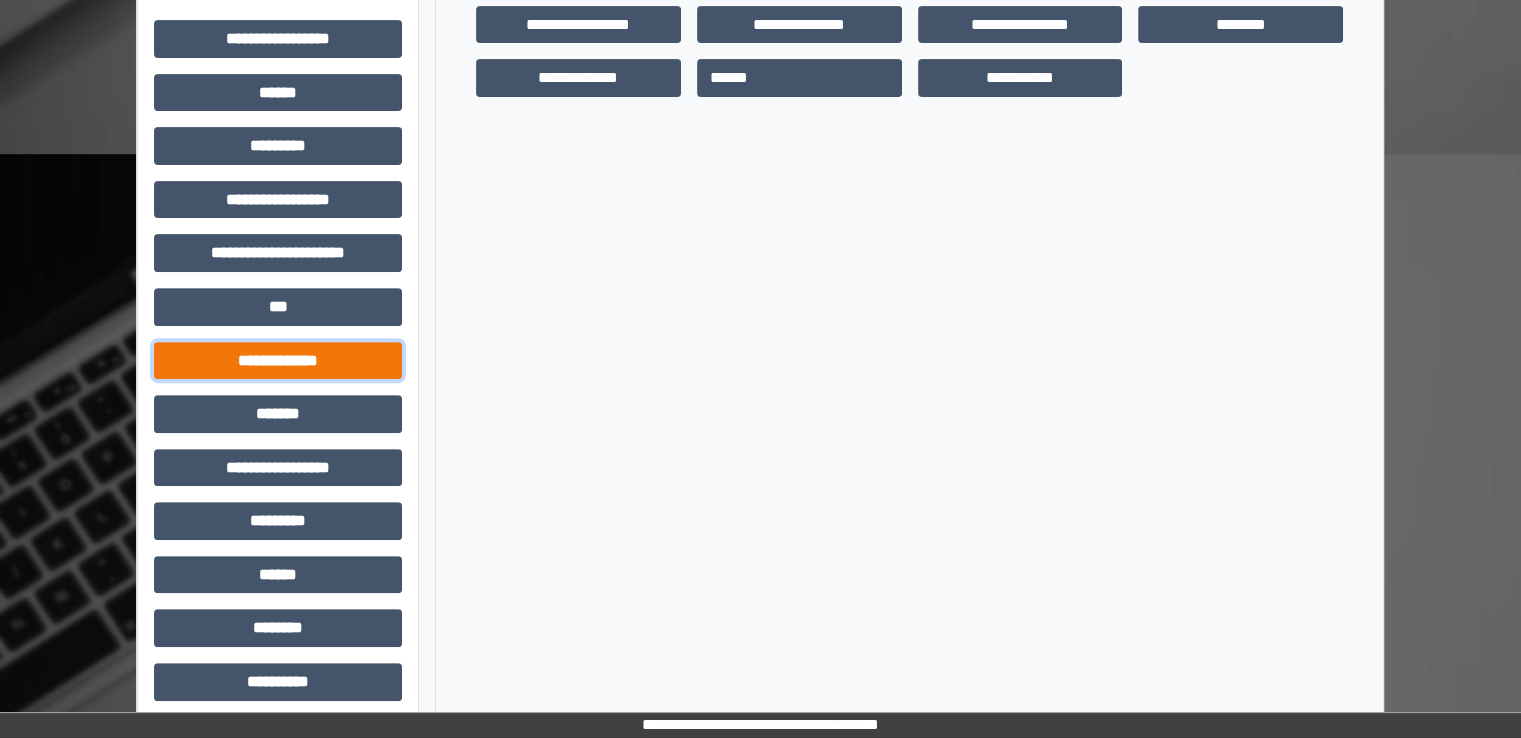 click on "**********" at bounding box center [278, 361] 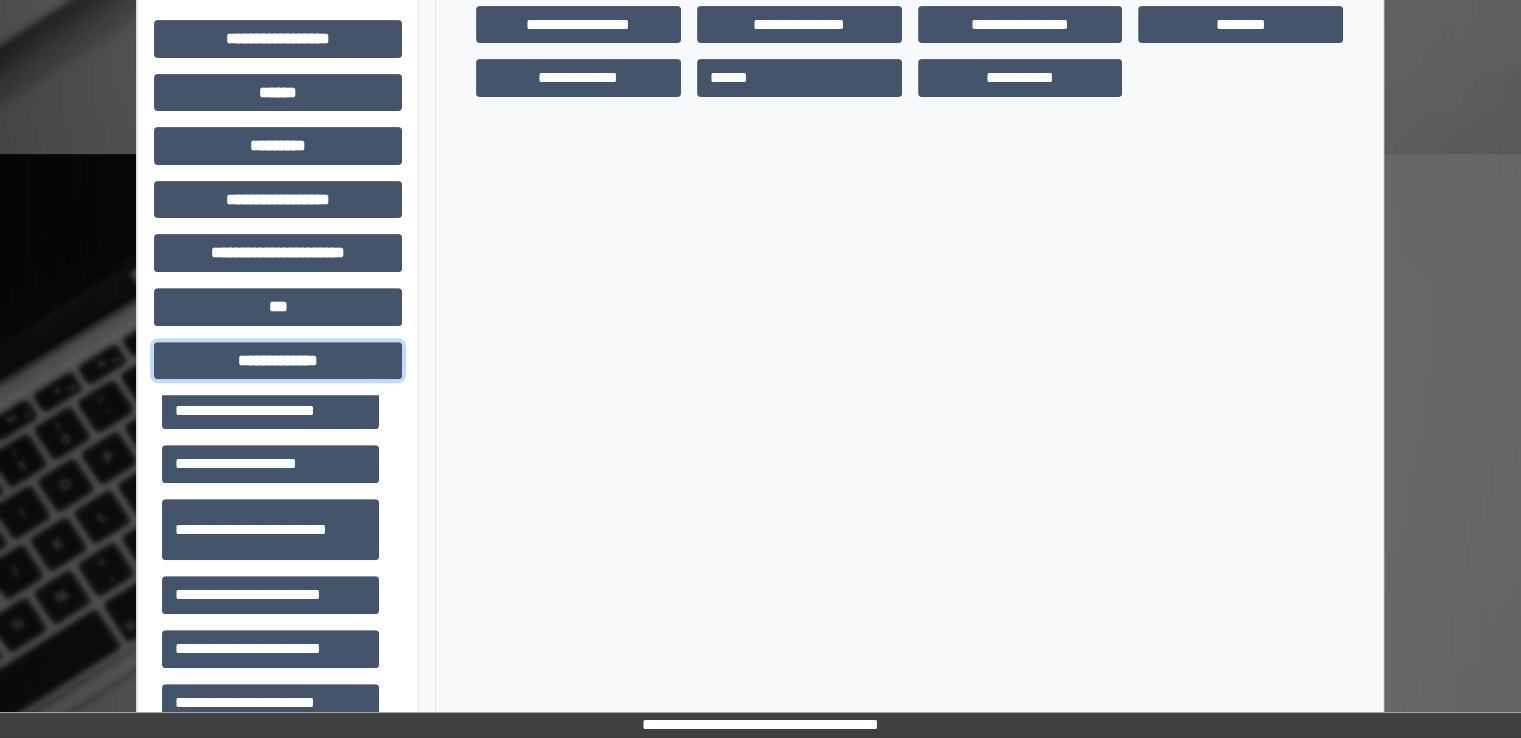 scroll, scrollTop: 600, scrollLeft: 0, axis: vertical 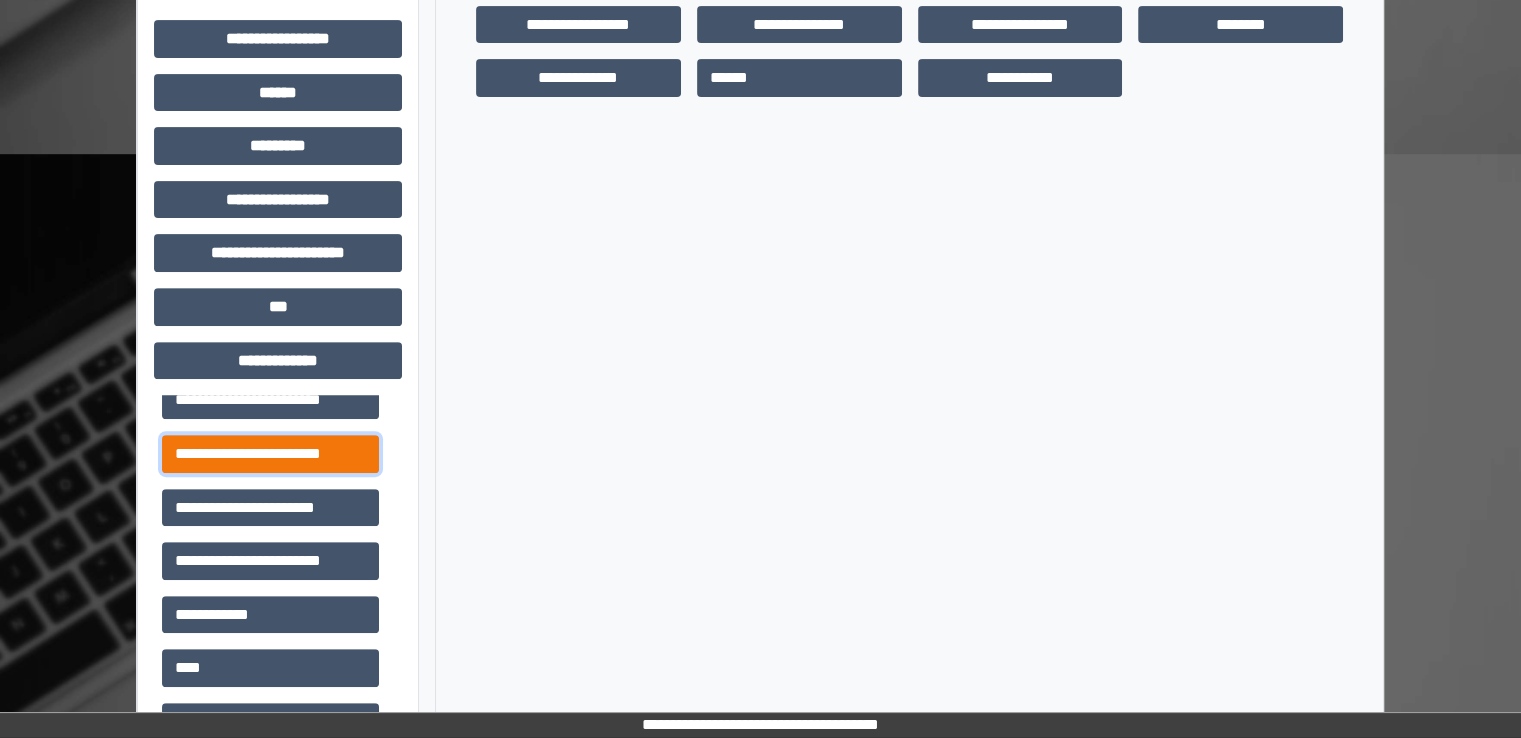 click on "**********" at bounding box center [270, 454] 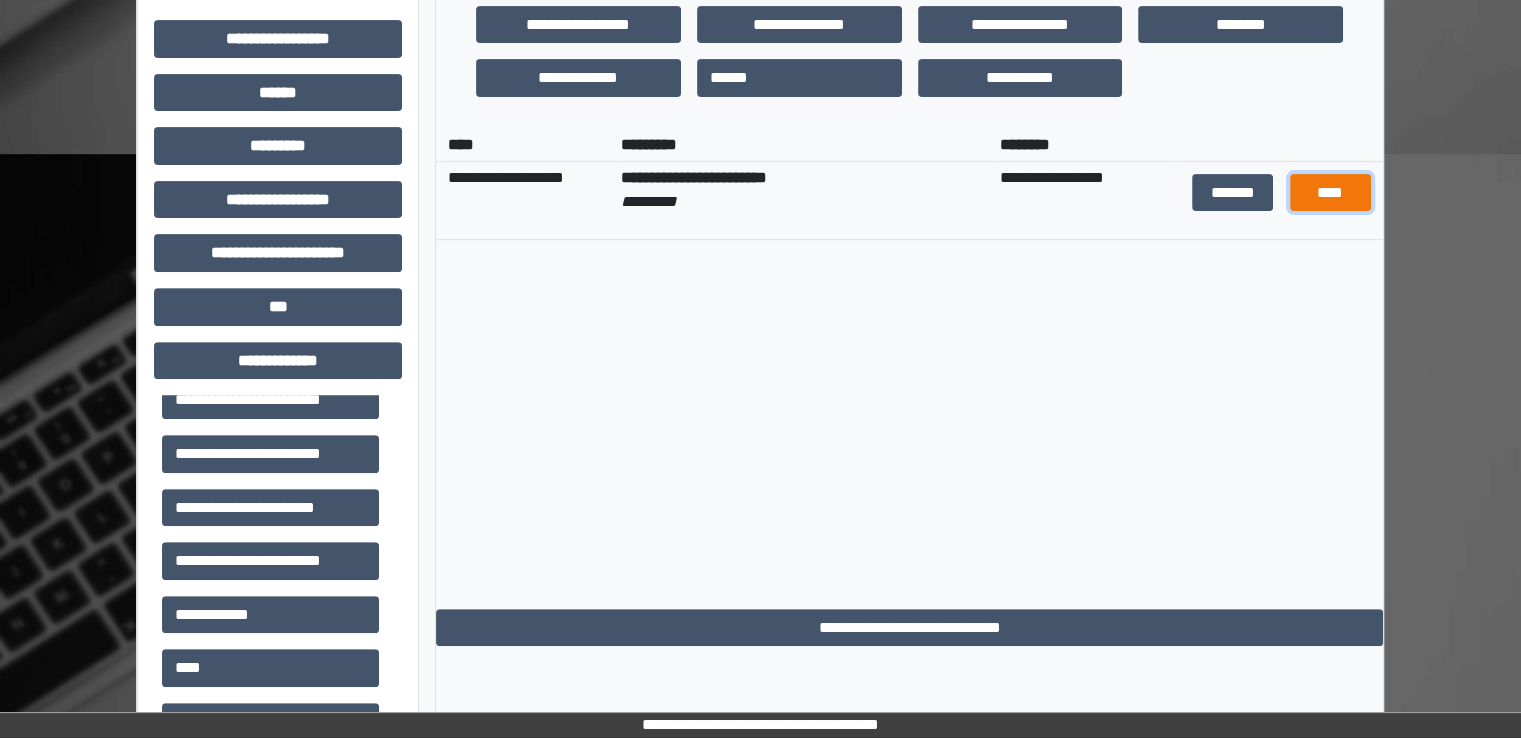 click on "****" at bounding box center (1330, 193) 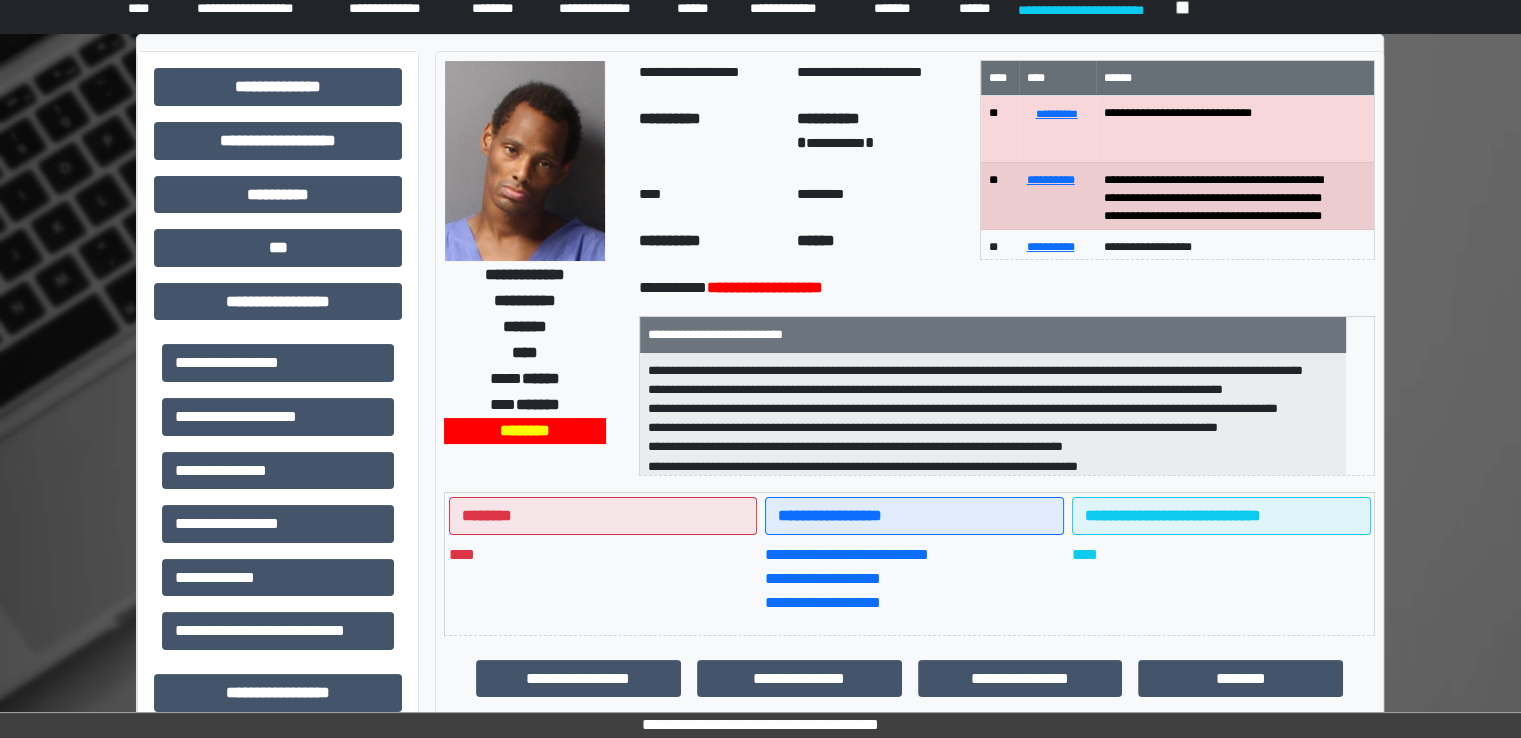 scroll, scrollTop: 0, scrollLeft: 0, axis: both 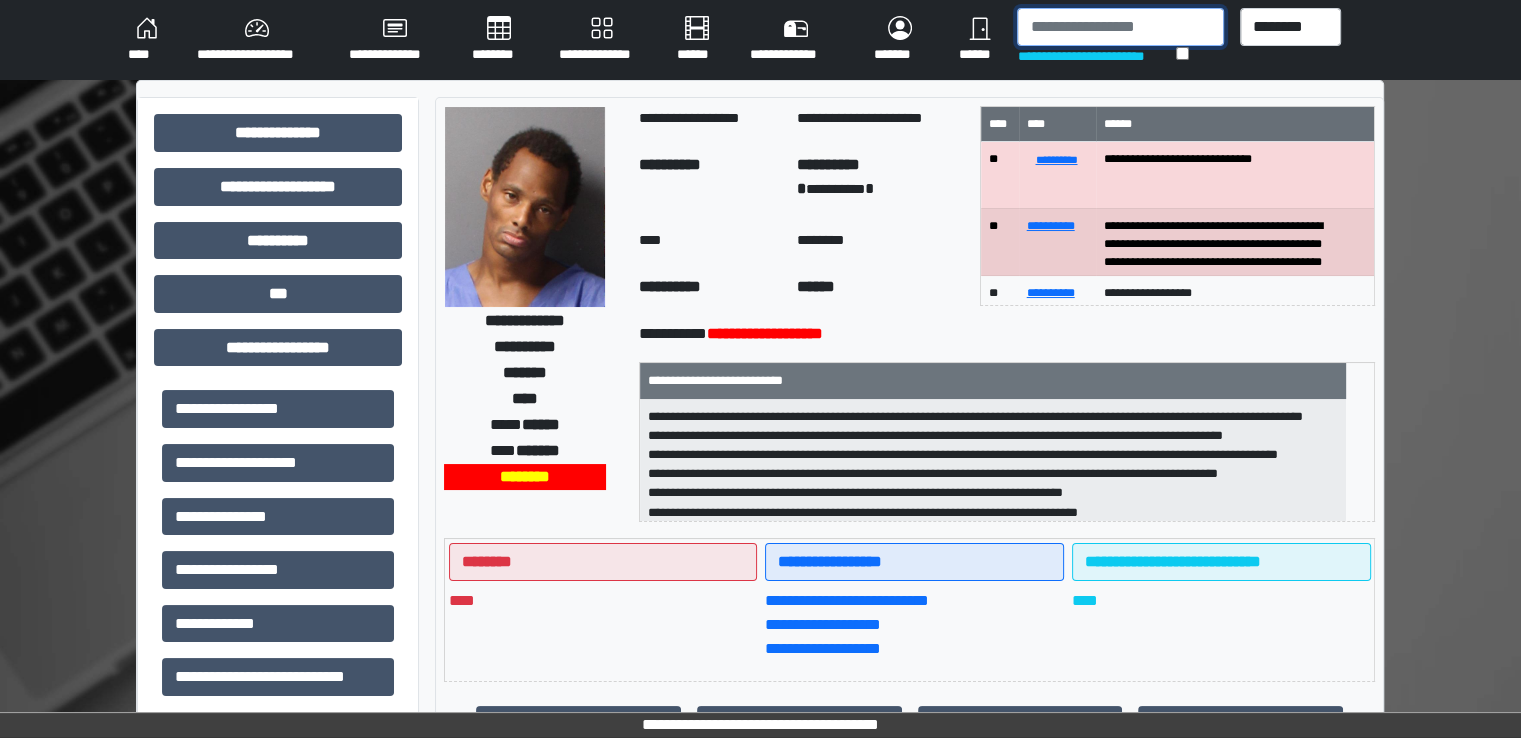 click at bounding box center (1120, 27) 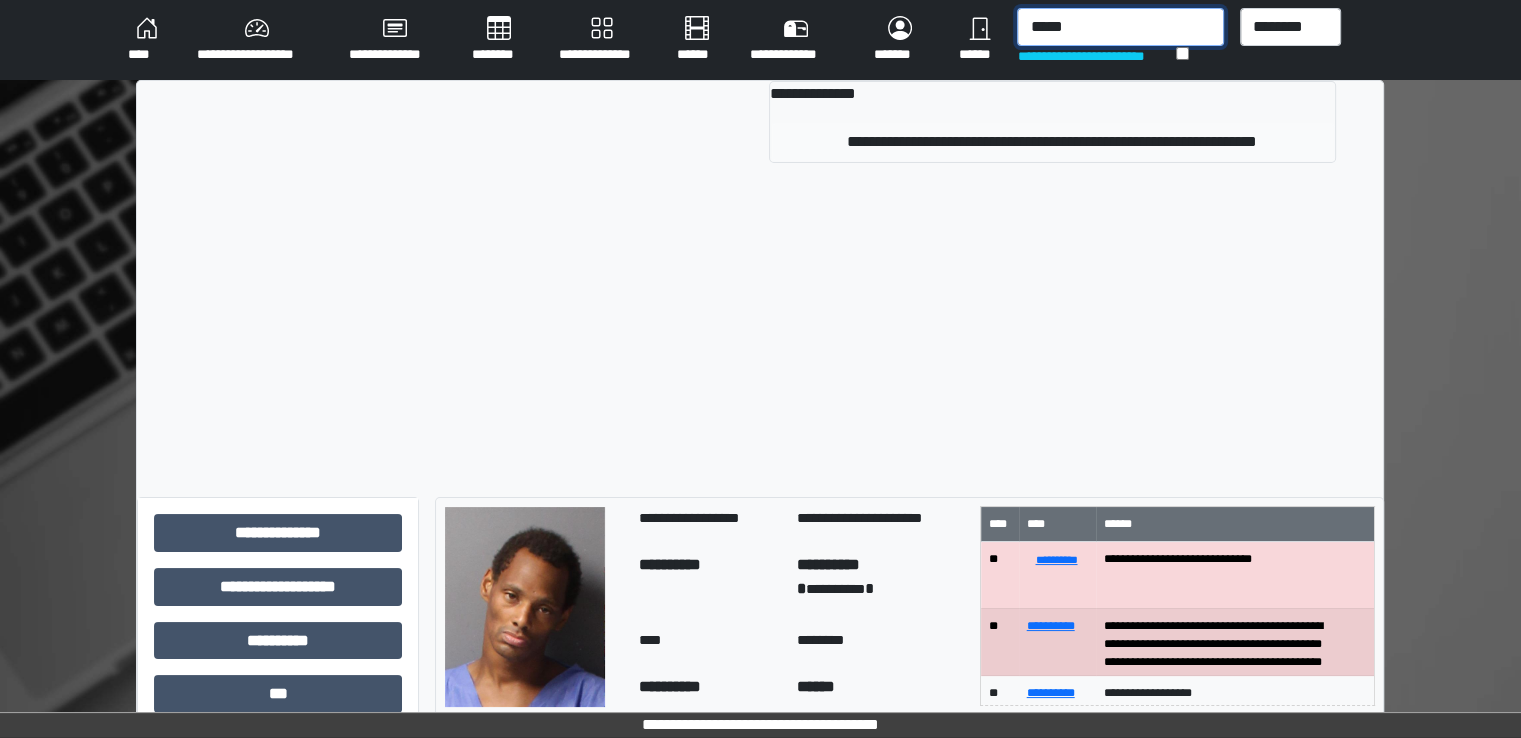 type on "*****" 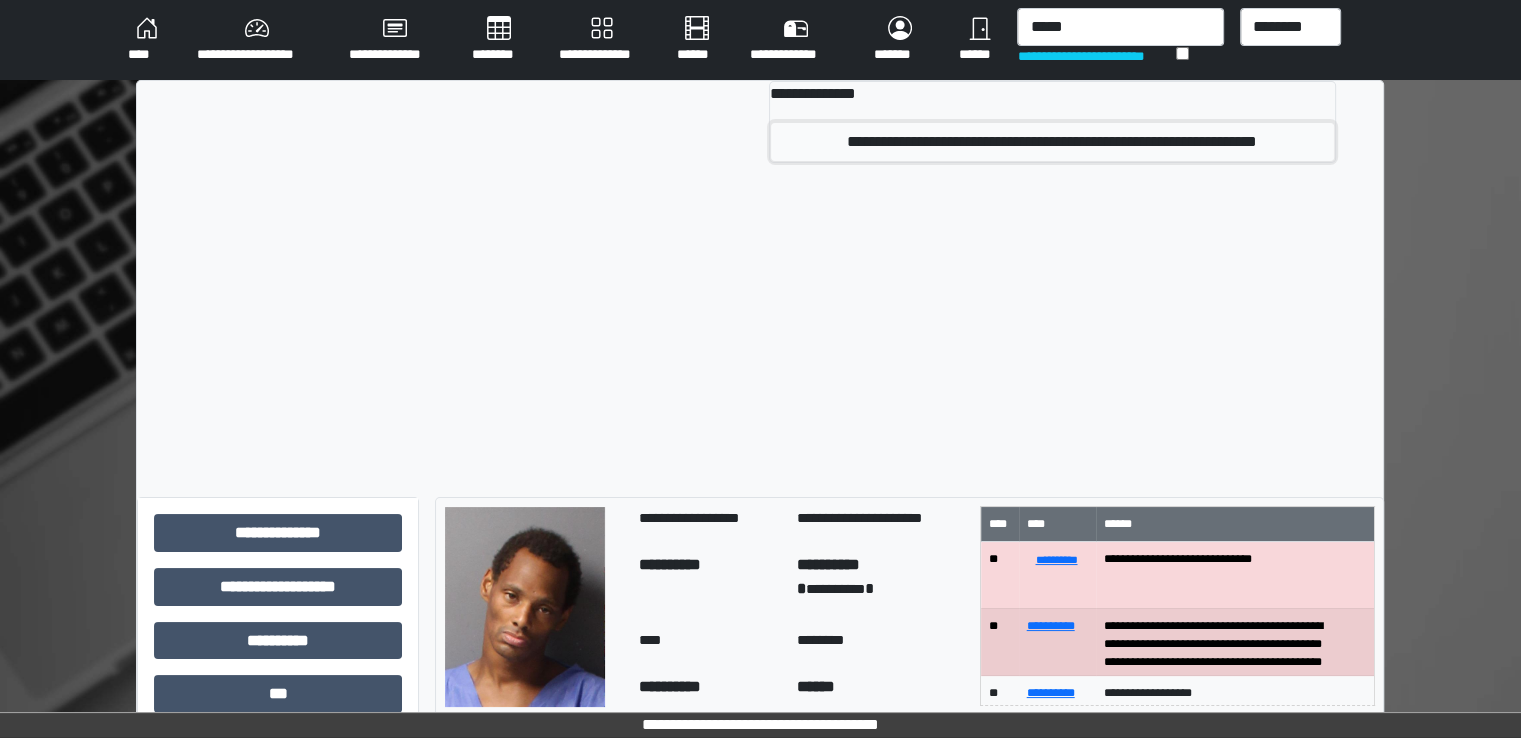 click on "**********" at bounding box center [1052, 142] 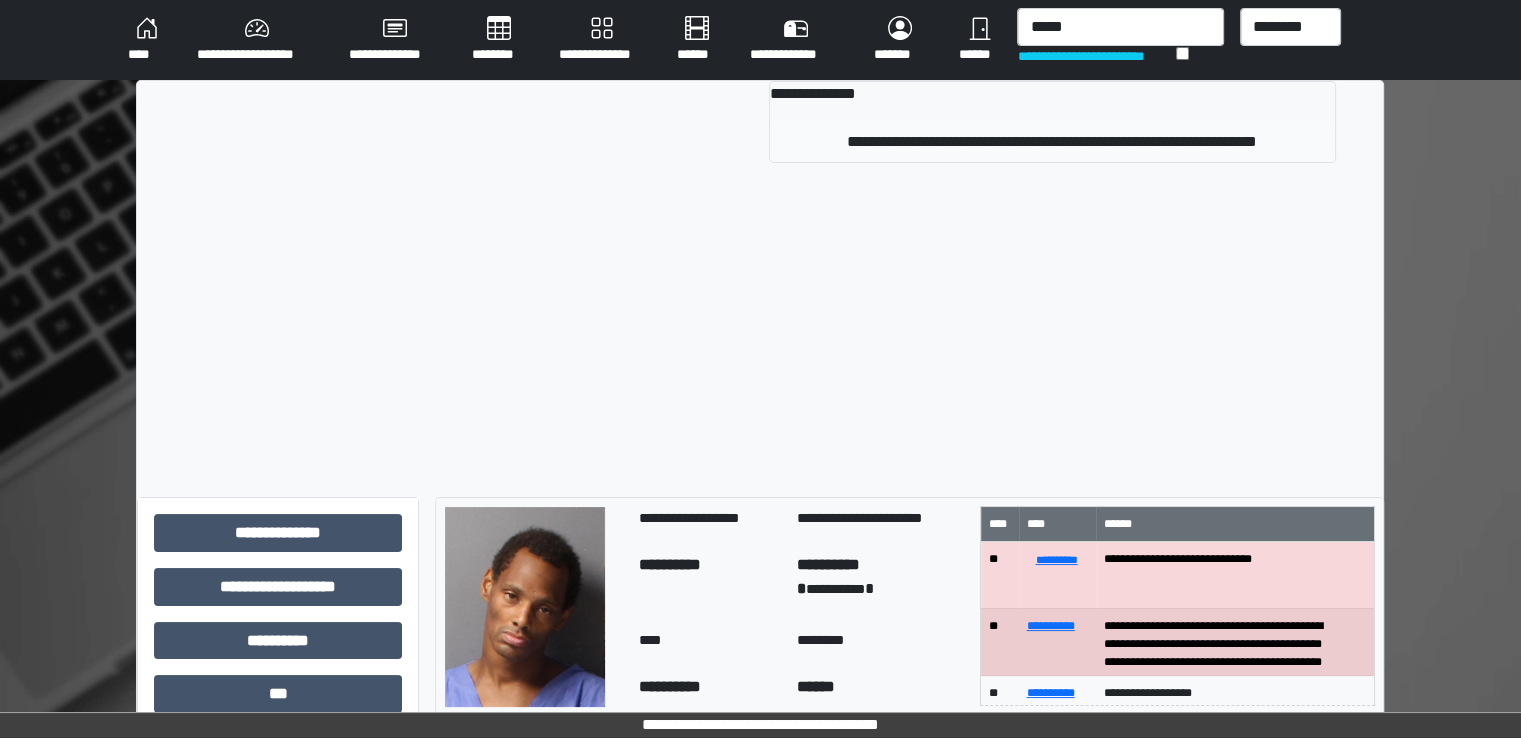 type 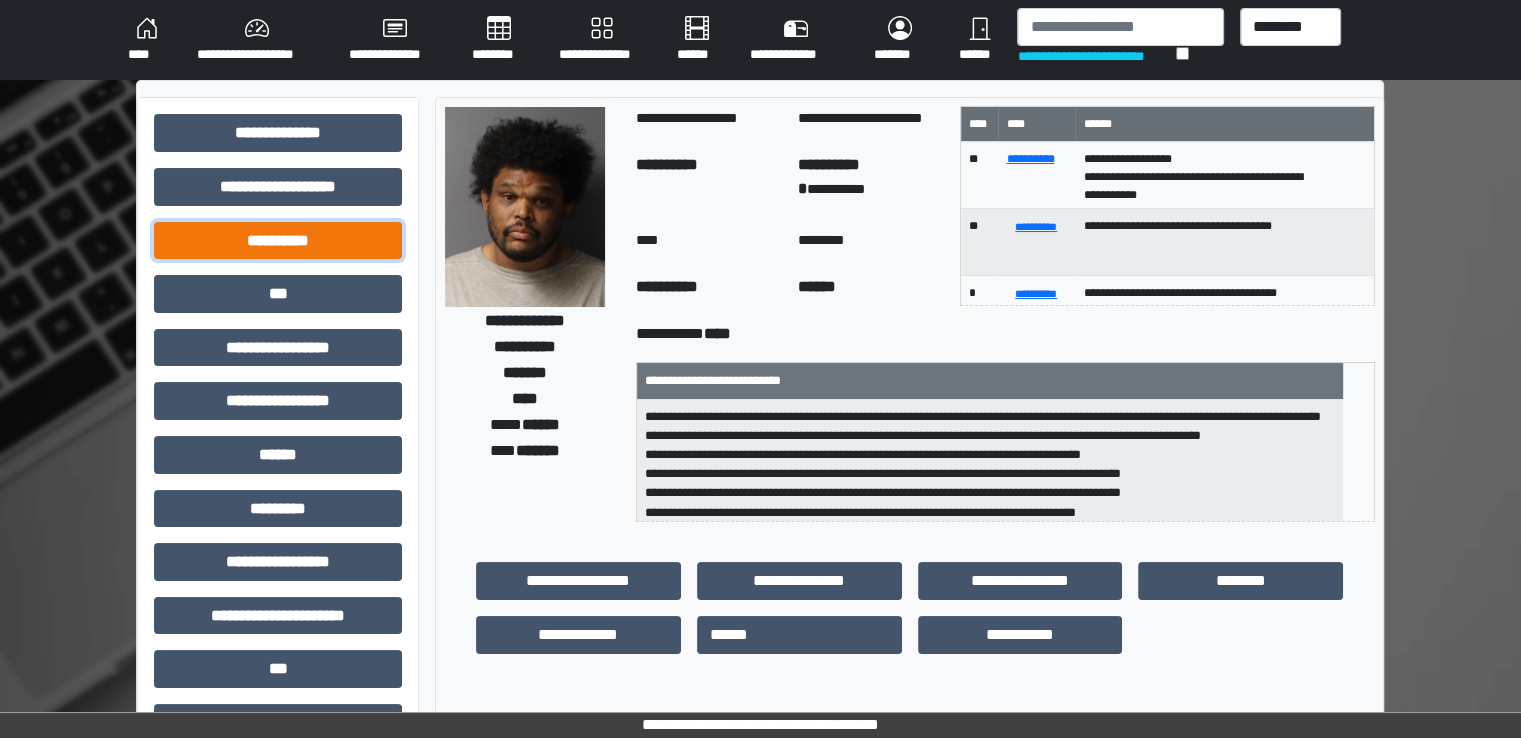 click on "**********" at bounding box center (278, 241) 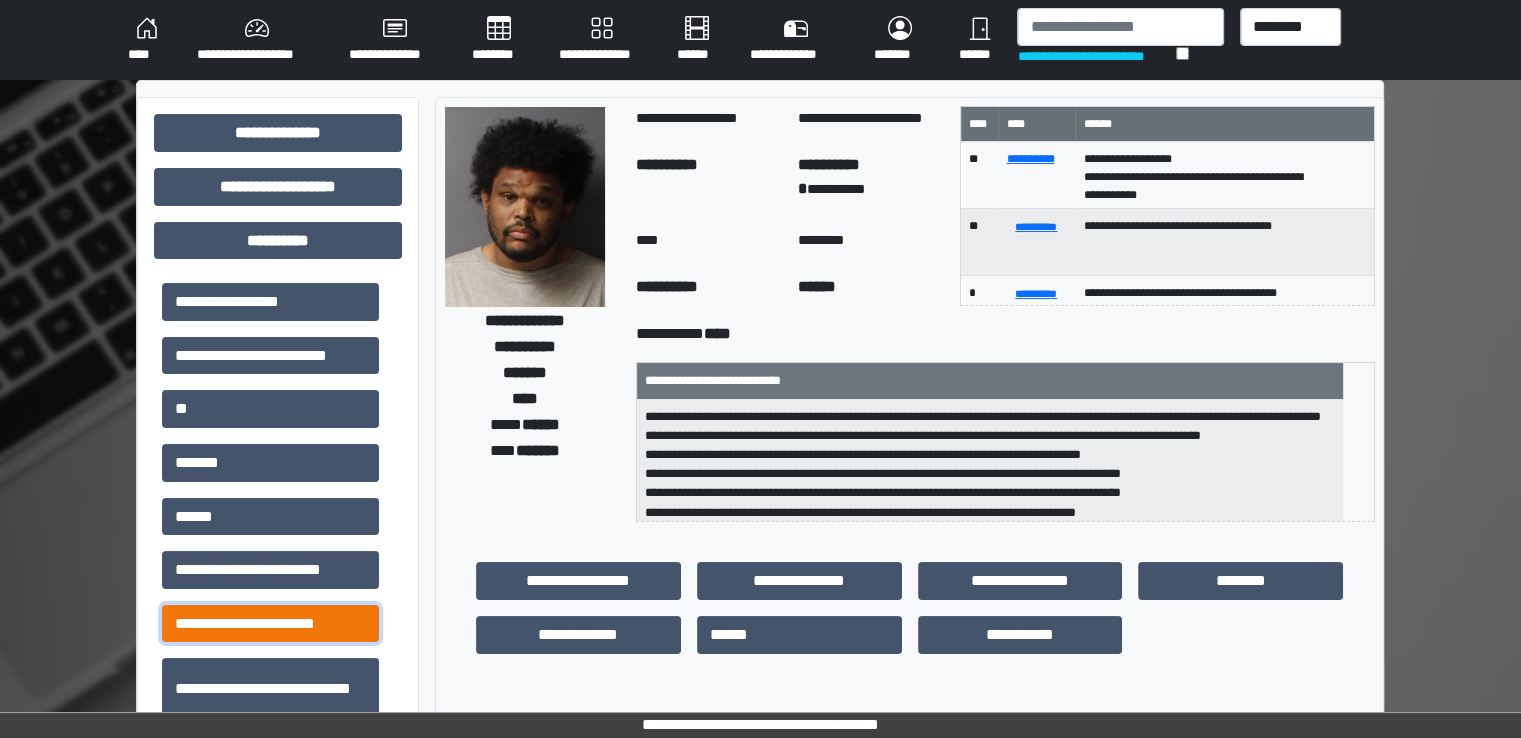 click on "**********" at bounding box center (270, 624) 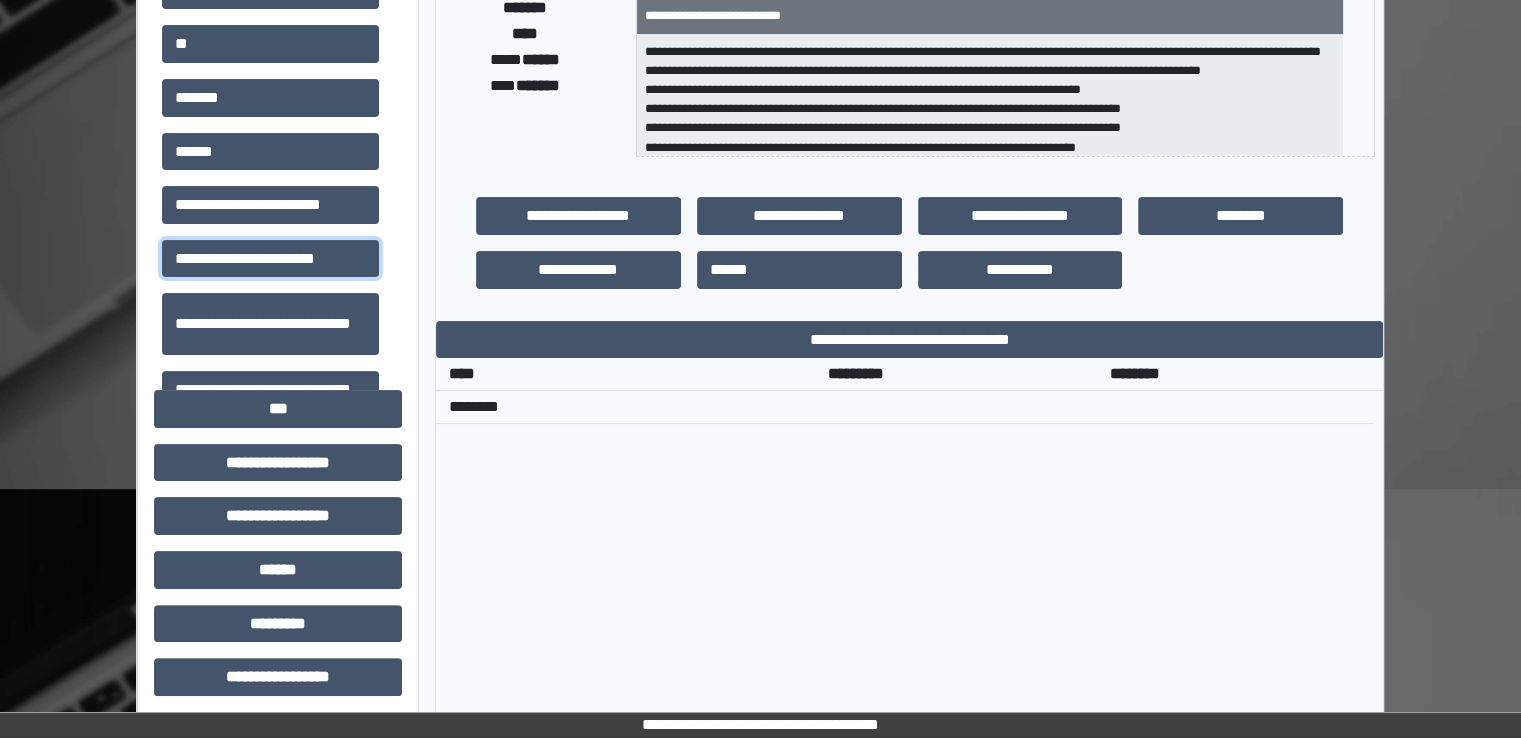 scroll, scrollTop: 400, scrollLeft: 0, axis: vertical 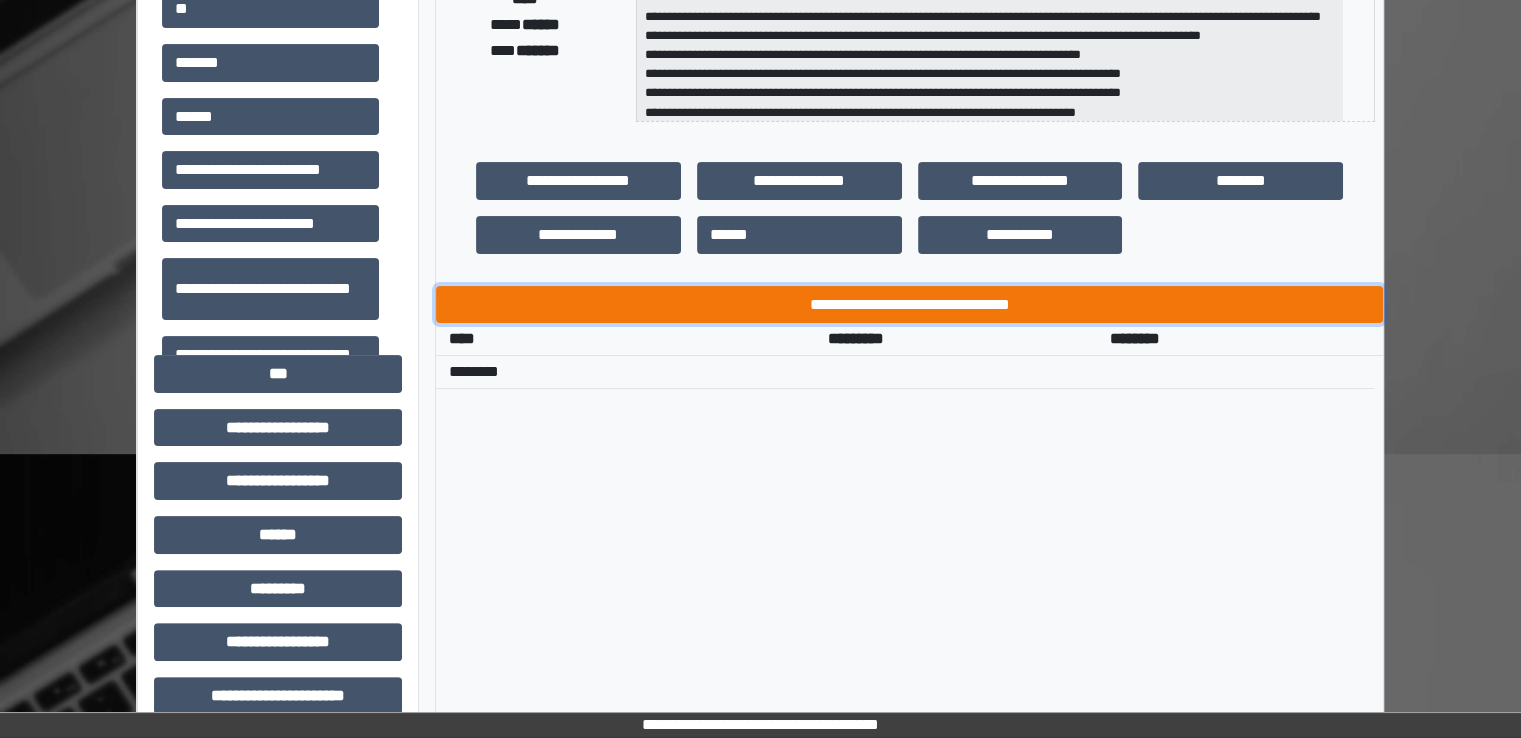 click on "**********" at bounding box center (909, 305) 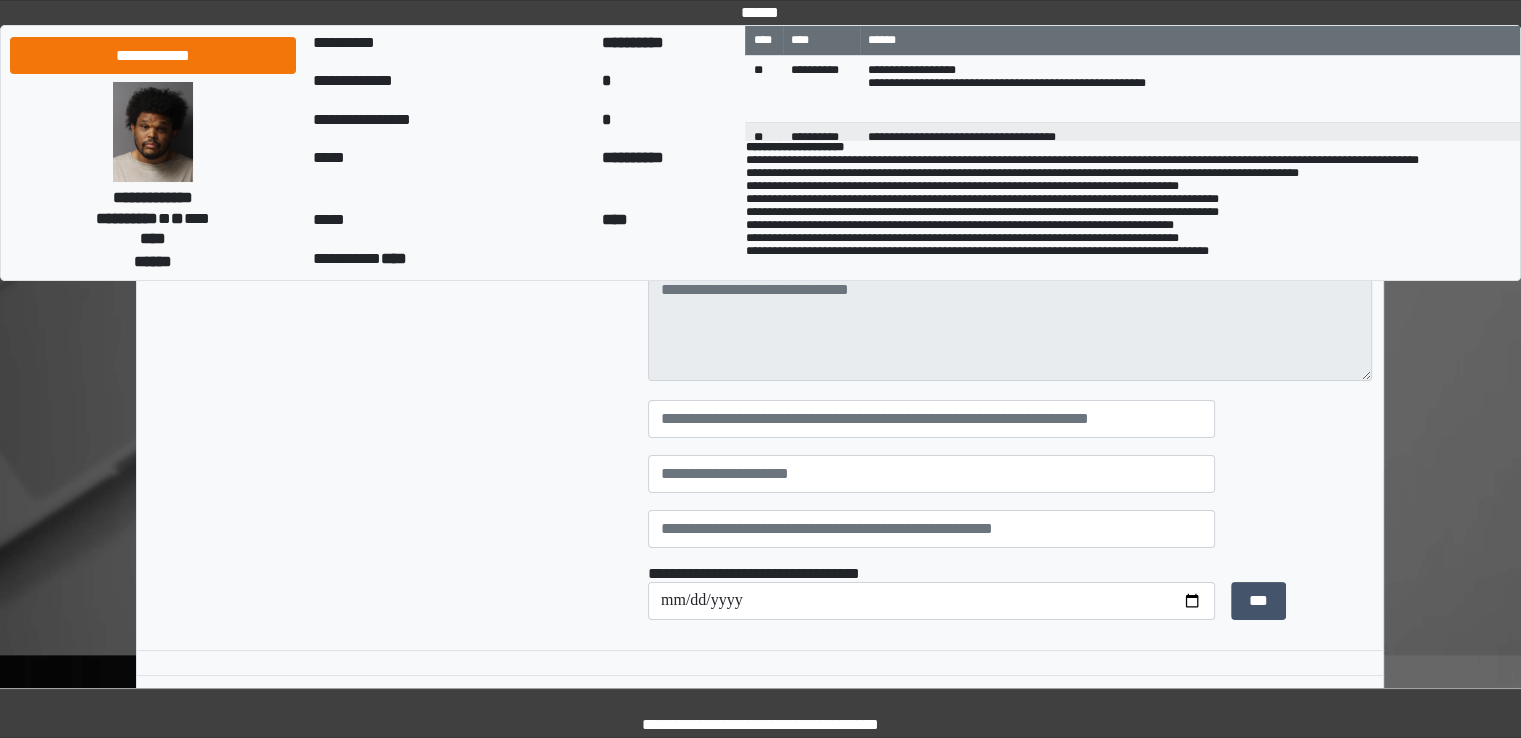 scroll, scrollTop: 200, scrollLeft: 0, axis: vertical 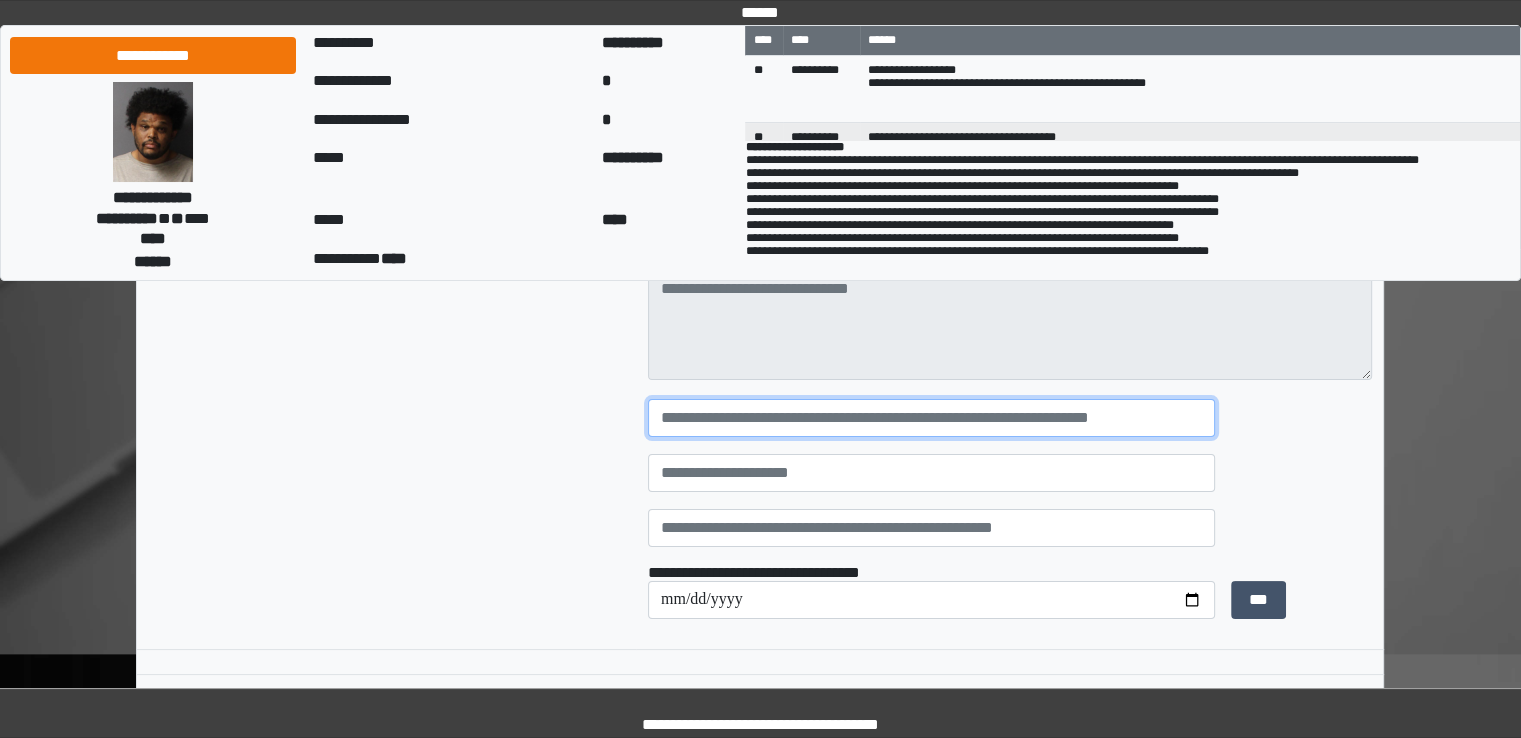 click at bounding box center [931, 418] 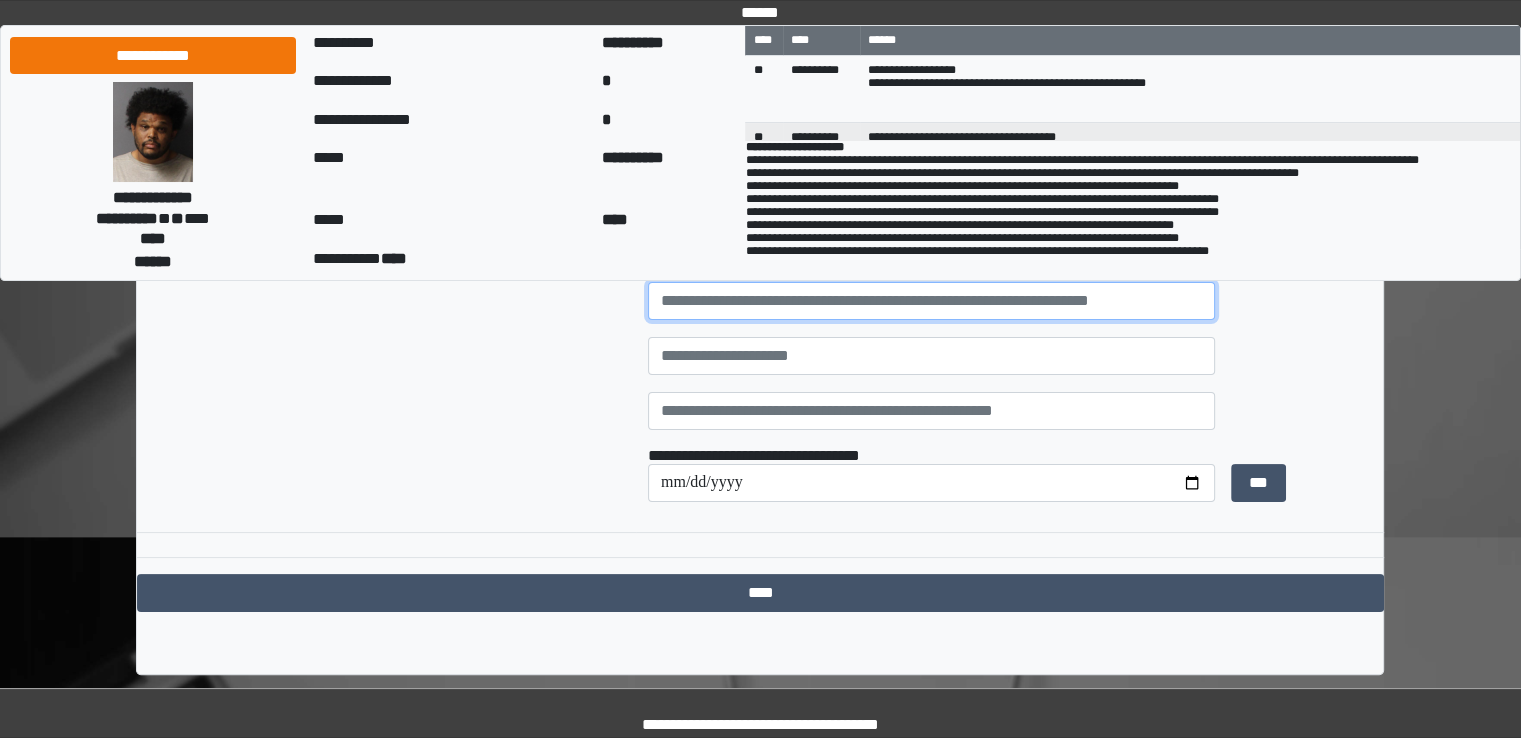 scroll, scrollTop: 319, scrollLeft: 0, axis: vertical 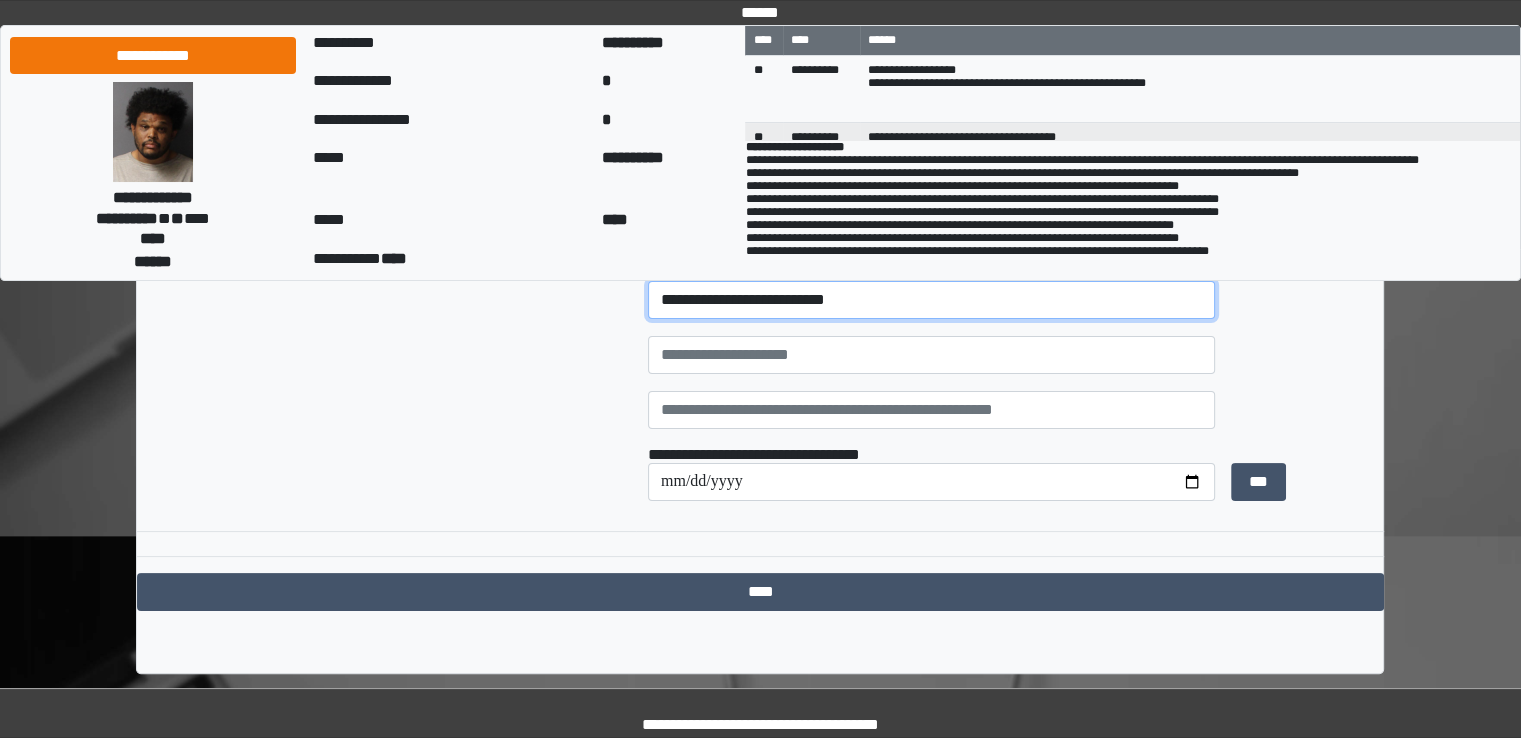 type on "**********" 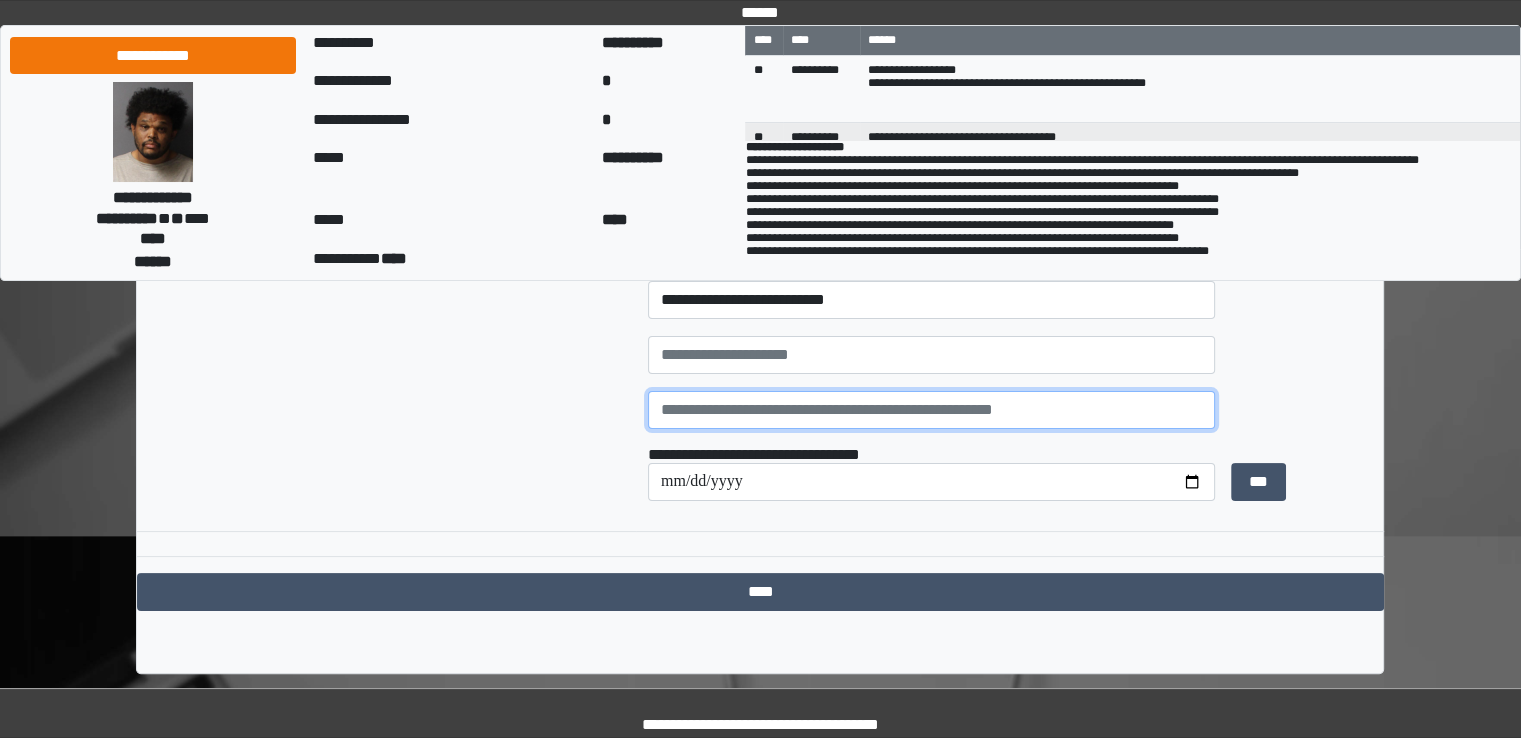 click at bounding box center (931, 410) 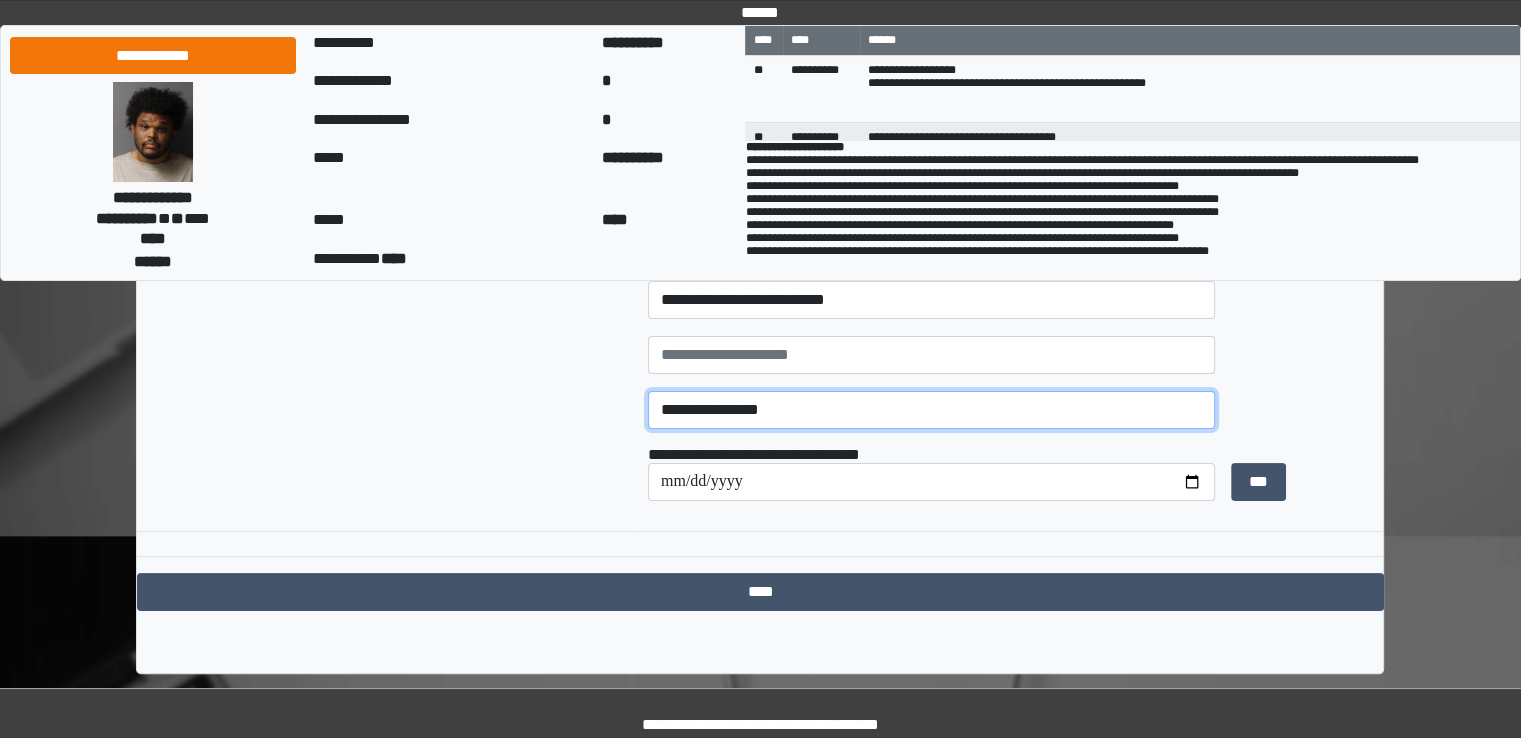 paste on "**********" 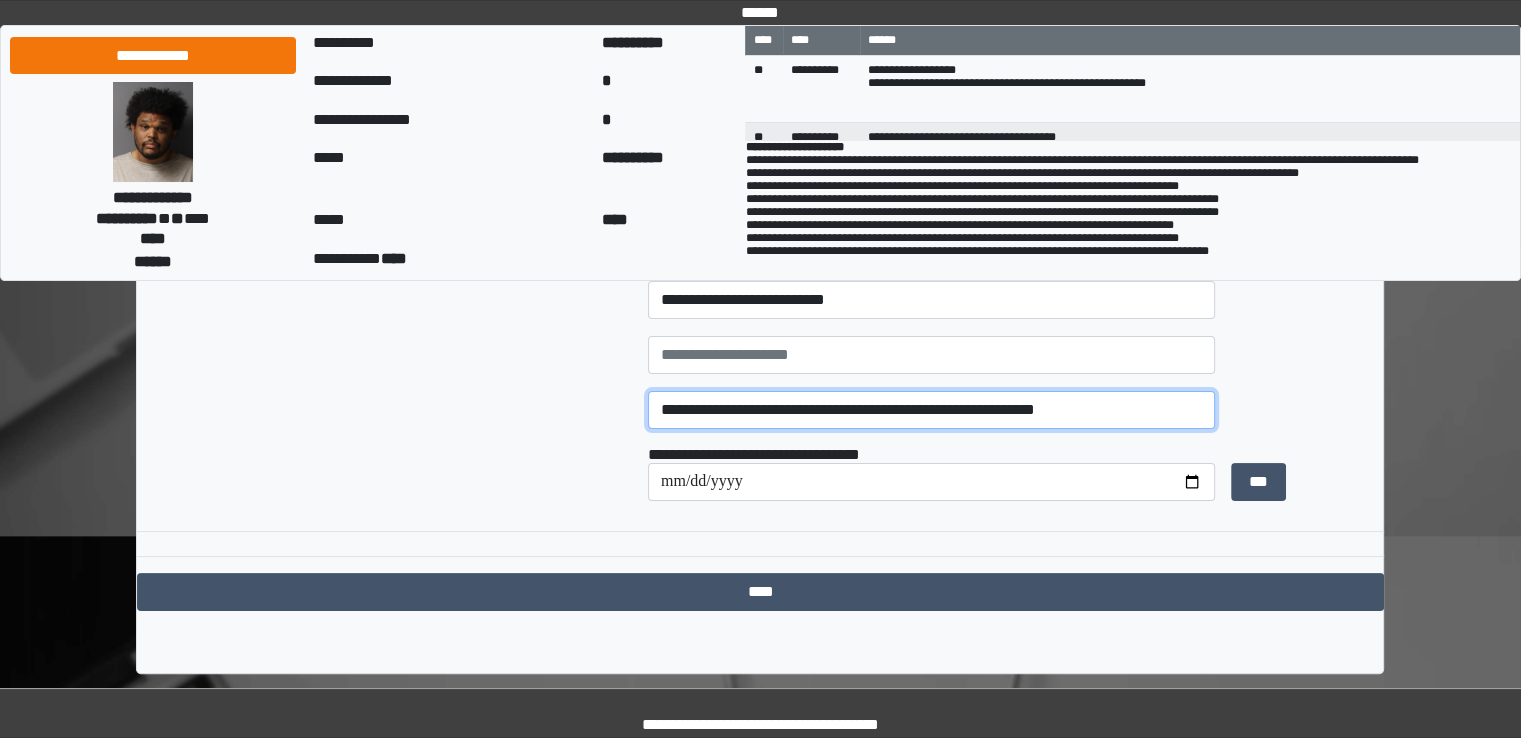 paste on "**********" 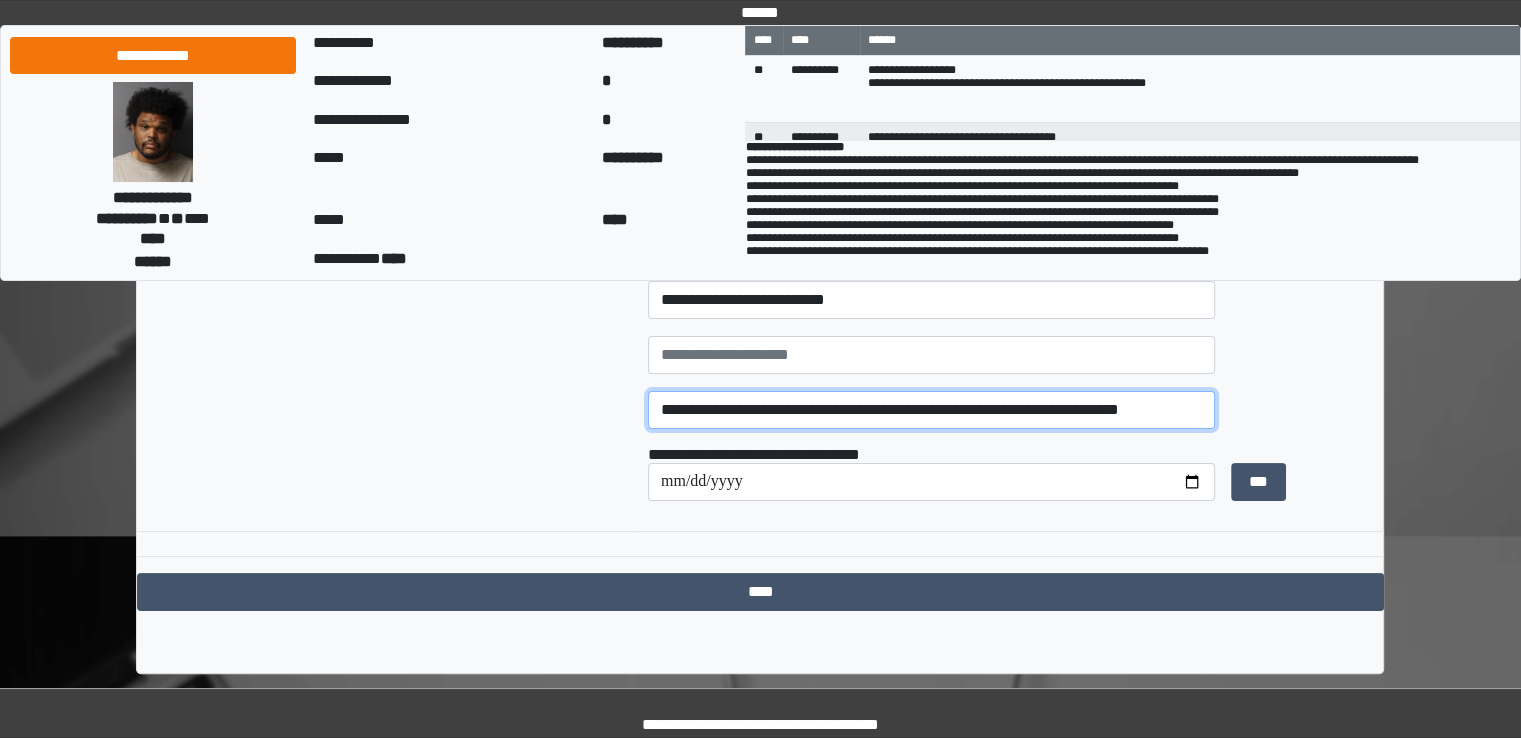 scroll, scrollTop: 0, scrollLeft: 24, axis: horizontal 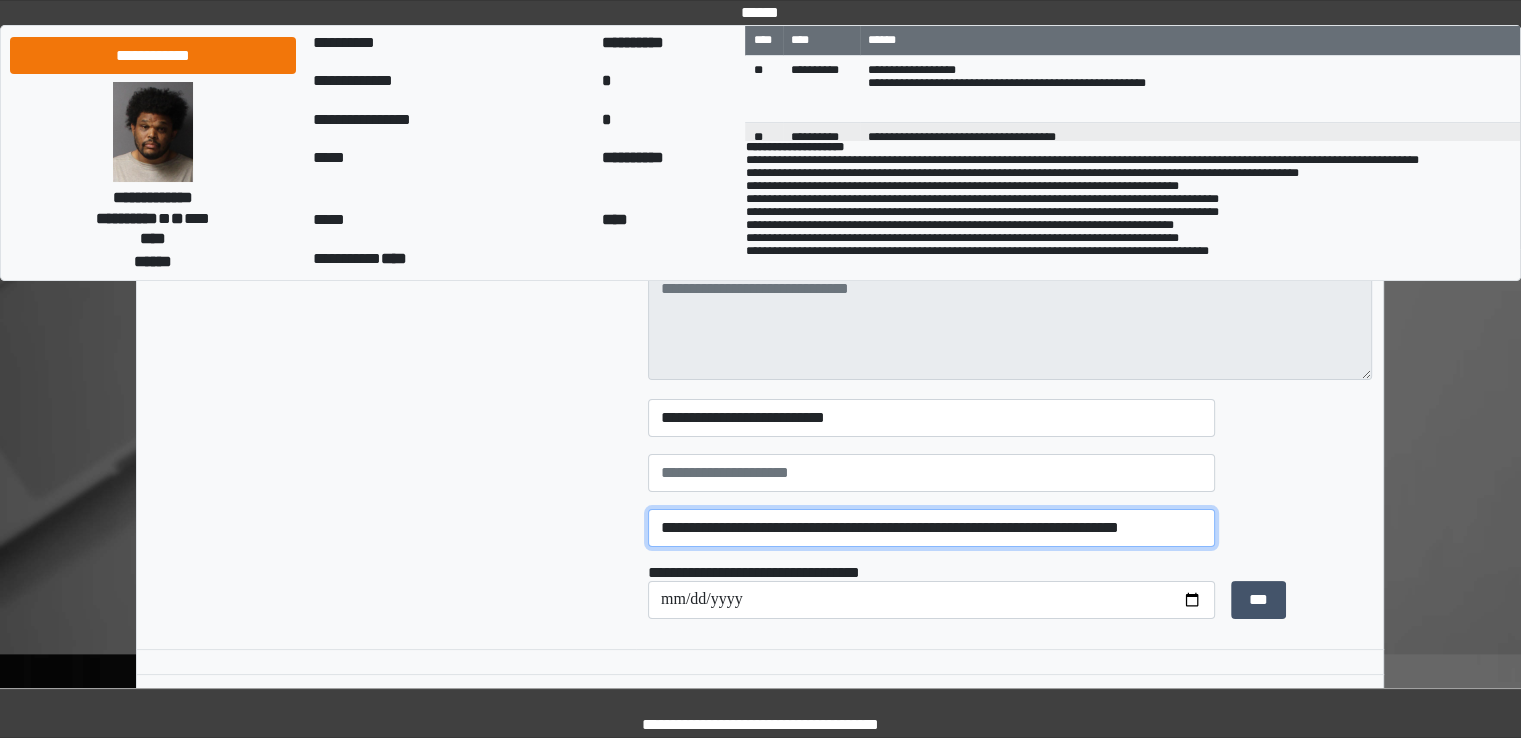 type on "**********" 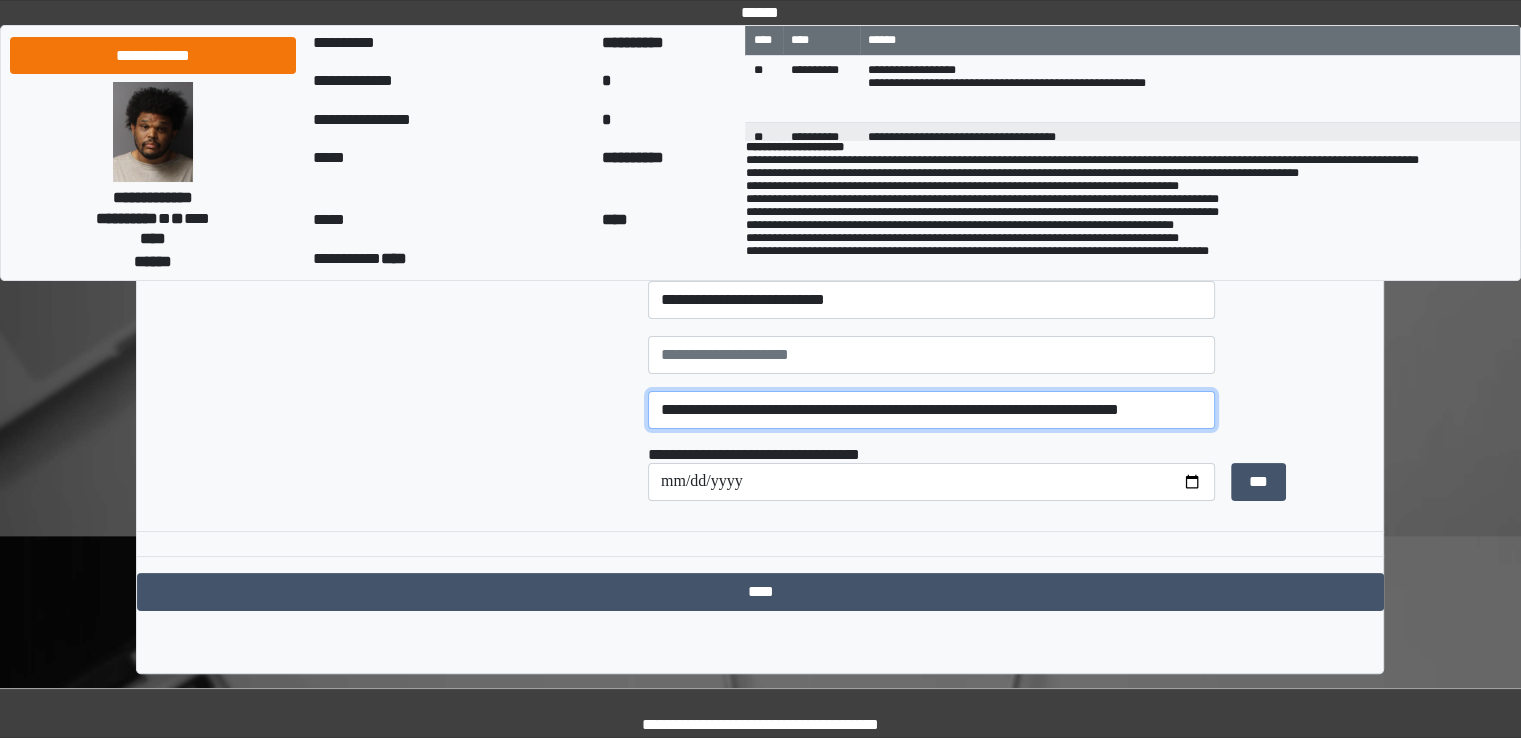 scroll, scrollTop: 319, scrollLeft: 0, axis: vertical 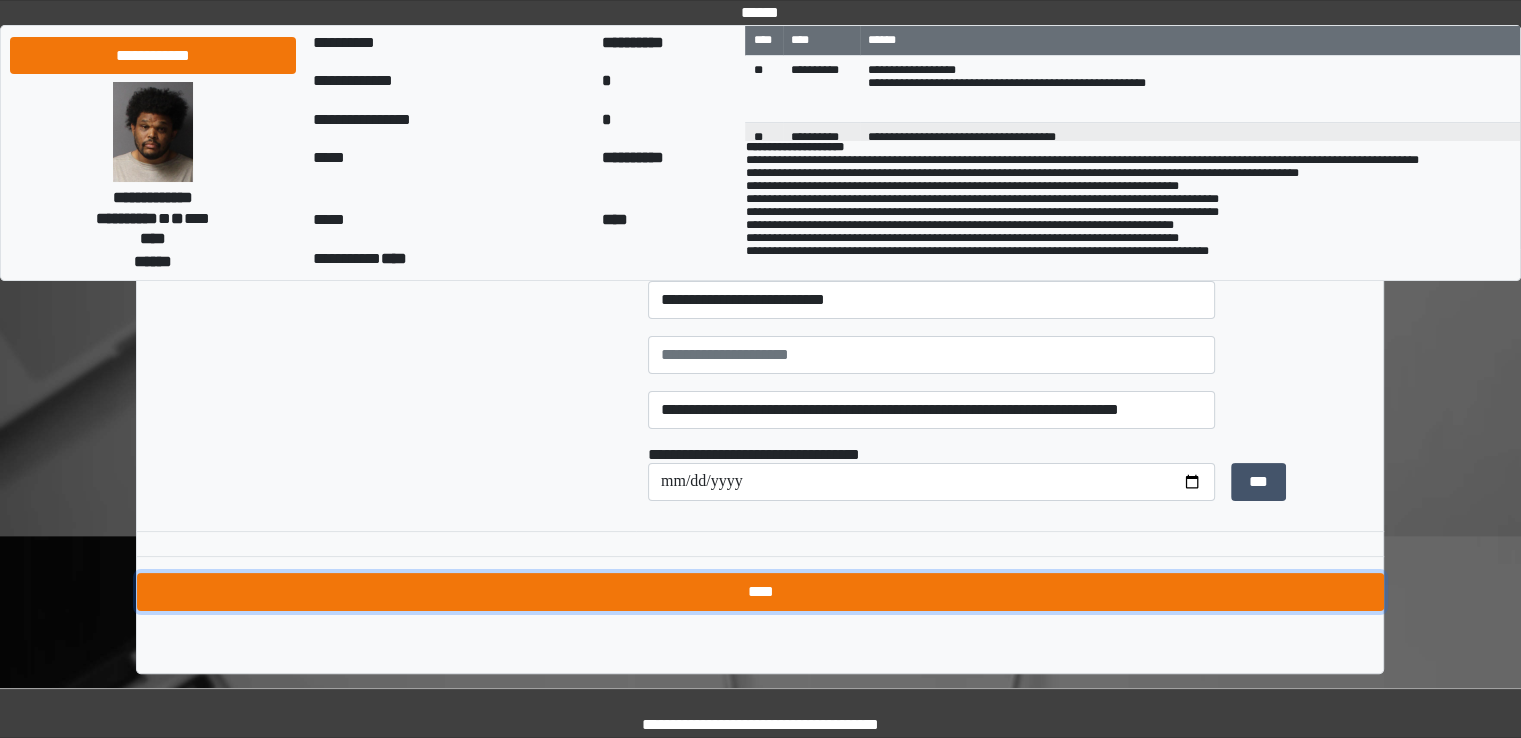 click on "****" at bounding box center [760, 592] 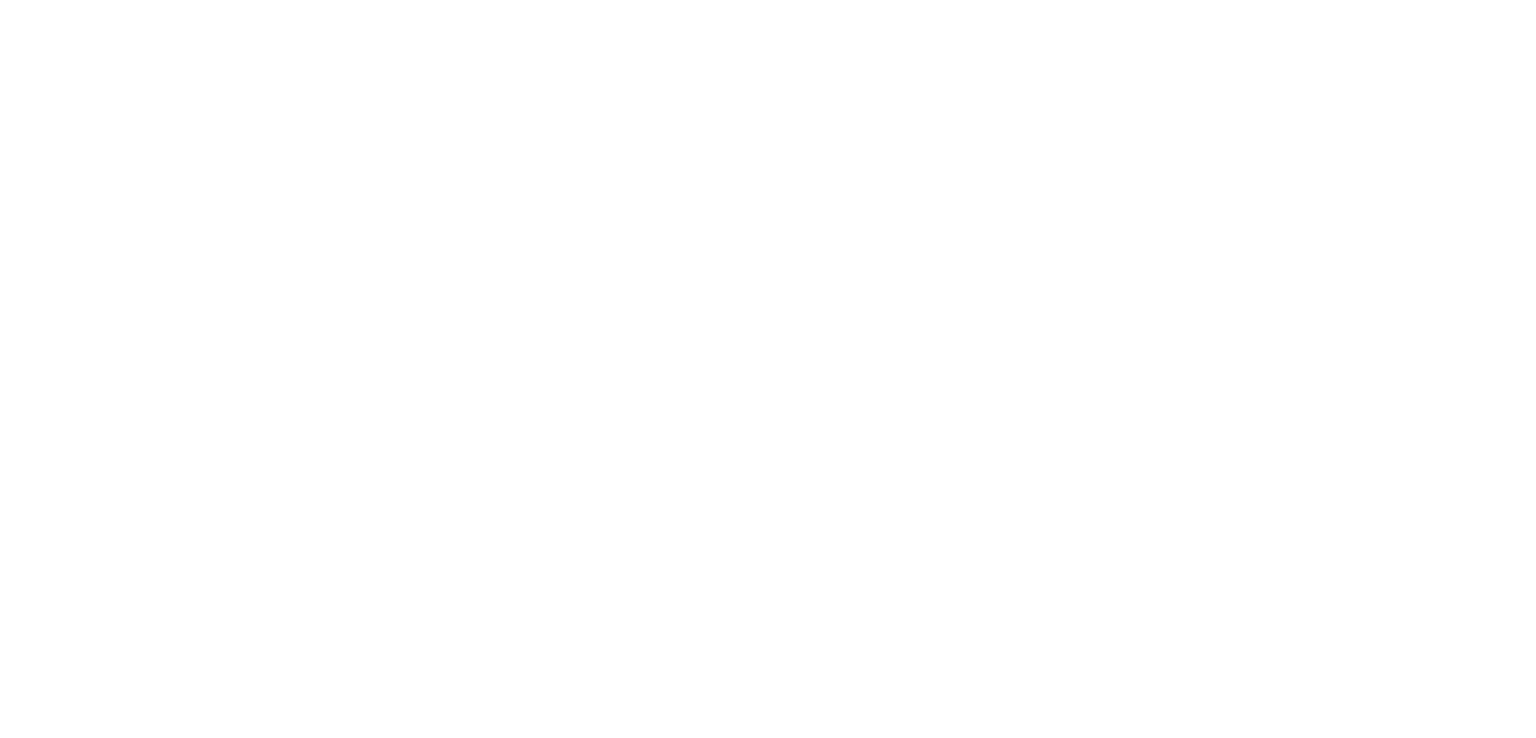 scroll, scrollTop: 0, scrollLeft: 0, axis: both 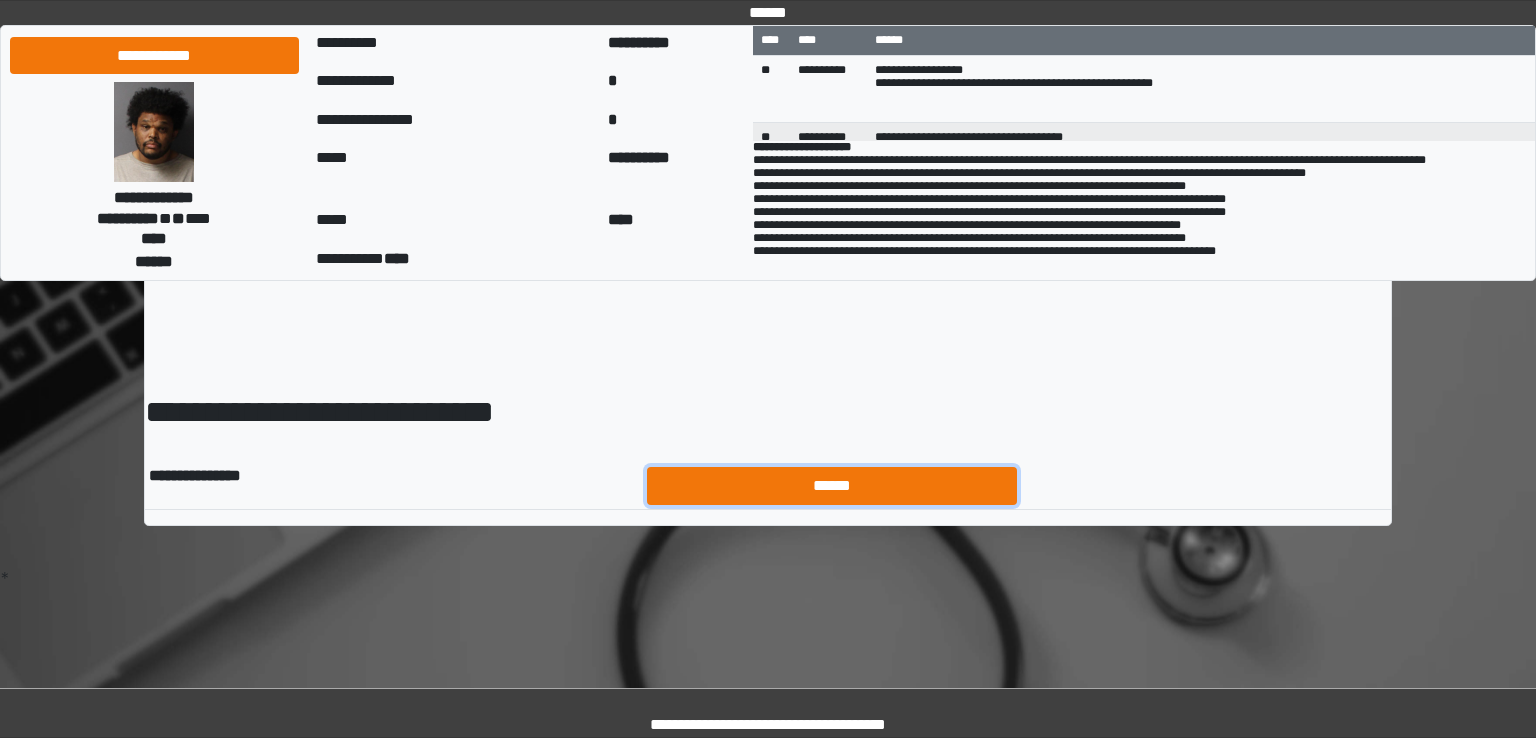 click on "******" at bounding box center [832, 486] 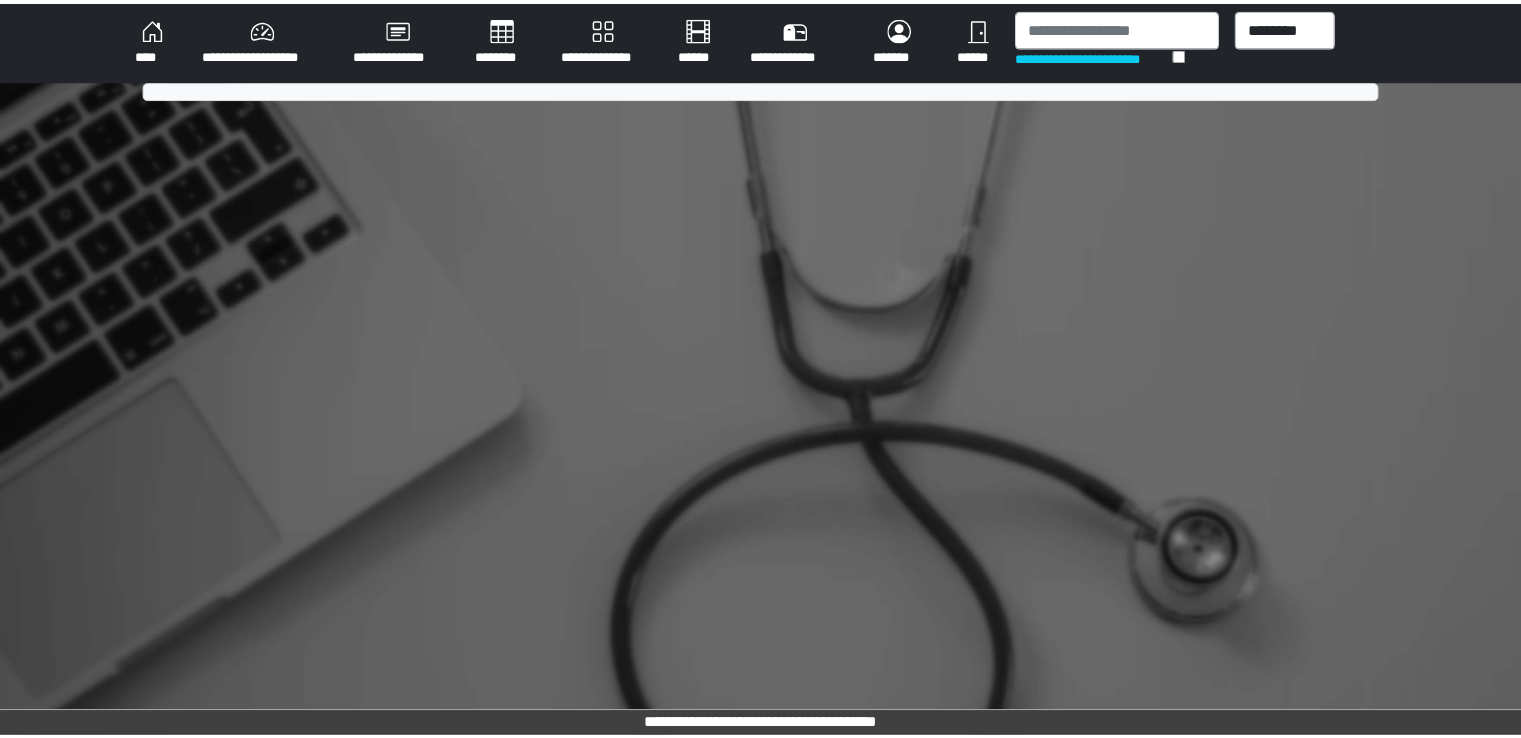 scroll, scrollTop: 0, scrollLeft: 0, axis: both 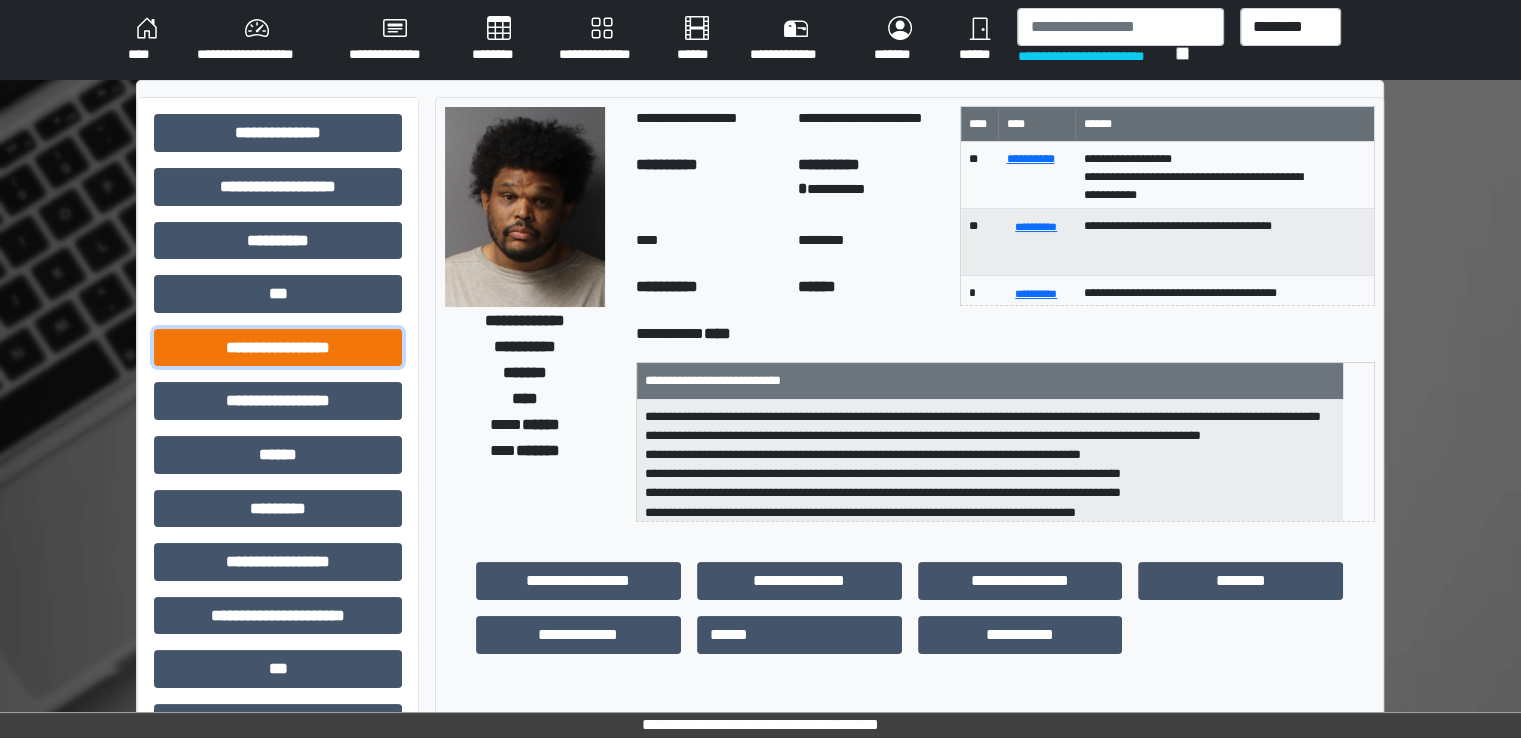 click on "**********" at bounding box center (278, 348) 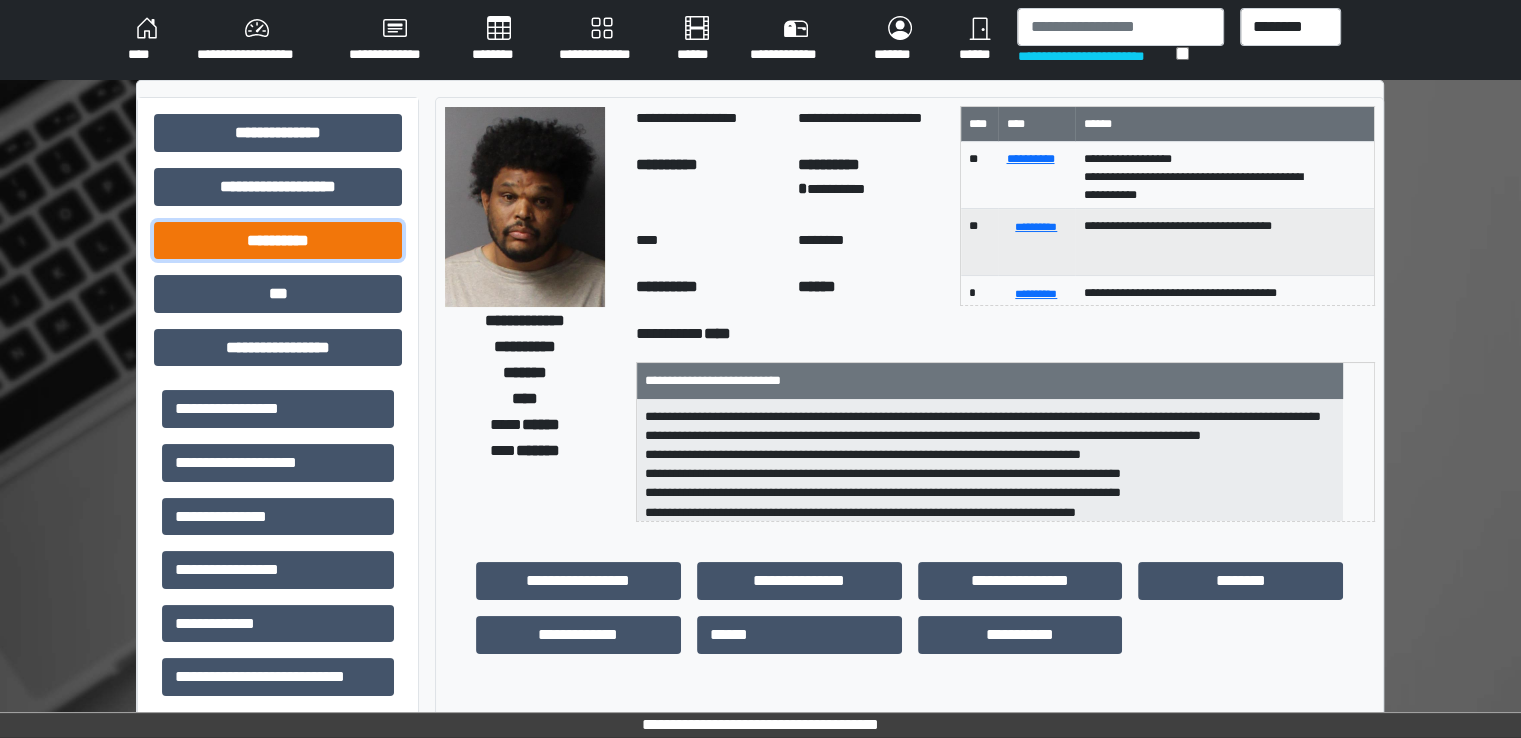 click on "**********" at bounding box center [278, 241] 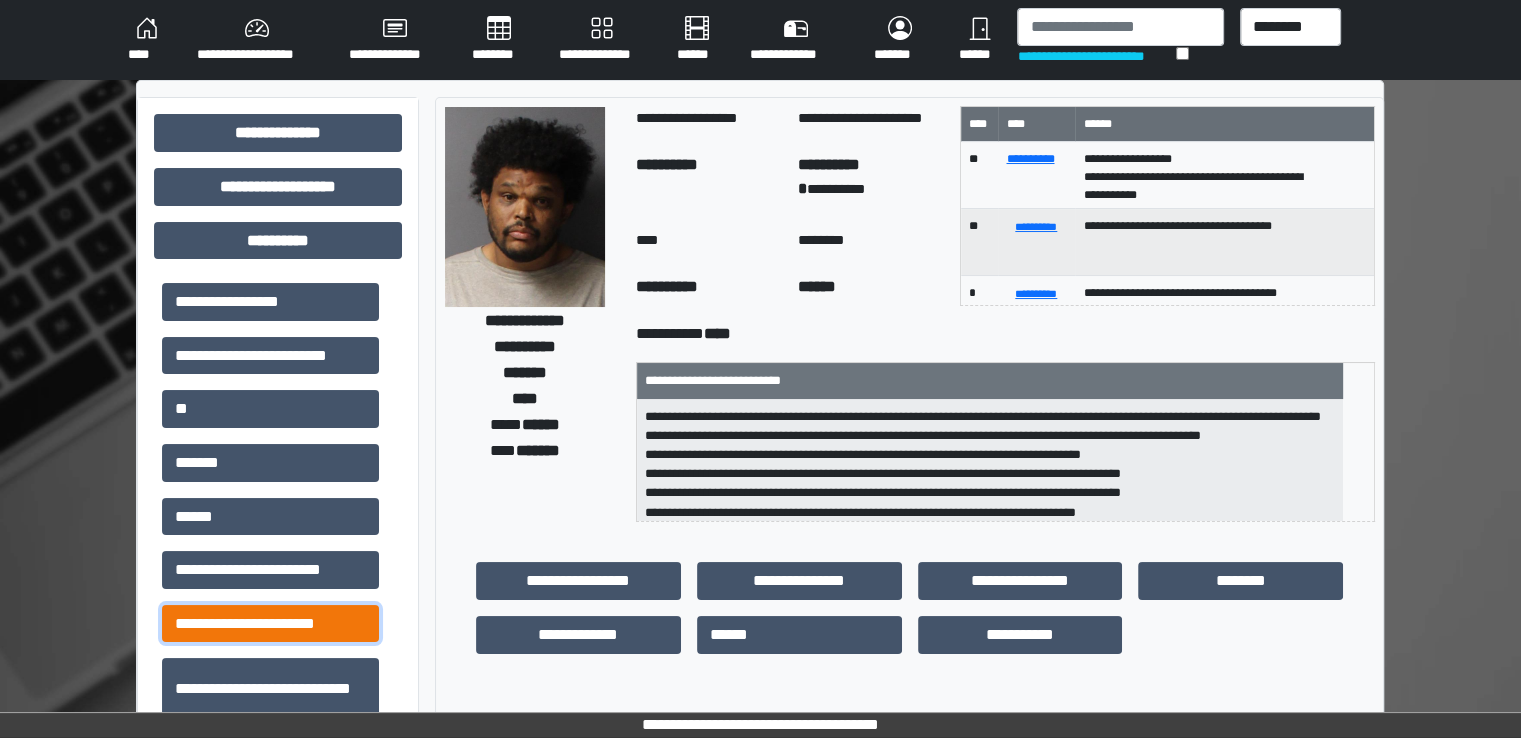 click on "**********" at bounding box center [270, 624] 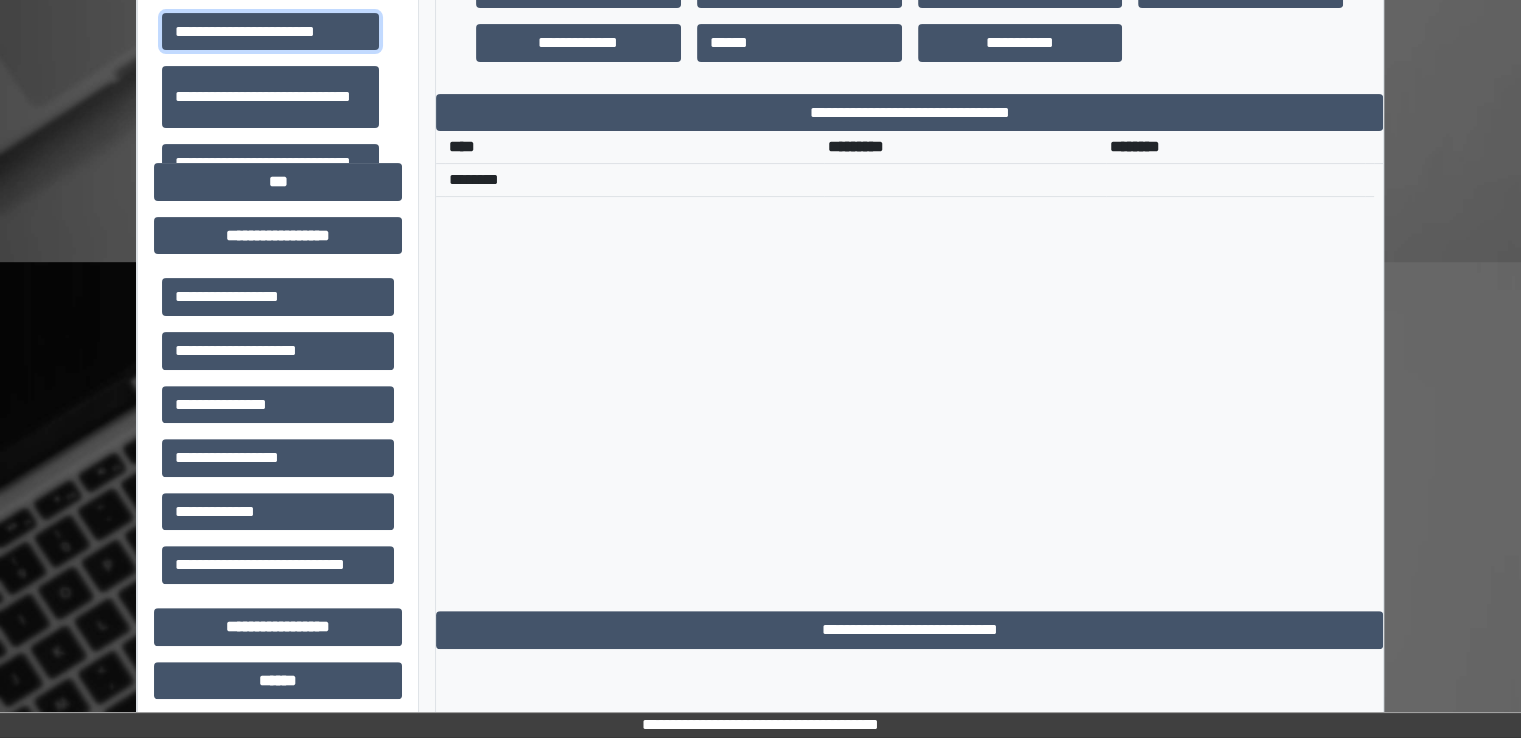 scroll, scrollTop: 700, scrollLeft: 0, axis: vertical 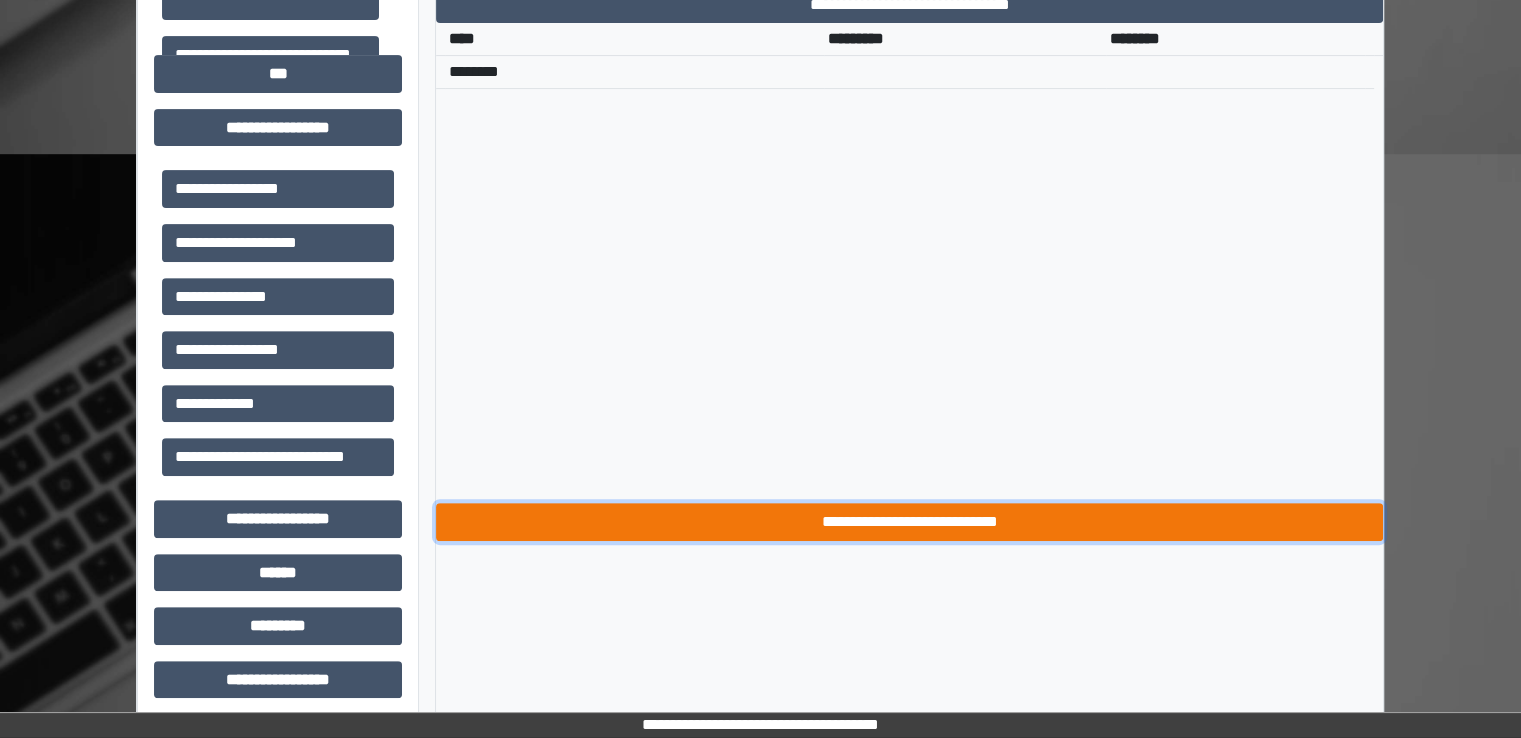 click on "**********" at bounding box center (909, 522) 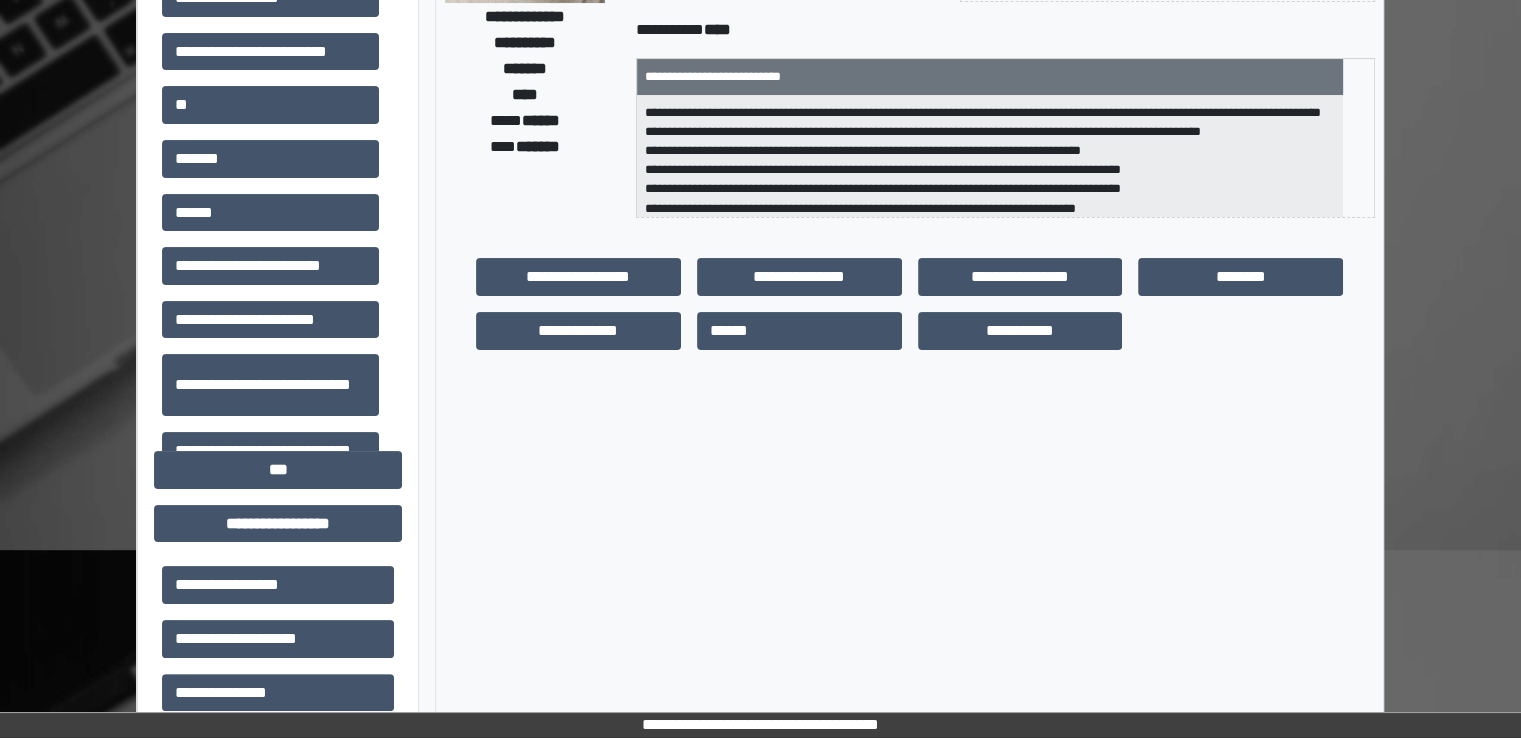scroll, scrollTop: 300, scrollLeft: 0, axis: vertical 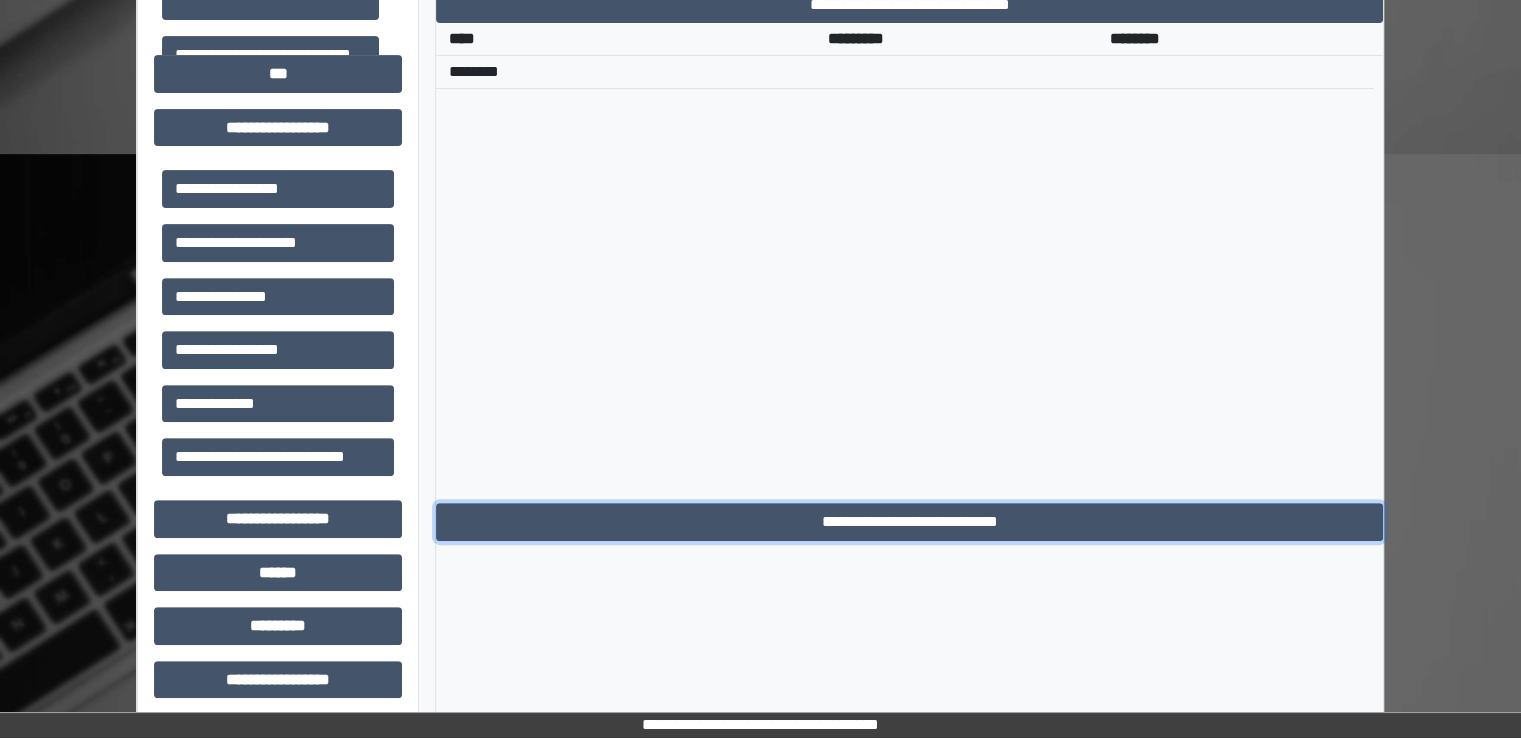 click on "**********" at bounding box center [909, 522] 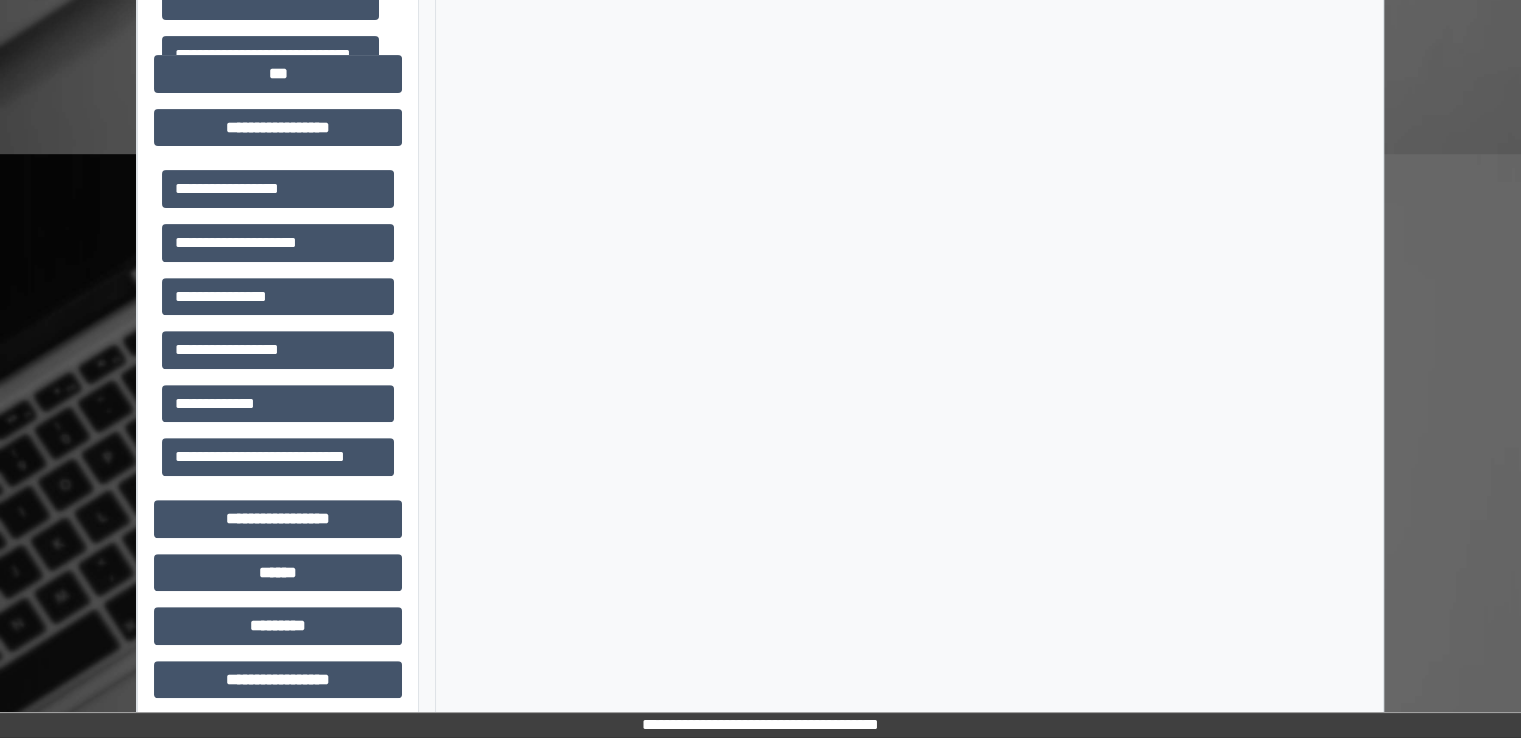 scroll, scrollTop: 0, scrollLeft: 0, axis: both 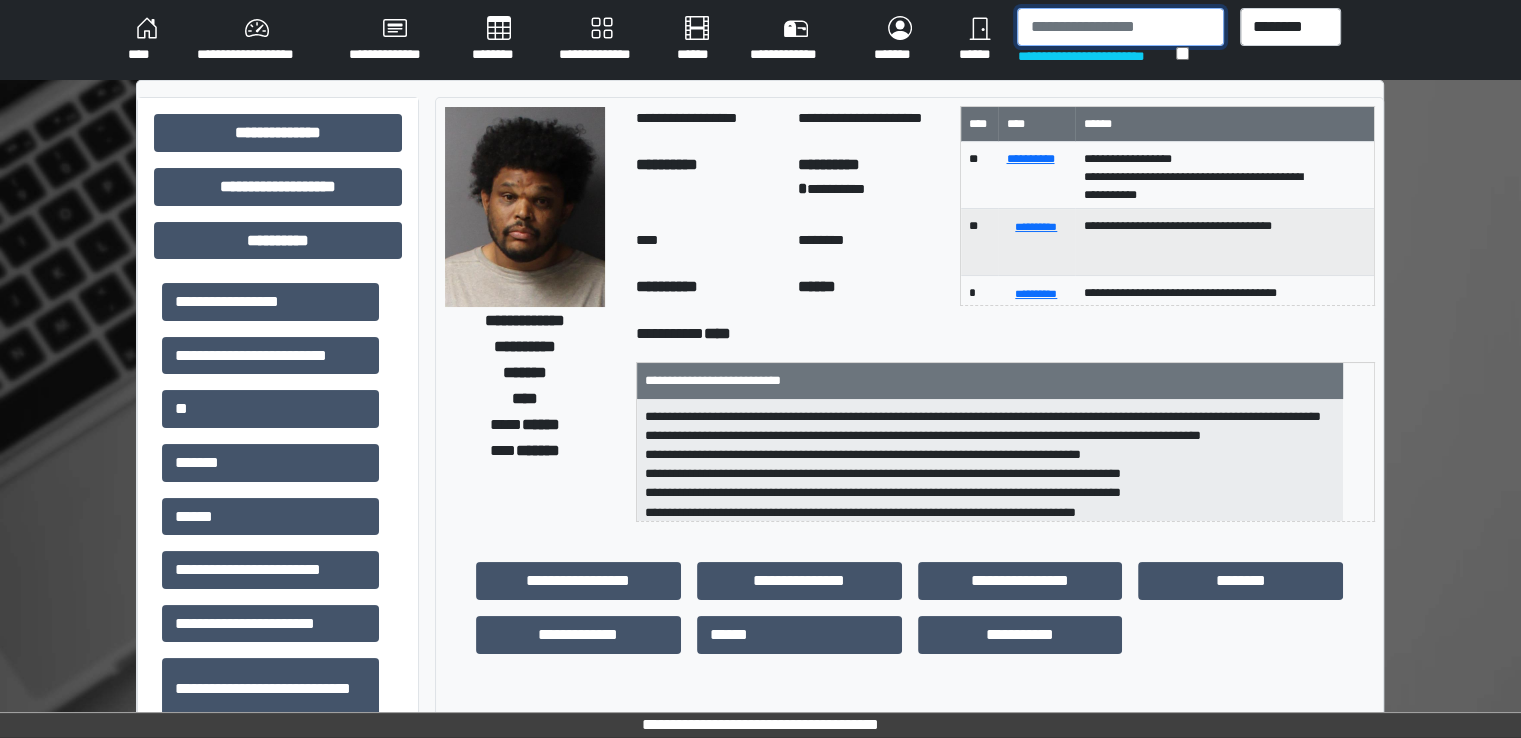click at bounding box center (1120, 27) 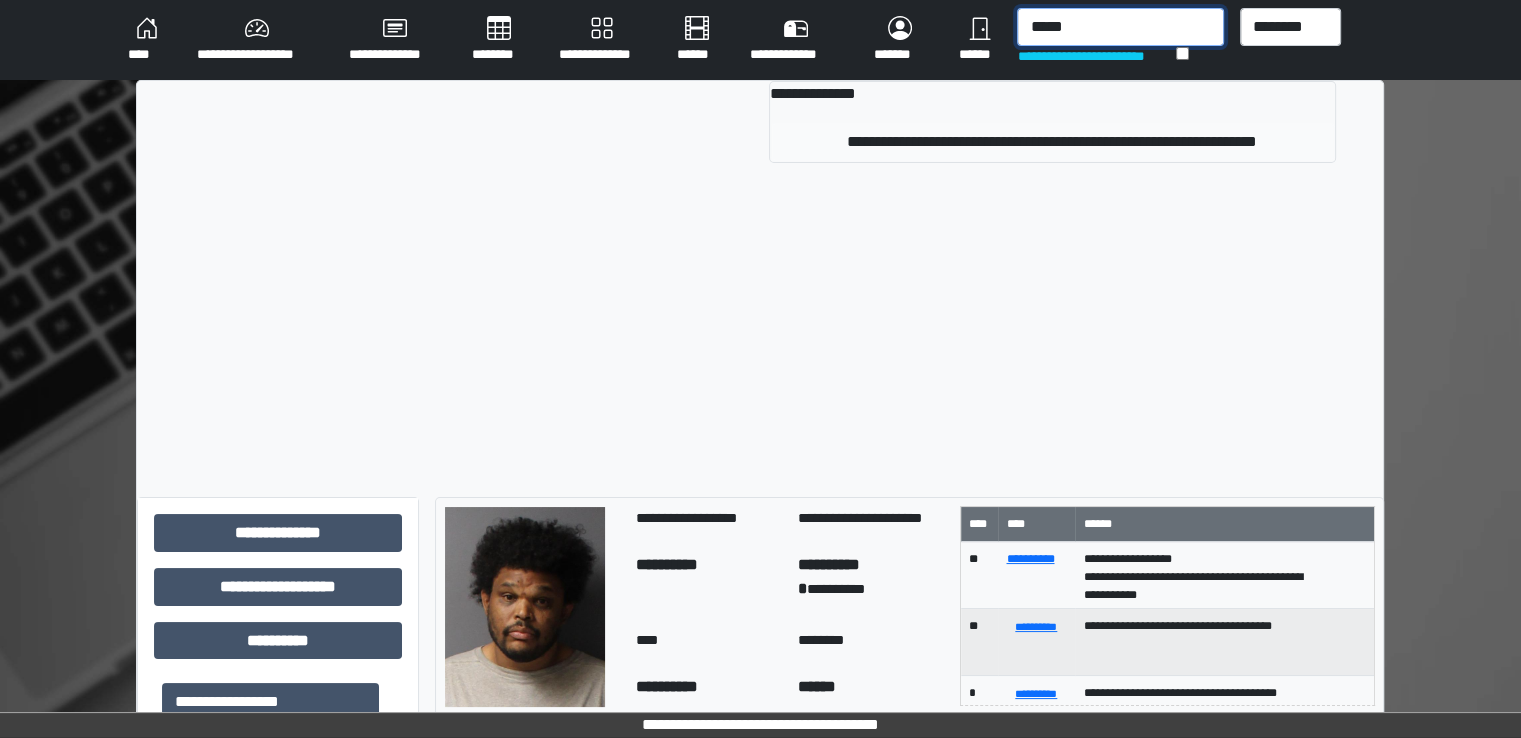 type on "*****" 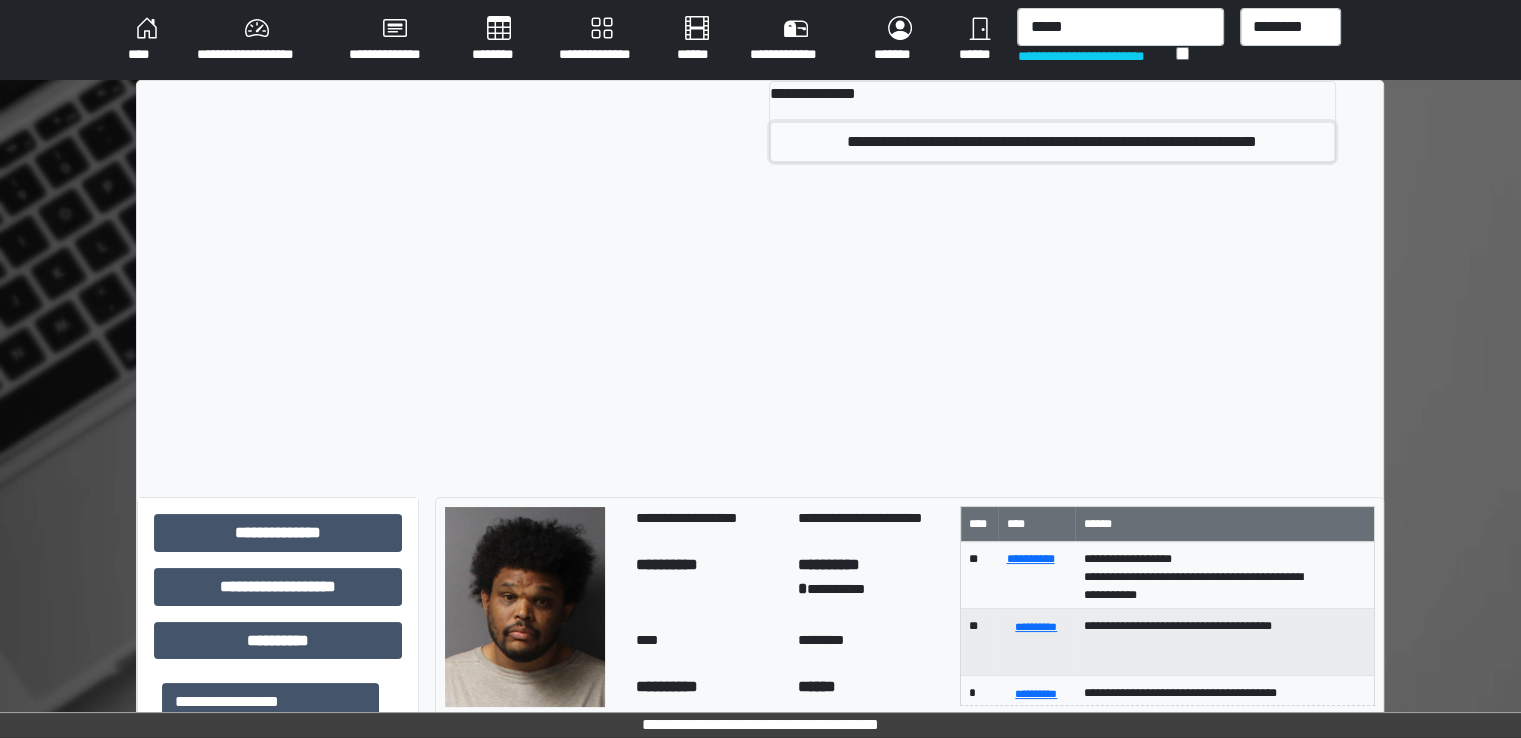 click on "**********" at bounding box center (1052, 142) 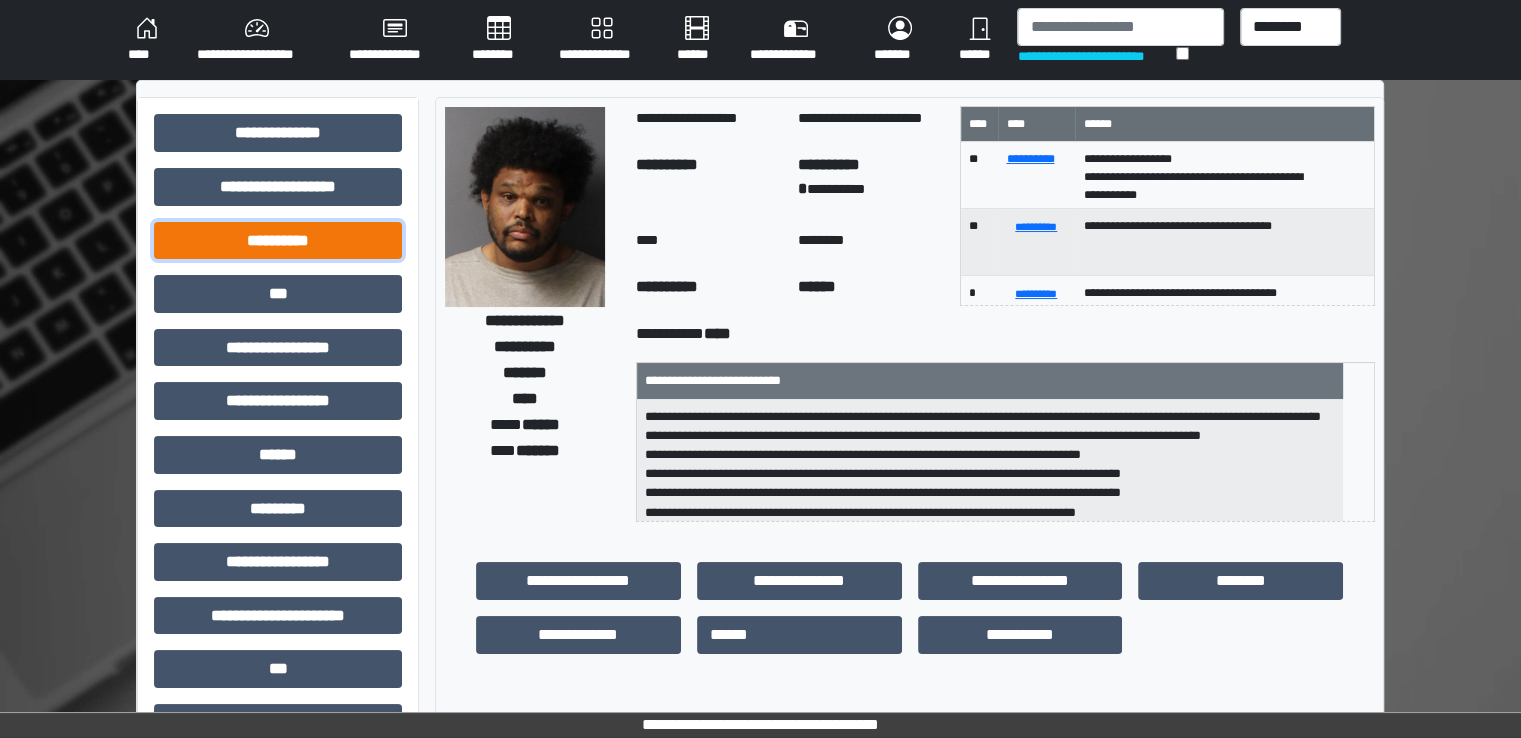 click on "**********" at bounding box center [278, 241] 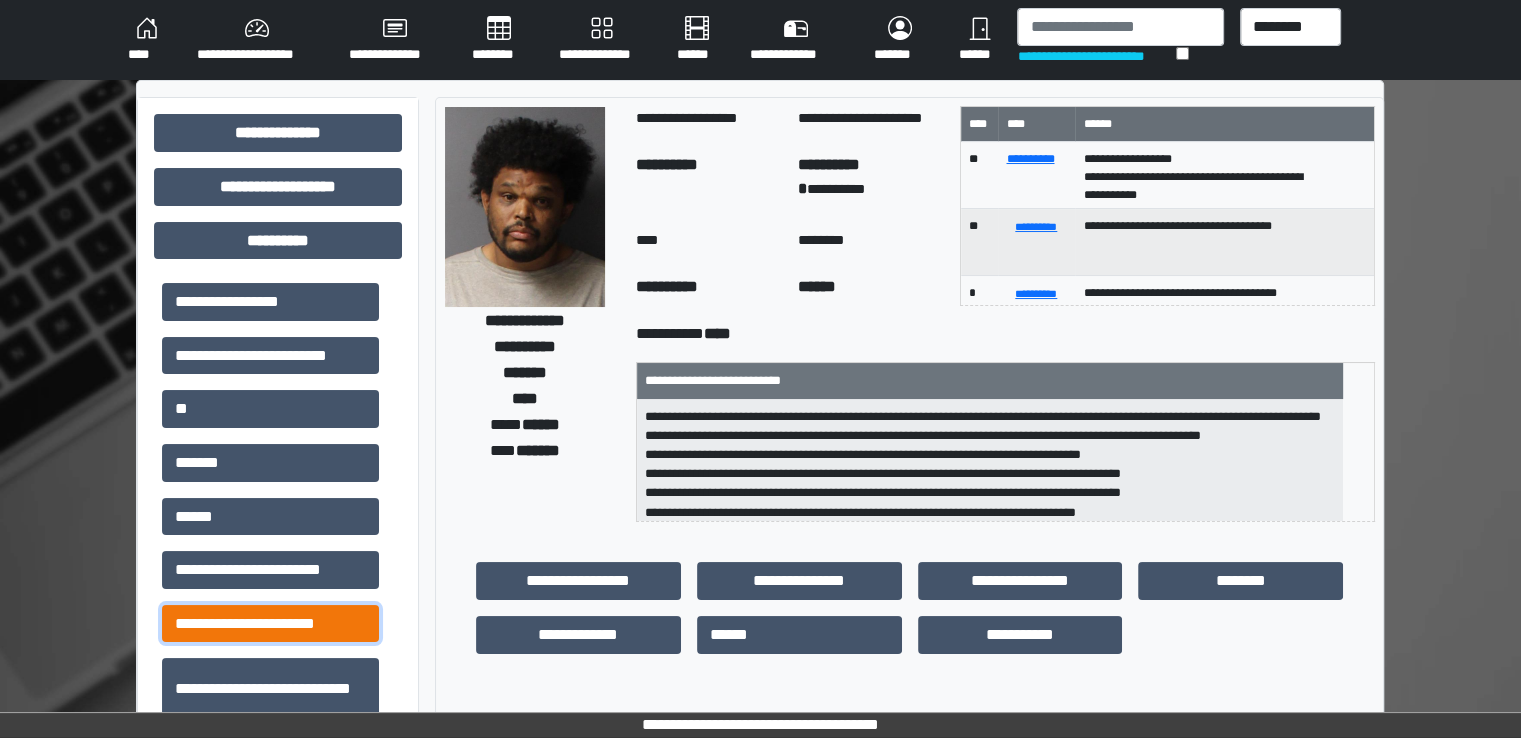 click on "**********" at bounding box center [270, 624] 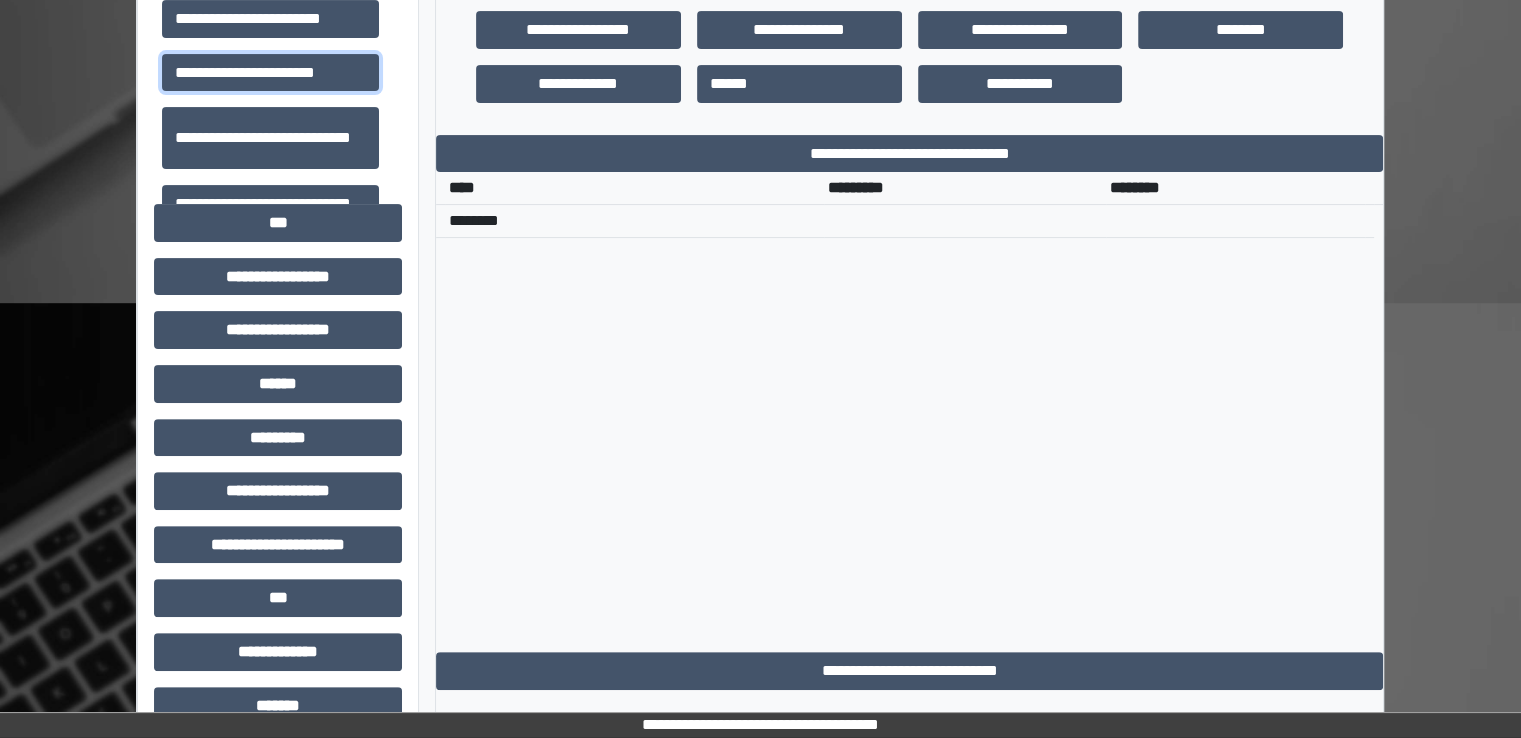 scroll, scrollTop: 600, scrollLeft: 0, axis: vertical 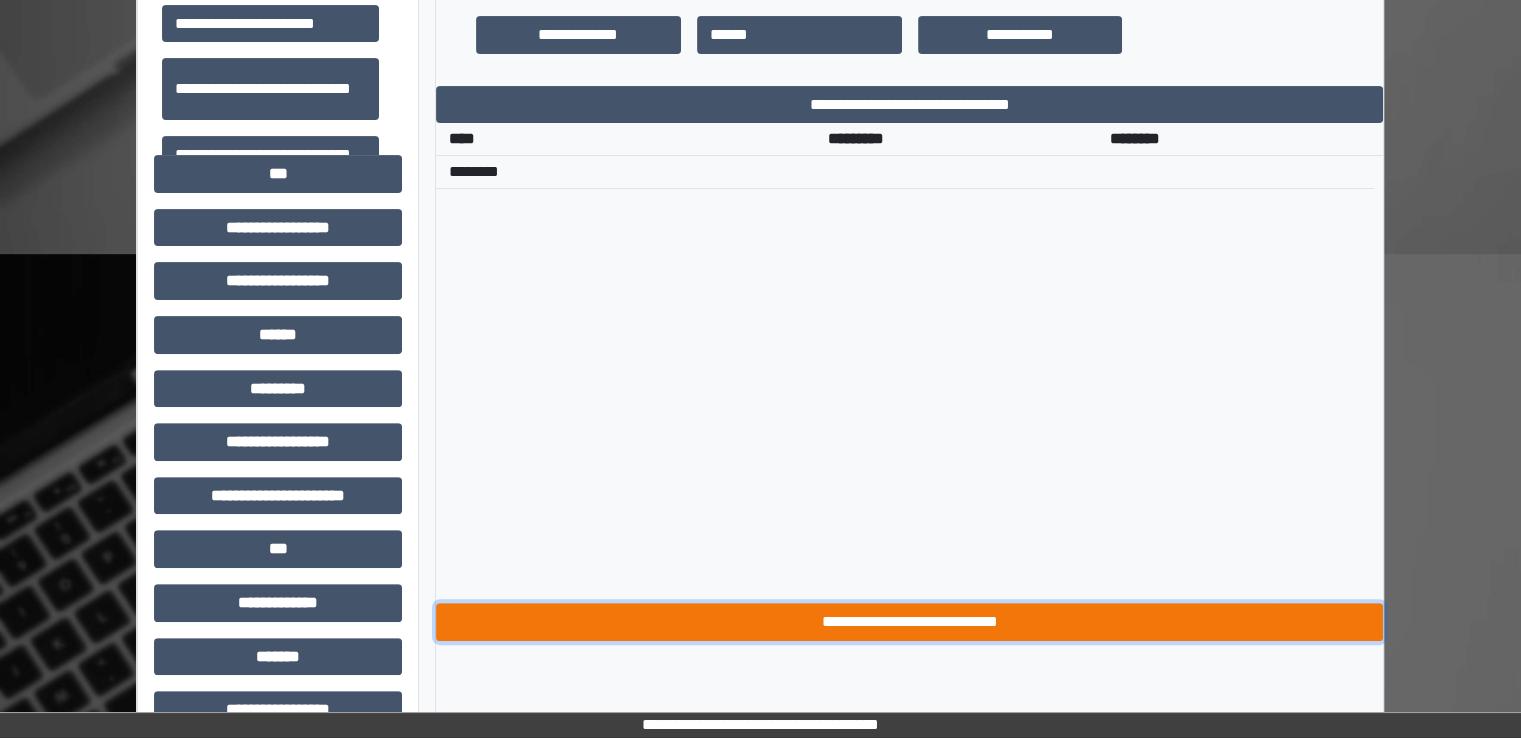 click on "**********" at bounding box center [909, 622] 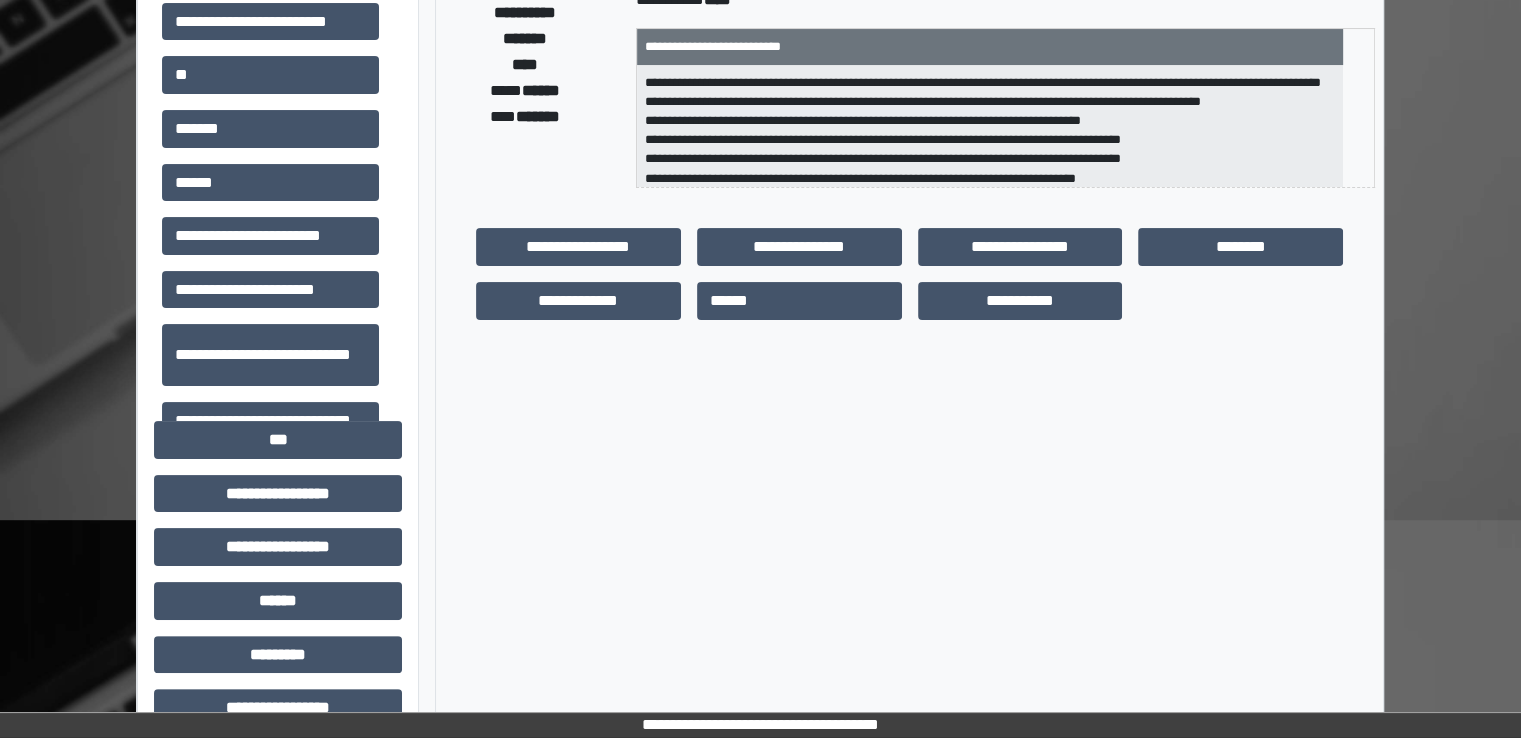 scroll, scrollTop: 0, scrollLeft: 0, axis: both 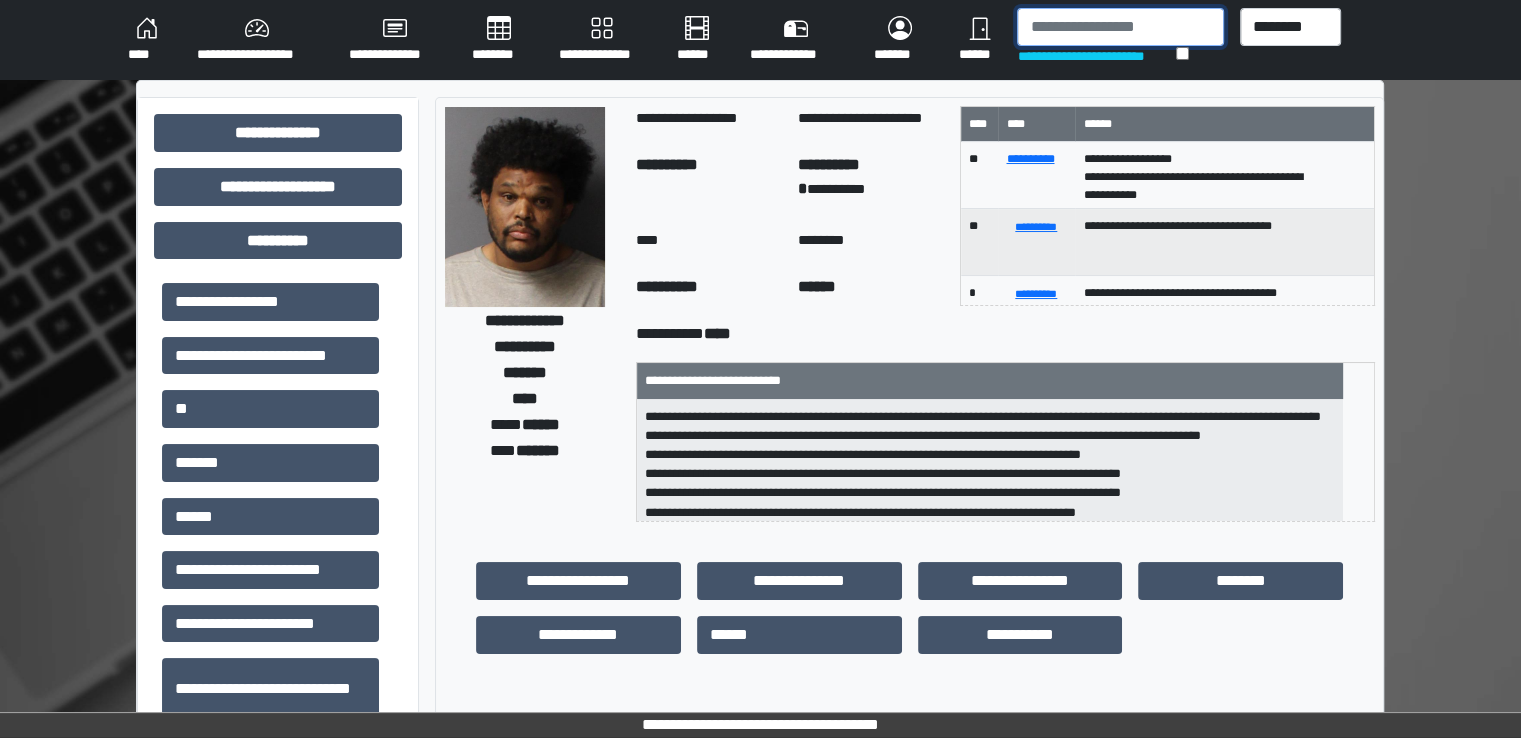click at bounding box center [1120, 27] 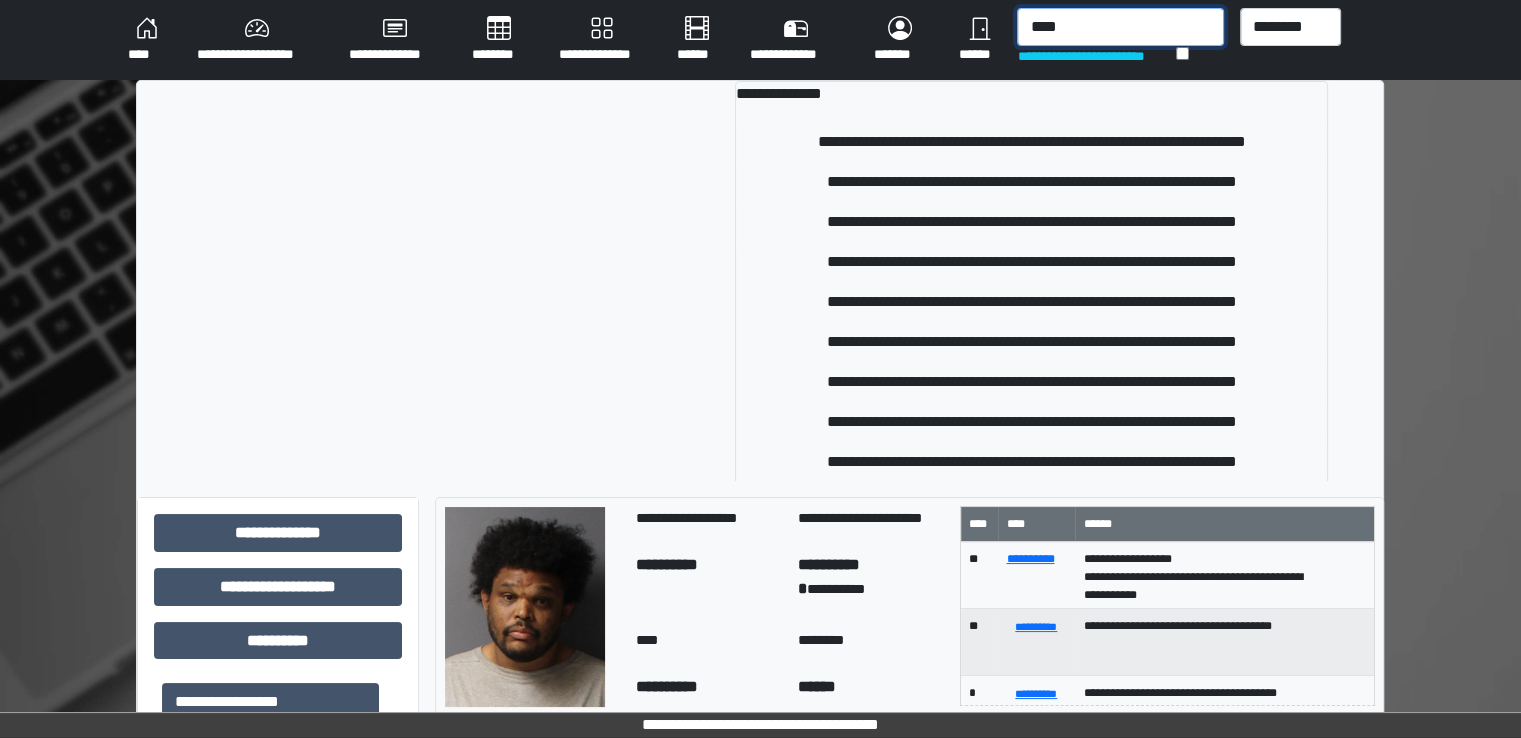 type on "****" 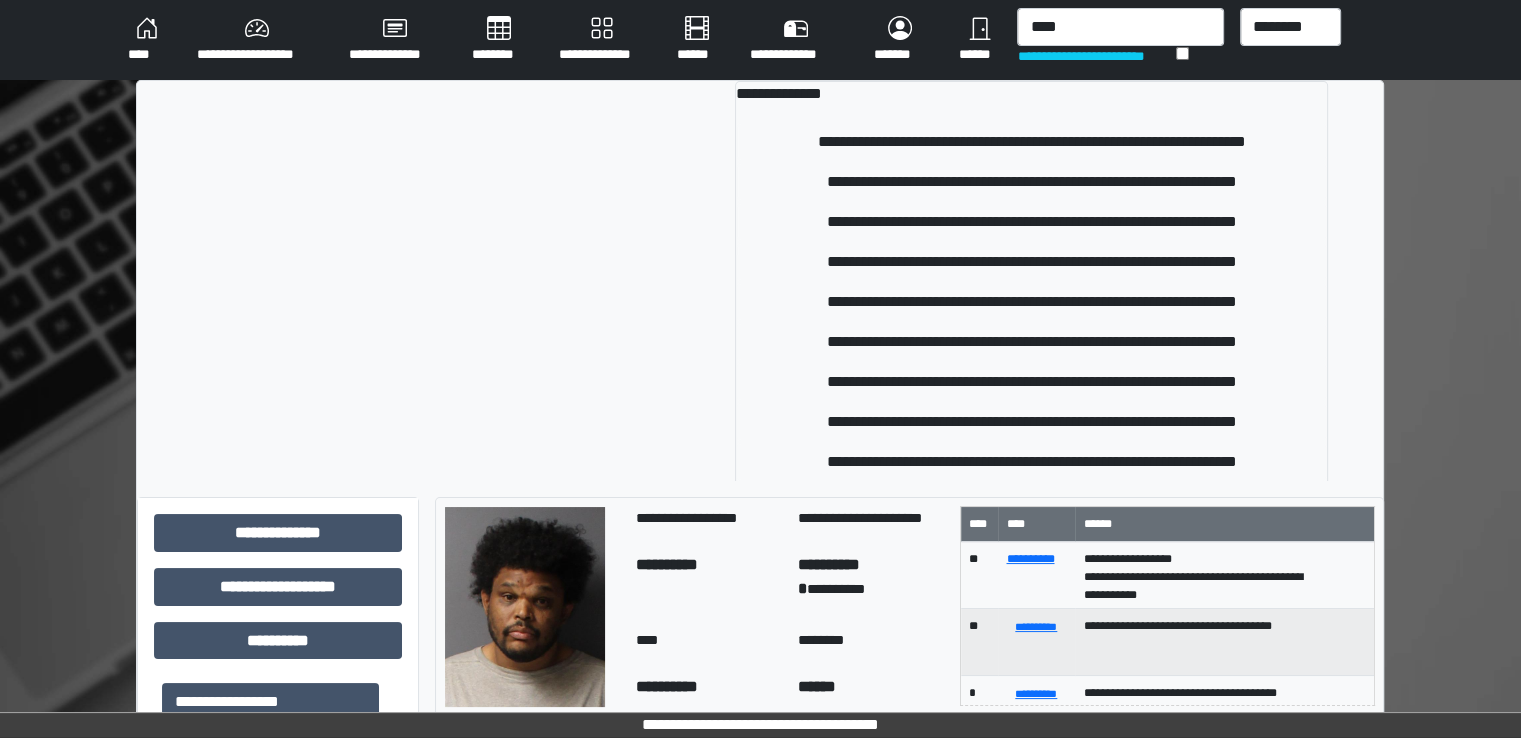 click on "**********" at bounding box center [1031, 222] 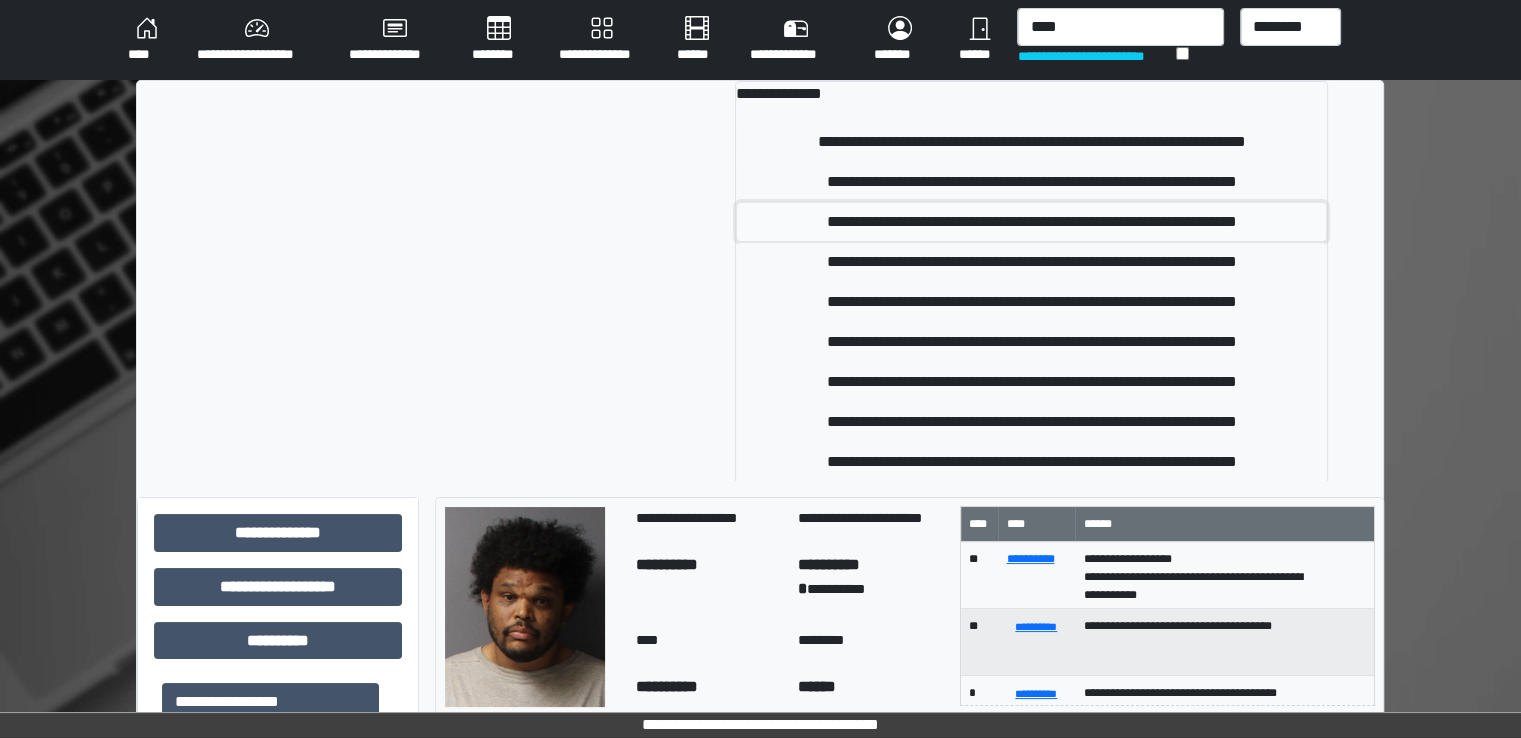 click on "**********" at bounding box center (1031, 222) 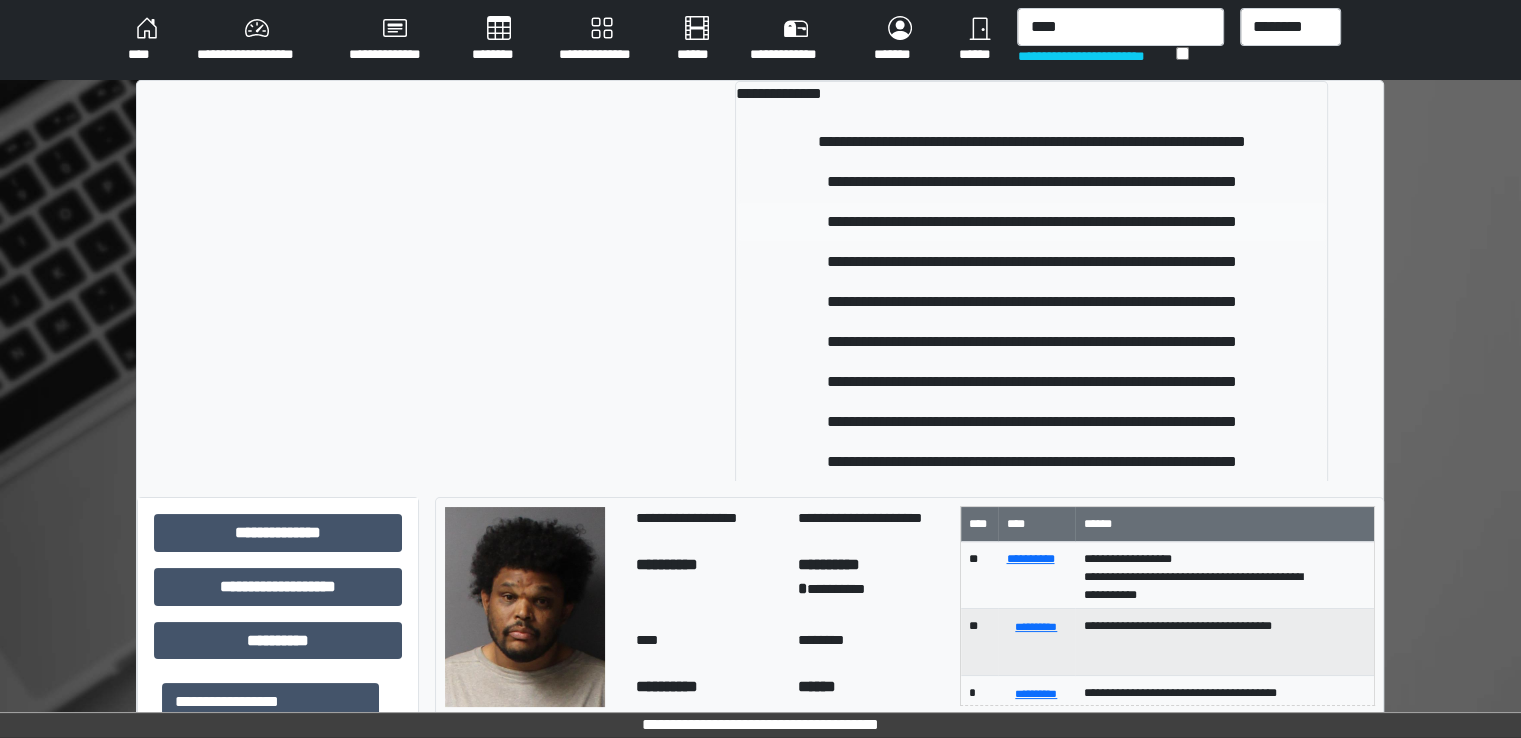 type 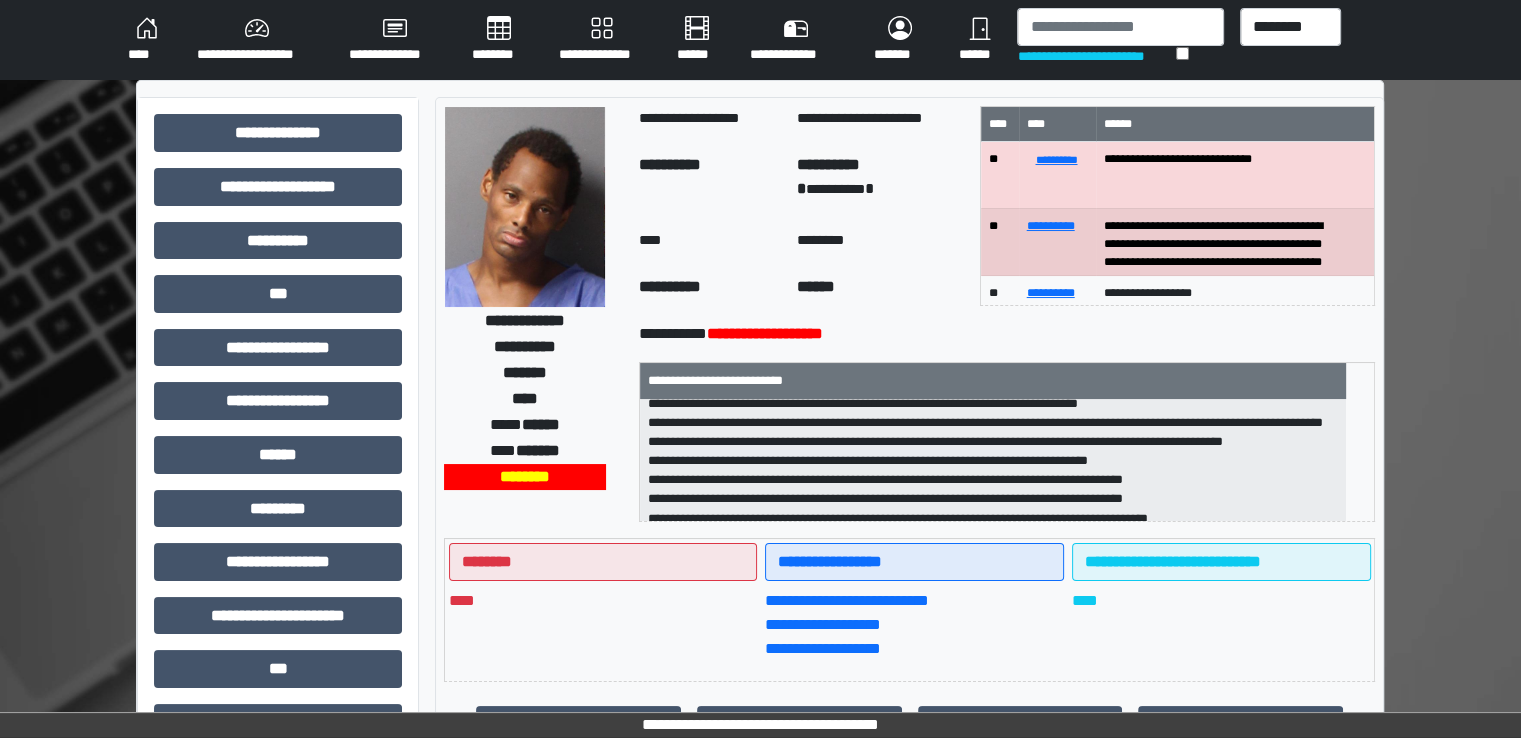 scroll, scrollTop: 217, scrollLeft: 0, axis: vertical 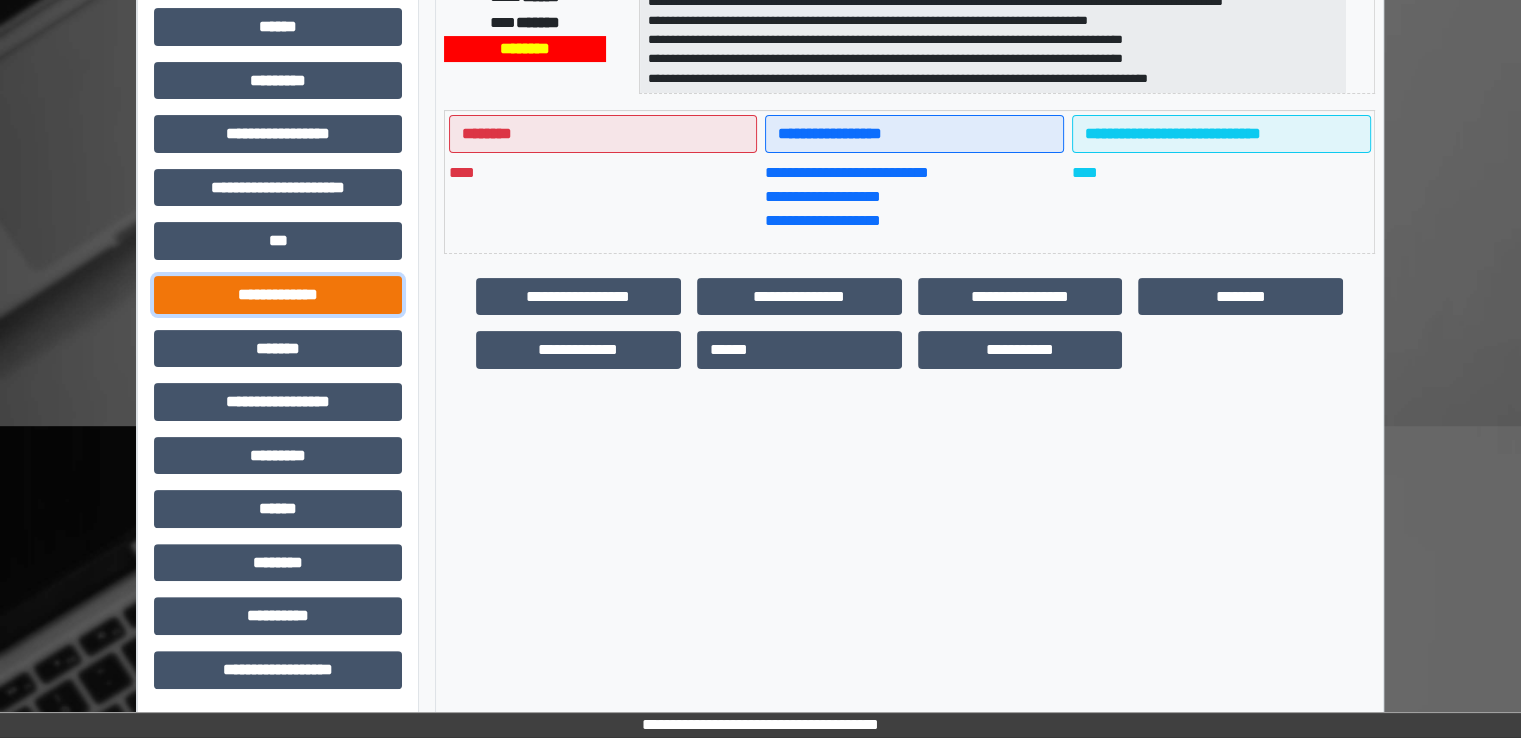 click on "**********" at bounding box center (278, 295) 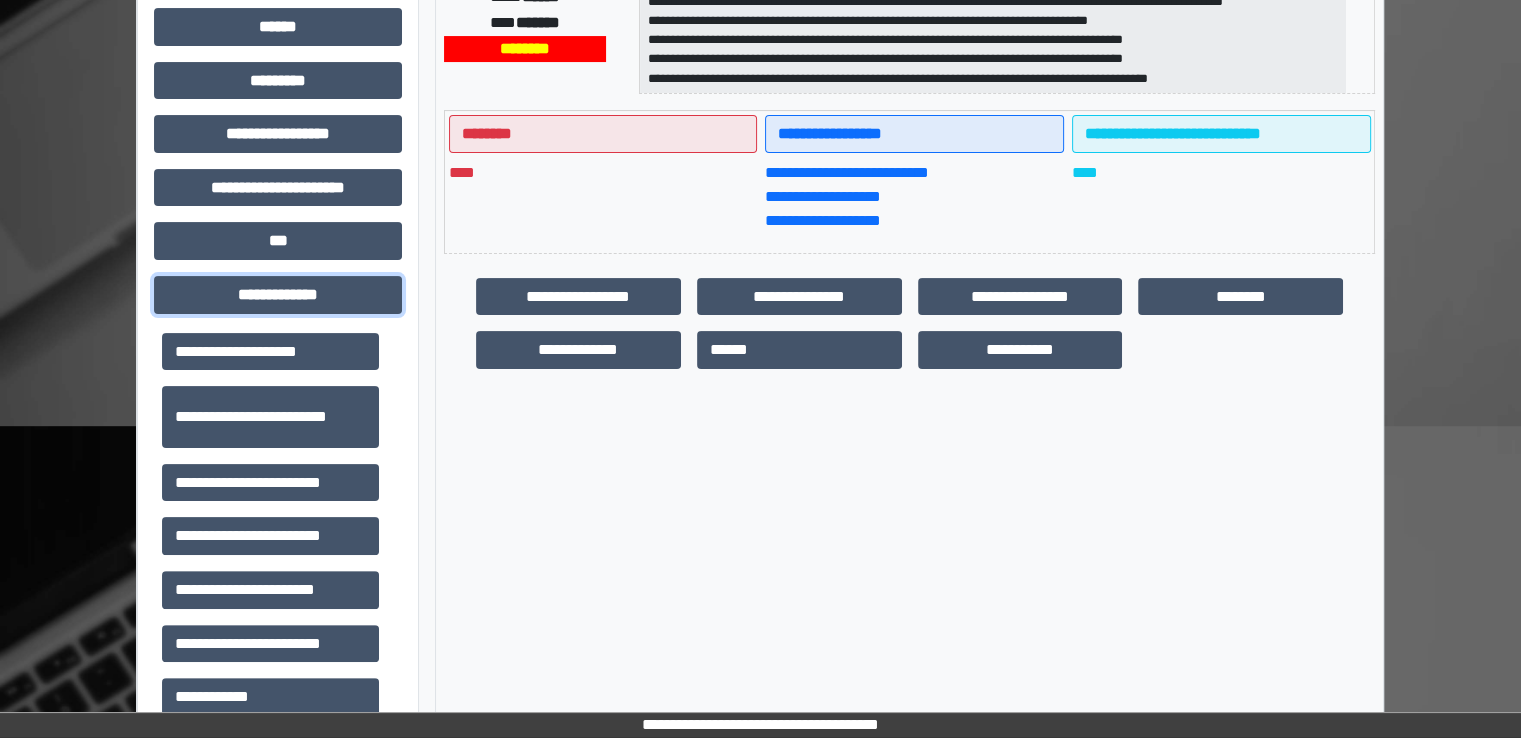 scroll, scrollTop: 600, scrollLeft: 0, axis: vertical 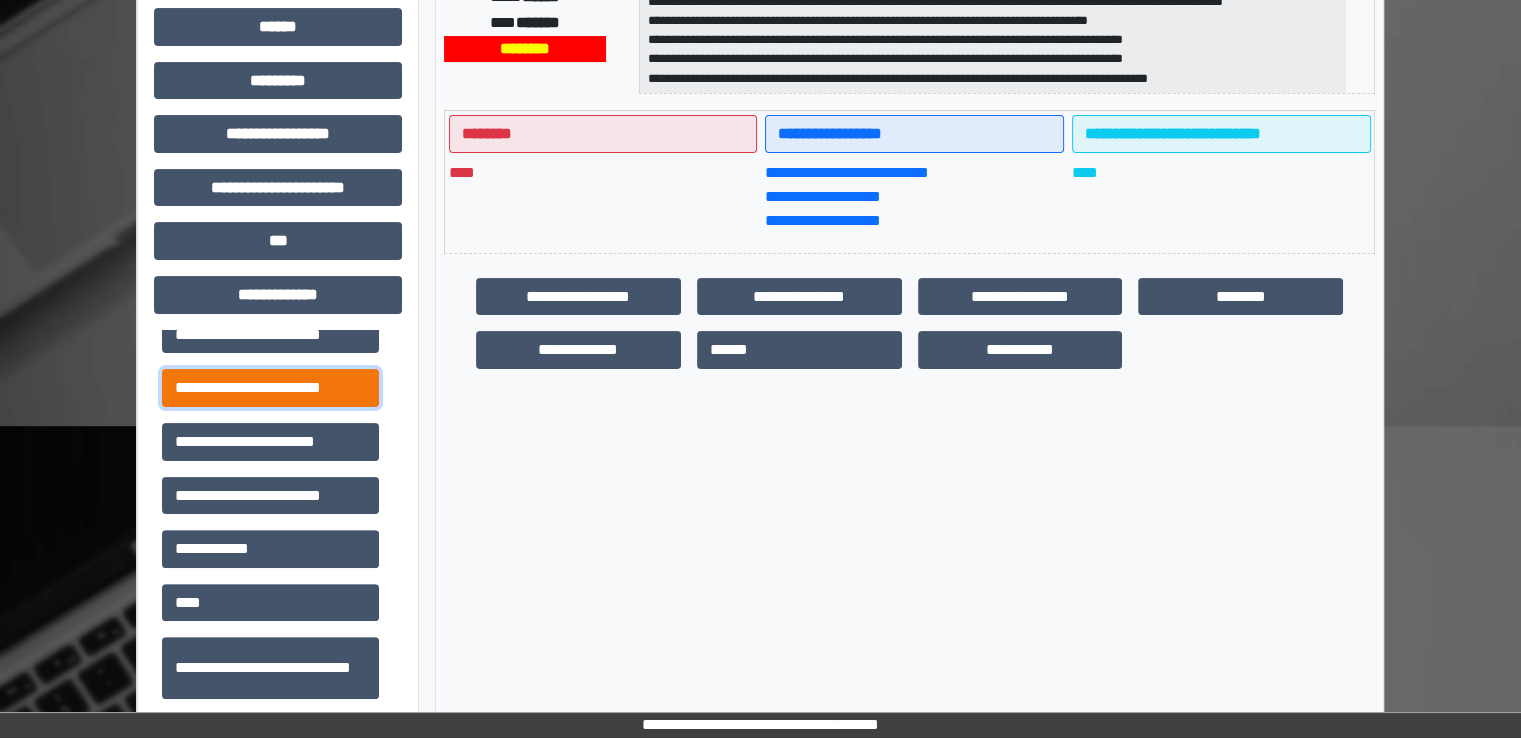 click on "**********" at bounding box center [270, 388] 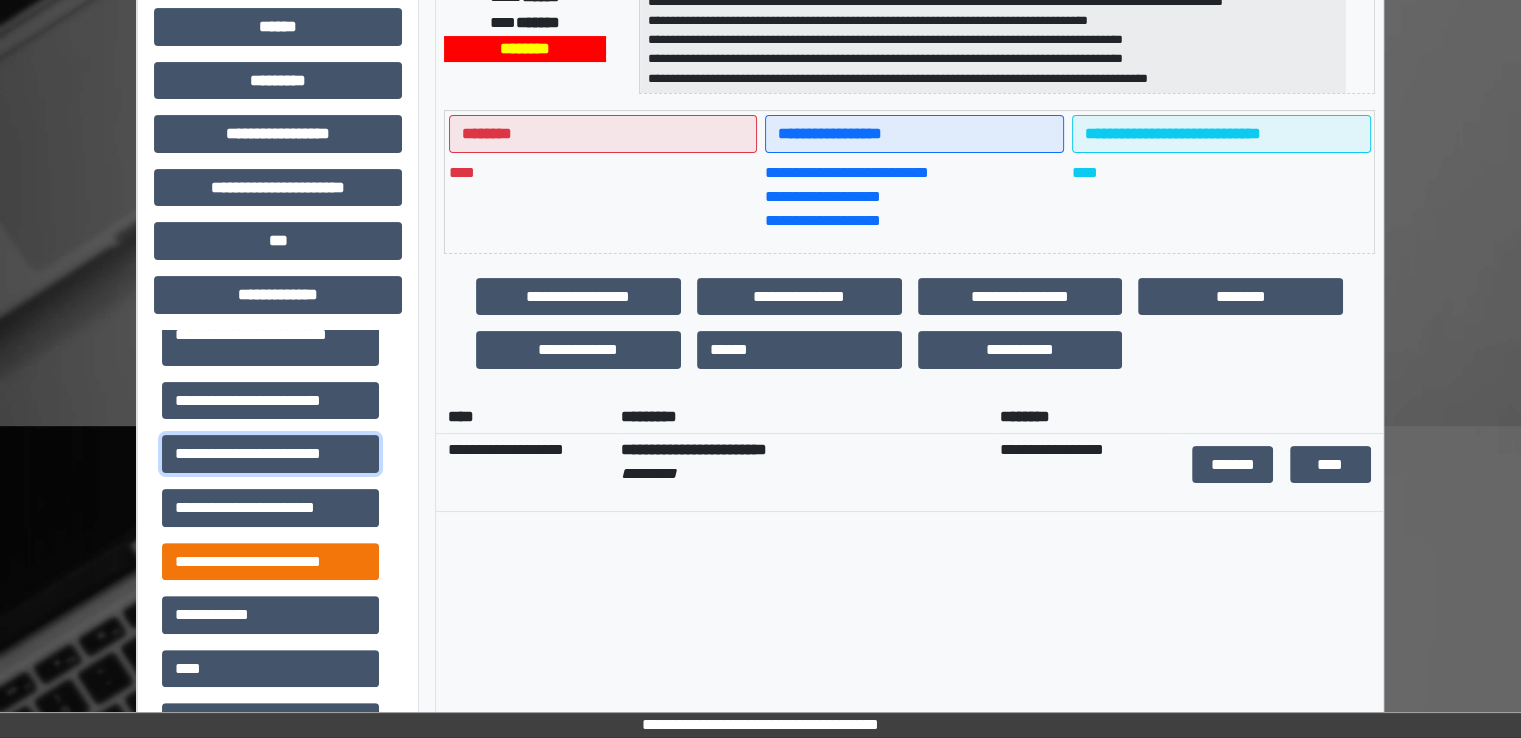 scroll, scrollTop: 500, scrollLeft: 0, axis: vertical 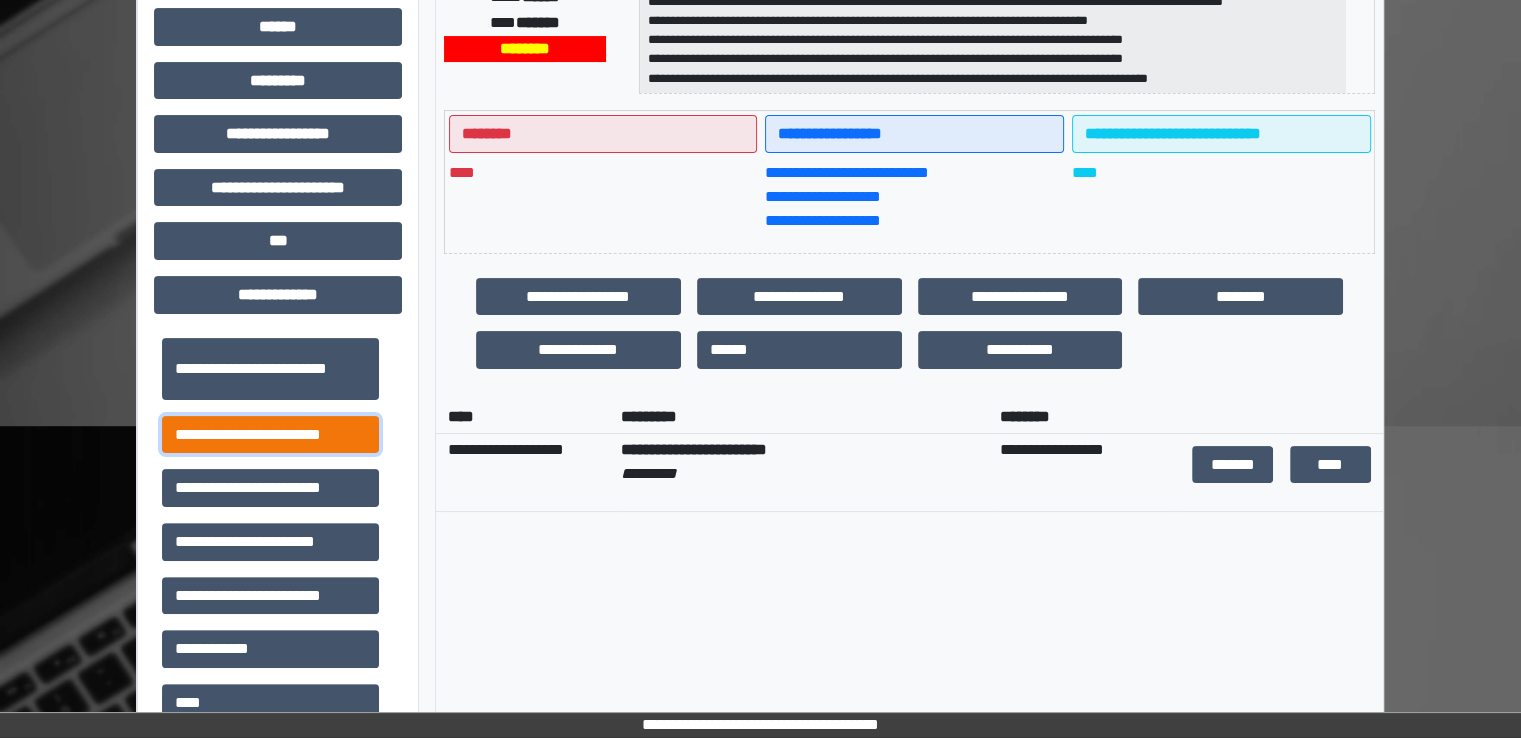 click on "**********" at bounding box center (270, 435) 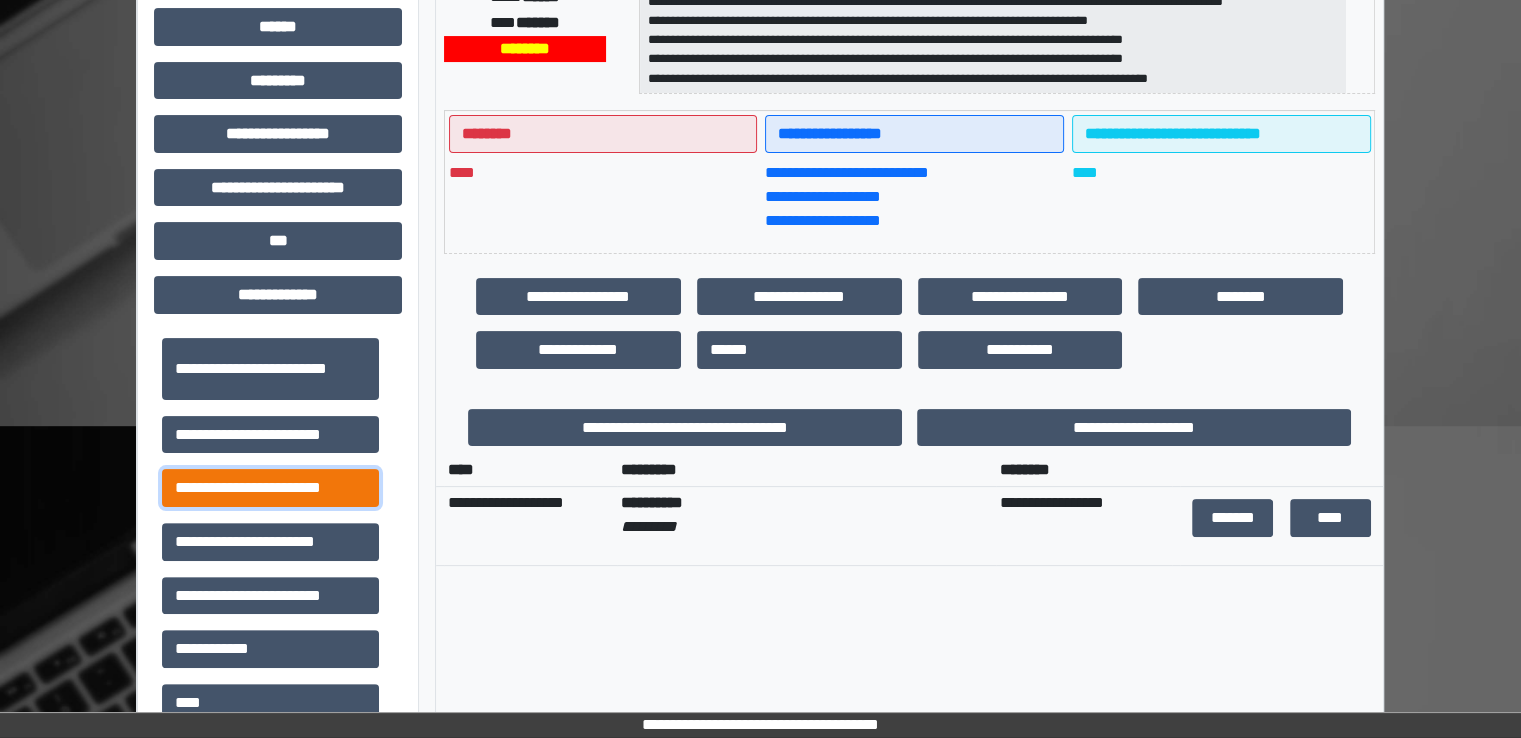 click on "**********" at bounding box center [270, 488] 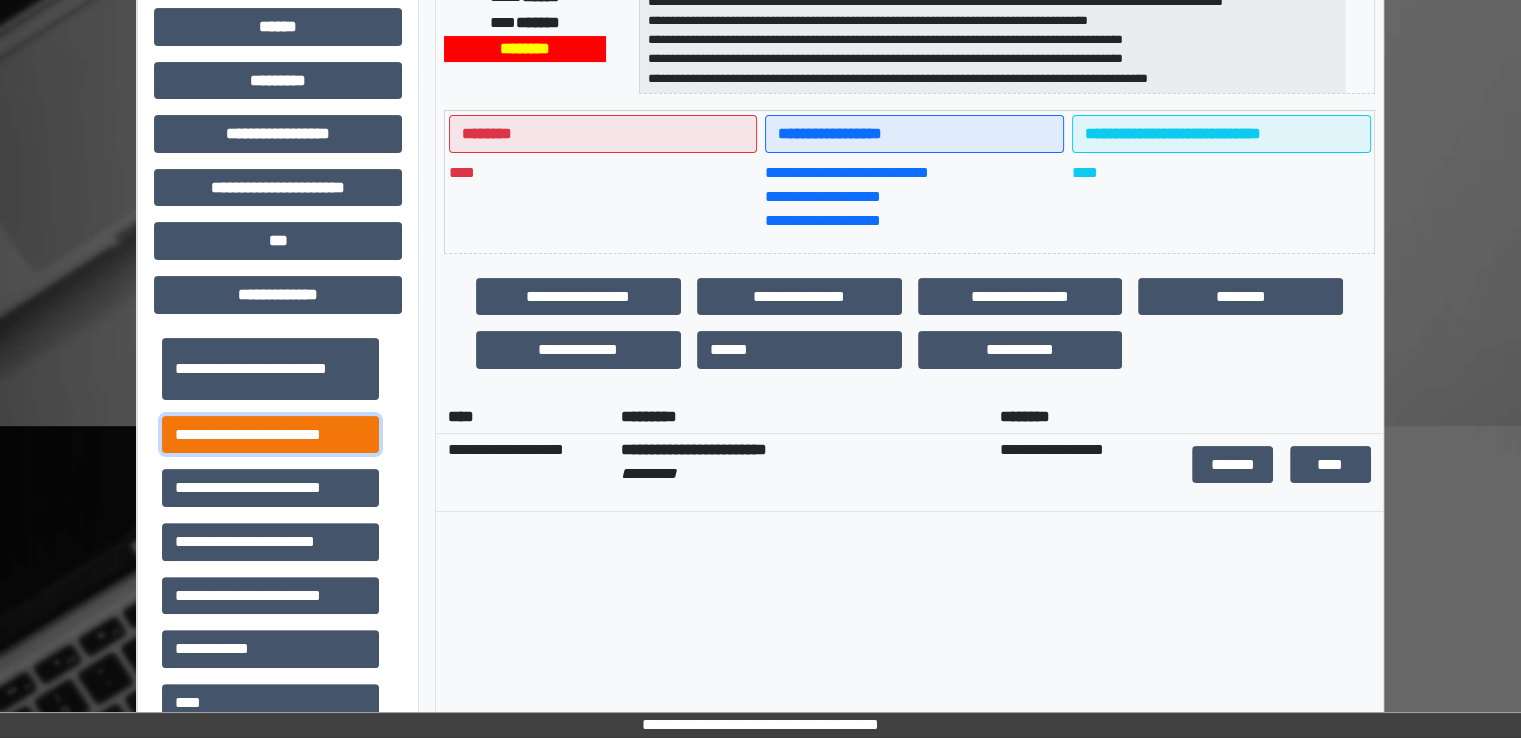 click on "**********" at bounding box center [270, 435] 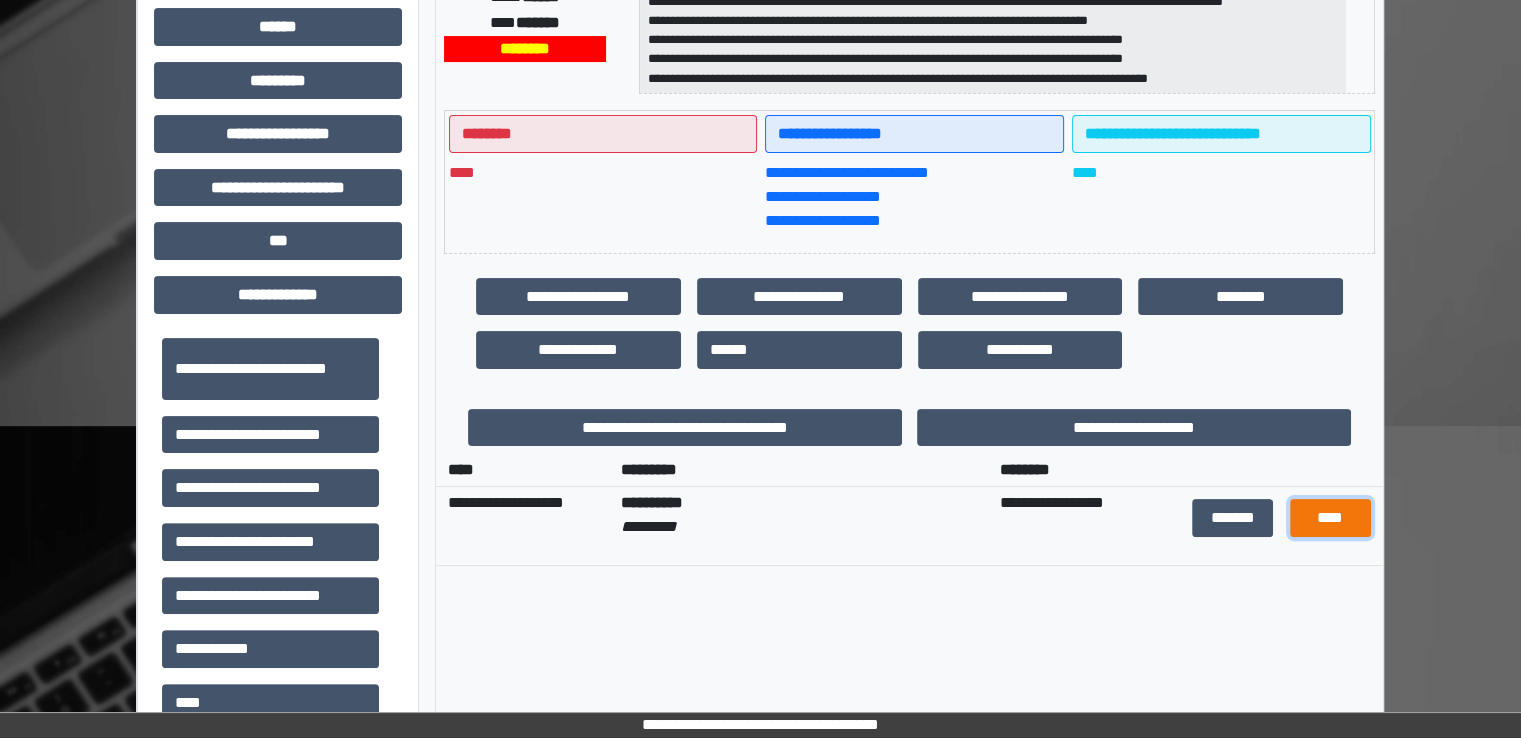 click on "****" at bounding box center [1330, 518] 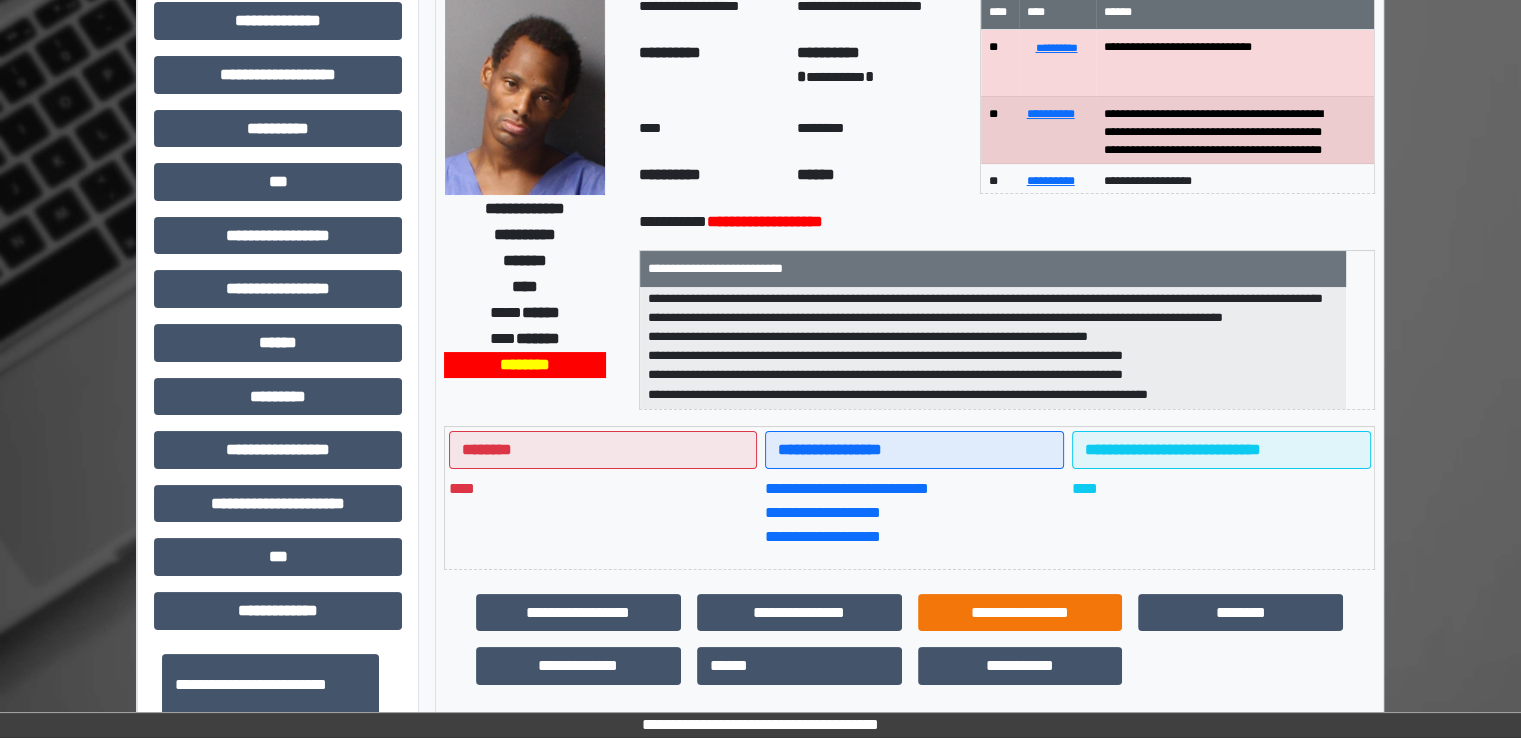 scroll, scrollTop: 0, scrollLeft: 0, axis: both 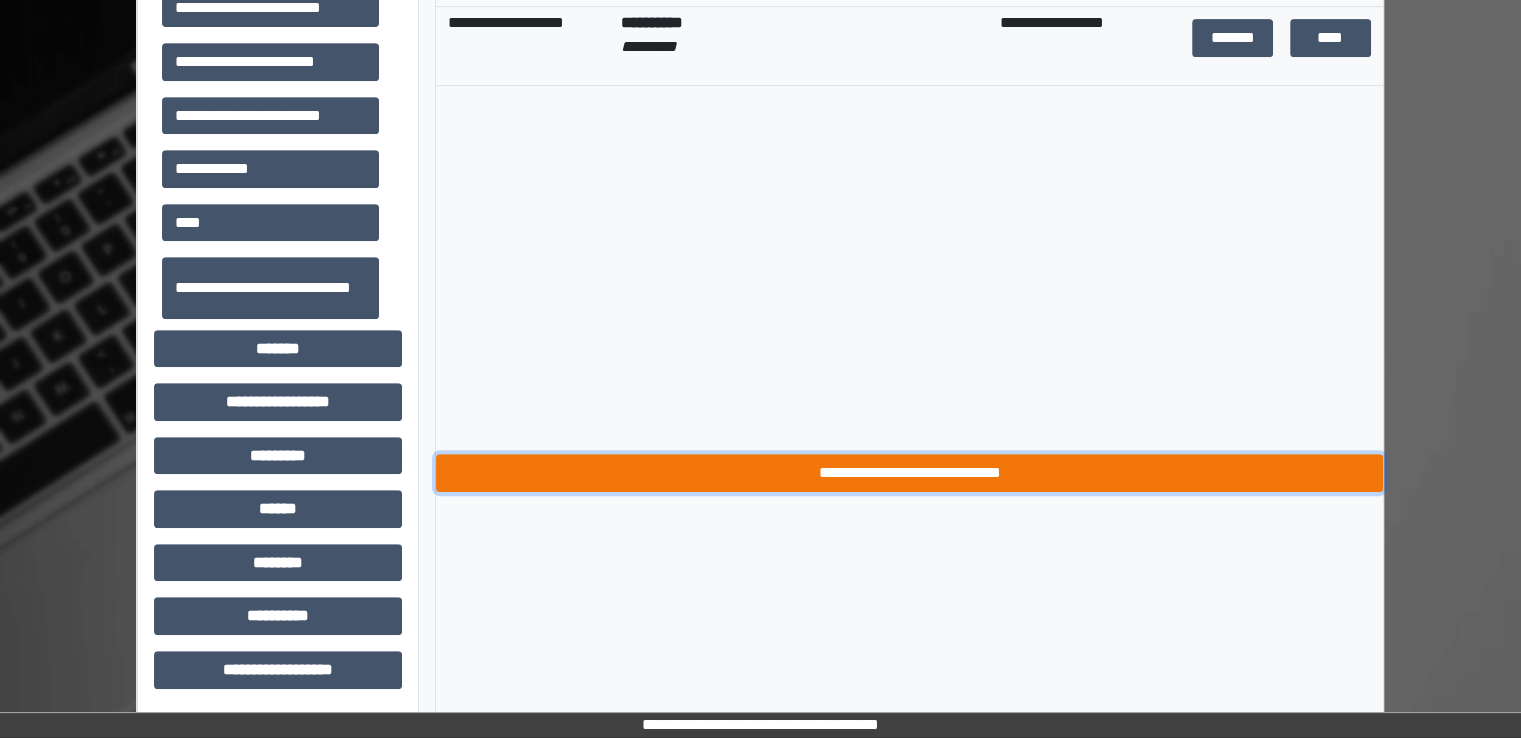 click on "**********" at bounding box center (909, 473) 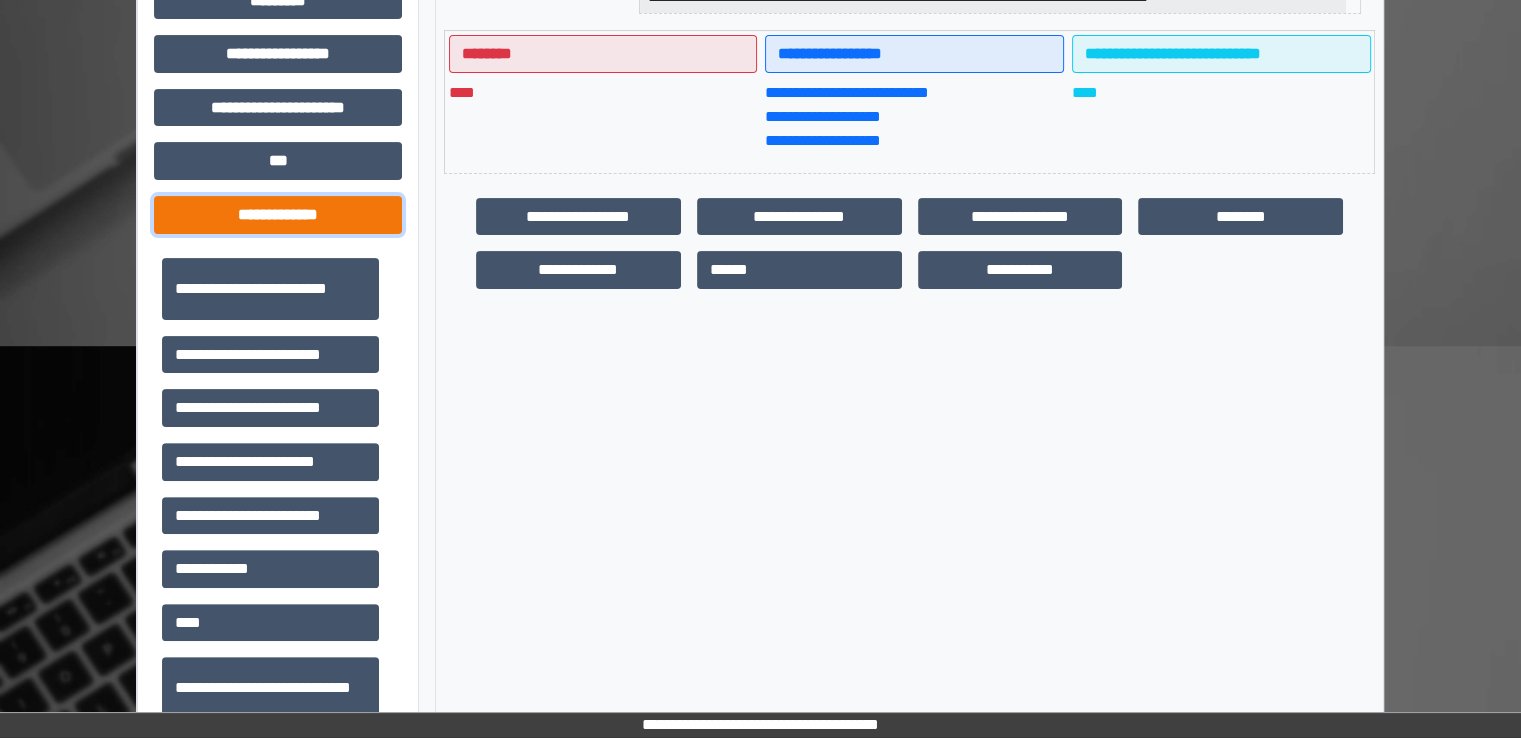 click on "**********" at bounding box center (278, 215) 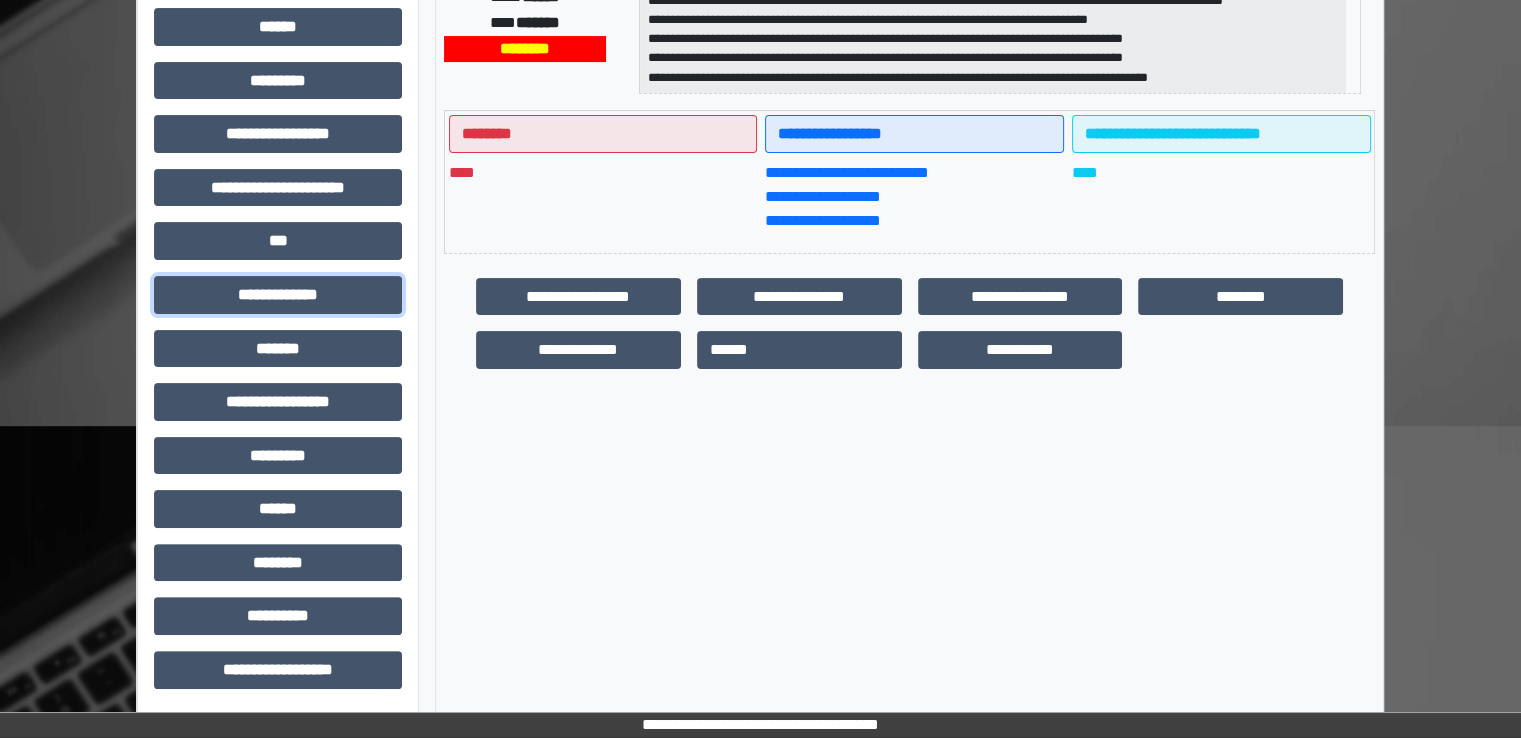 scroll, scrollTop: 428, scrollLeft: 0, axis: vertical 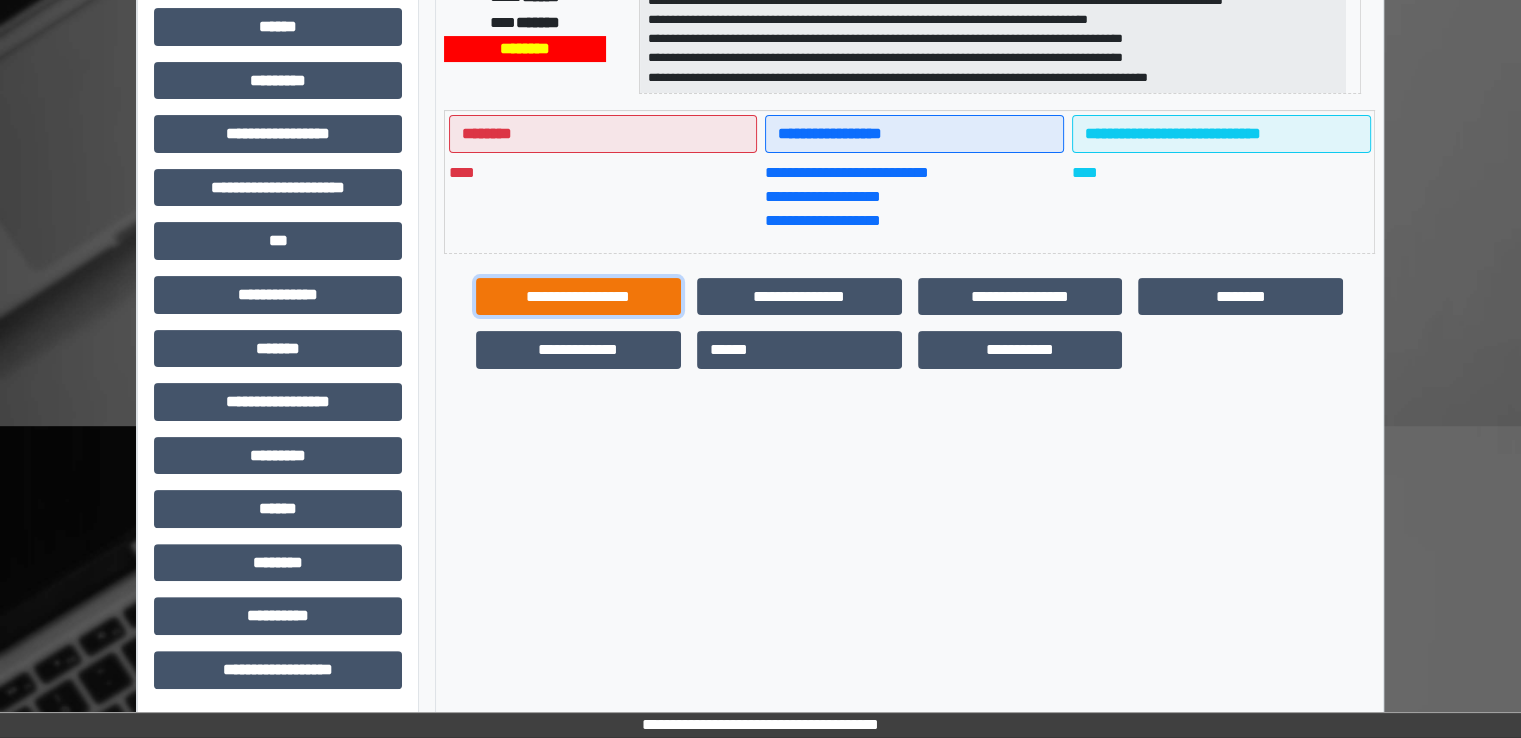click on "**********" at bounding box center (578, 297) 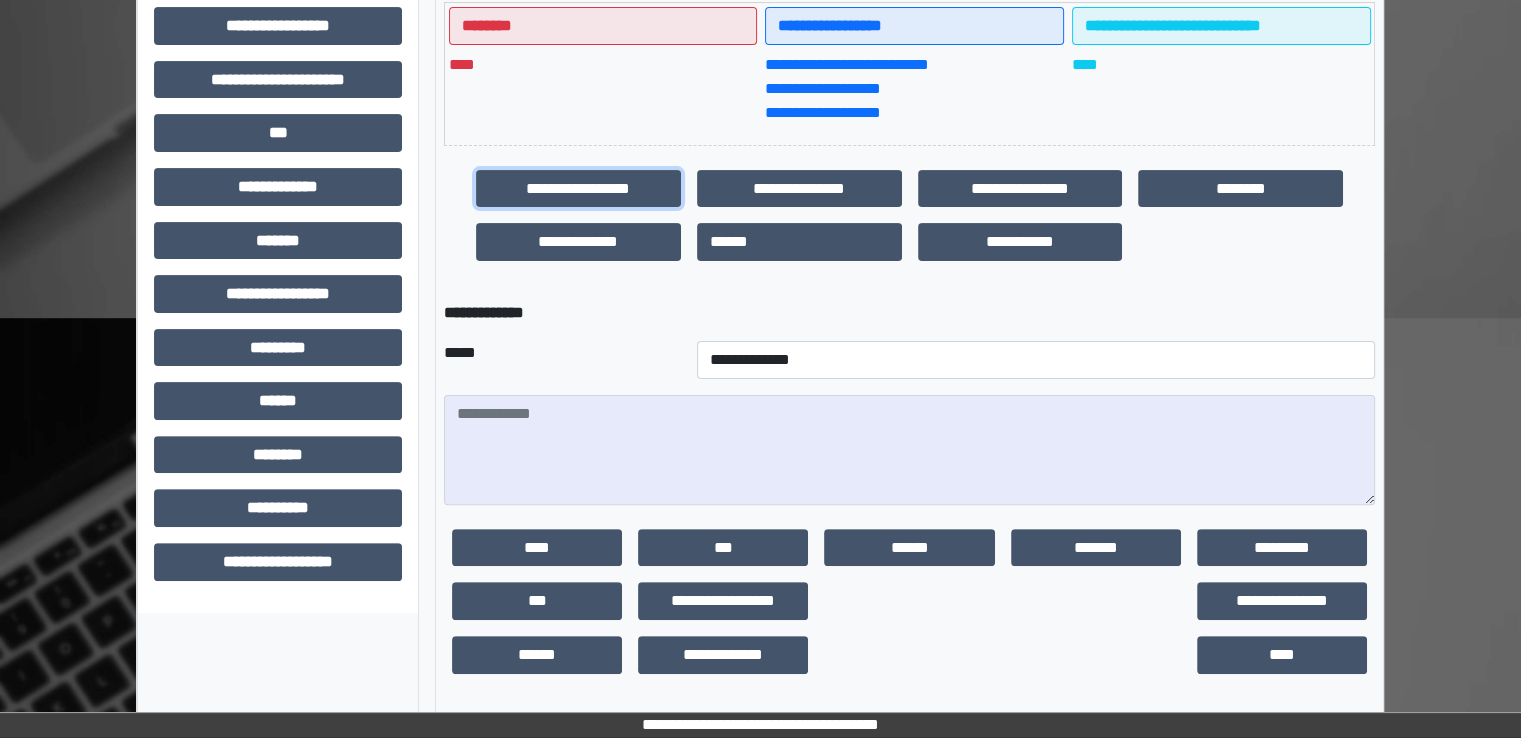 scroll, scrollTop: 536, scrollLeft: 0, axis: vertical 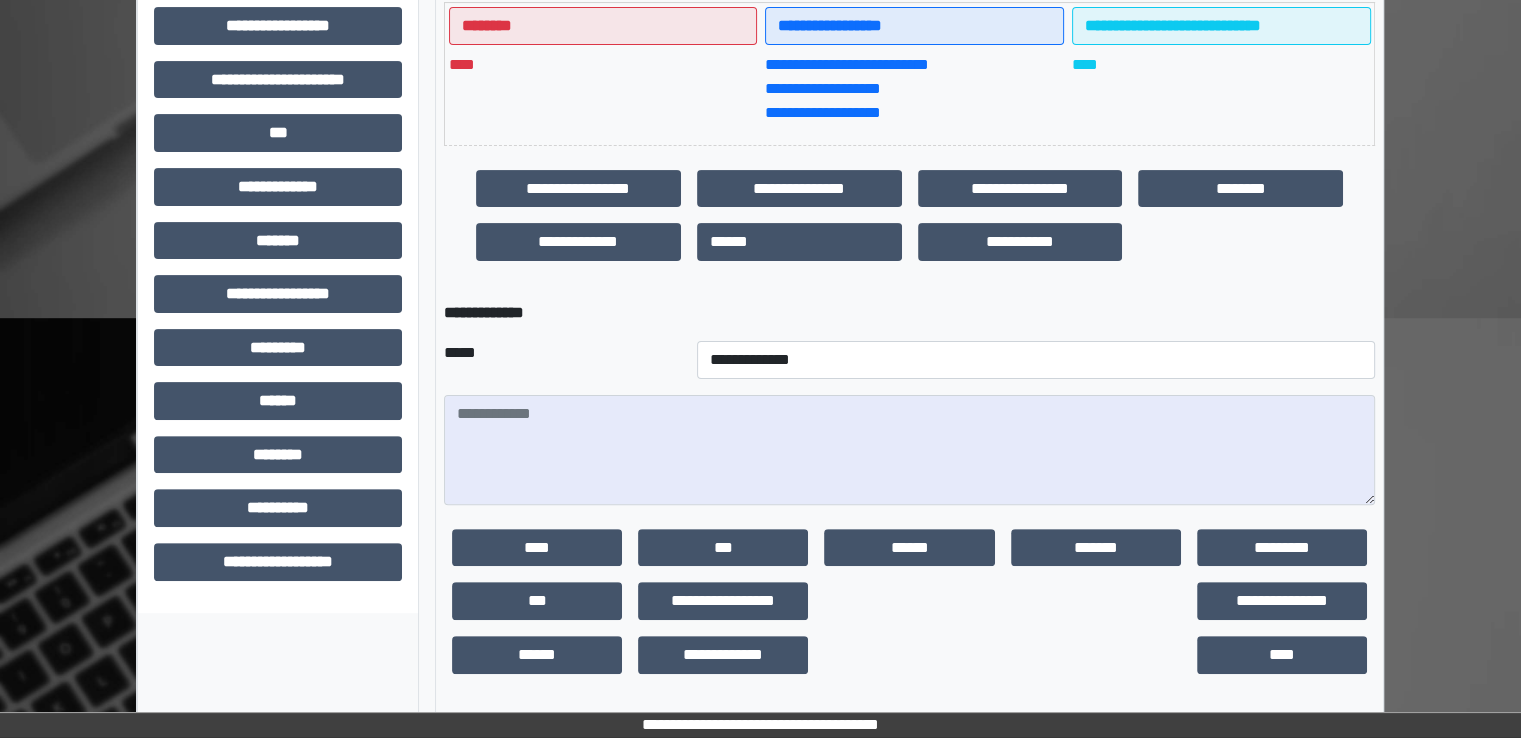 click on "**********" at bounding box center [723, 601] 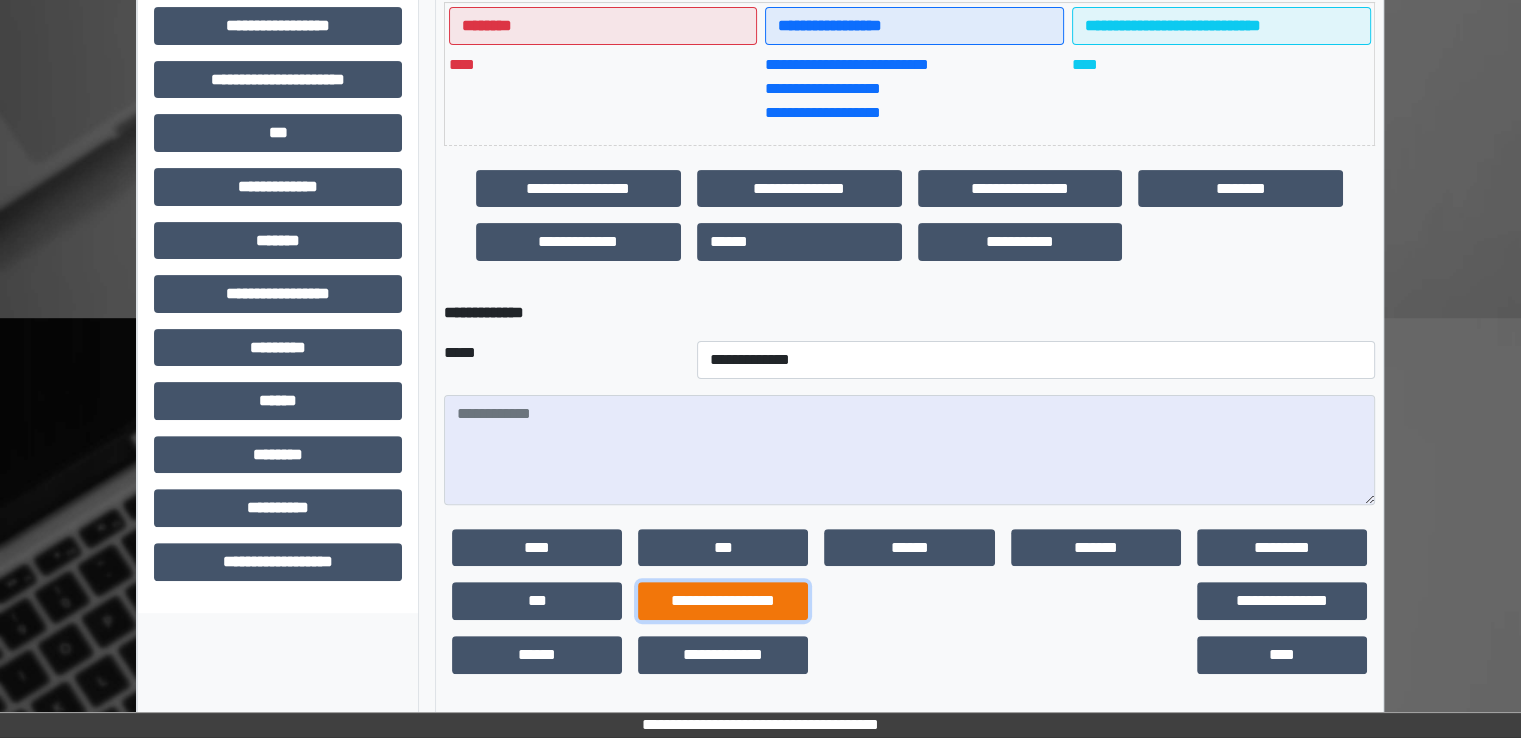 click on "**********" at bounding box center [723, 601] 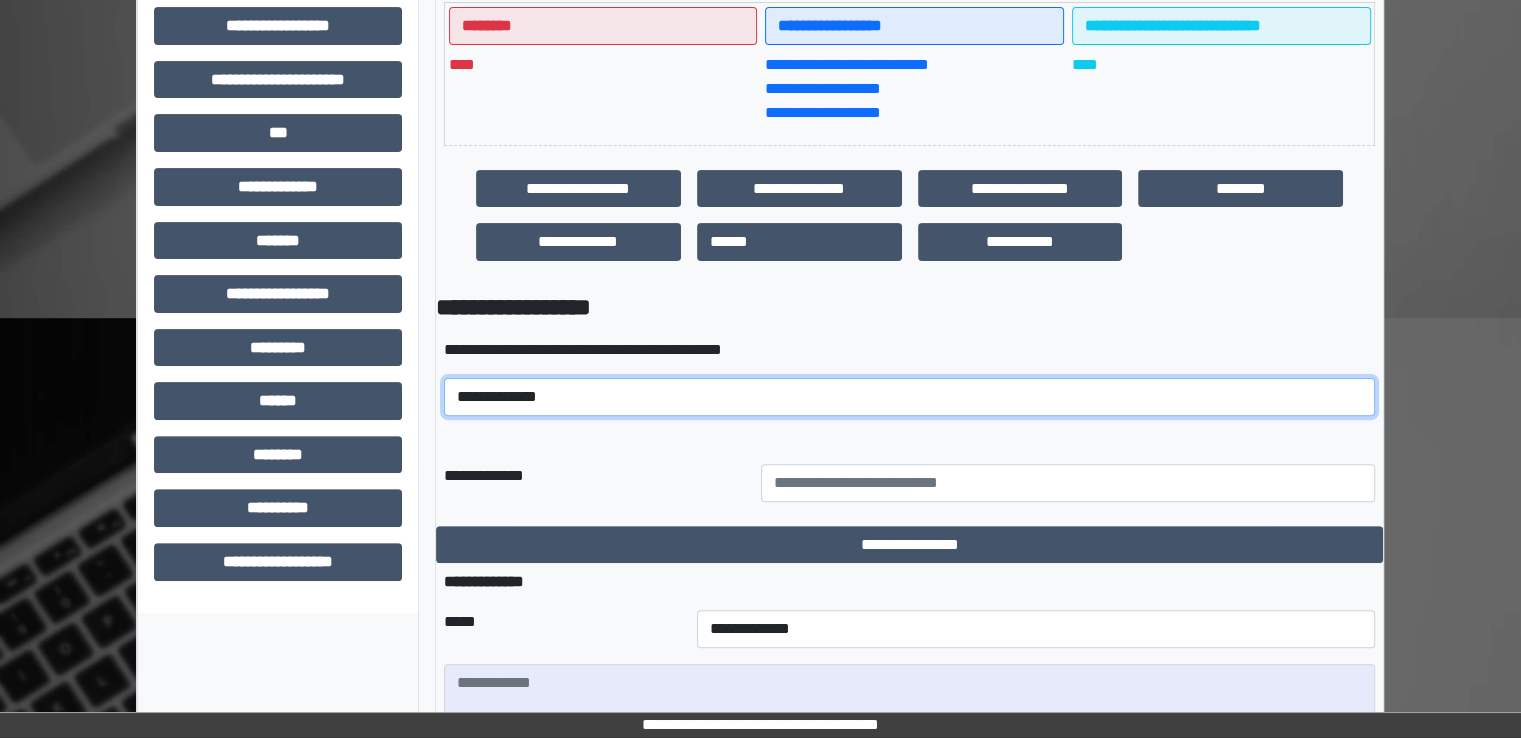 click on "**********" at bounding box center [909, 397] 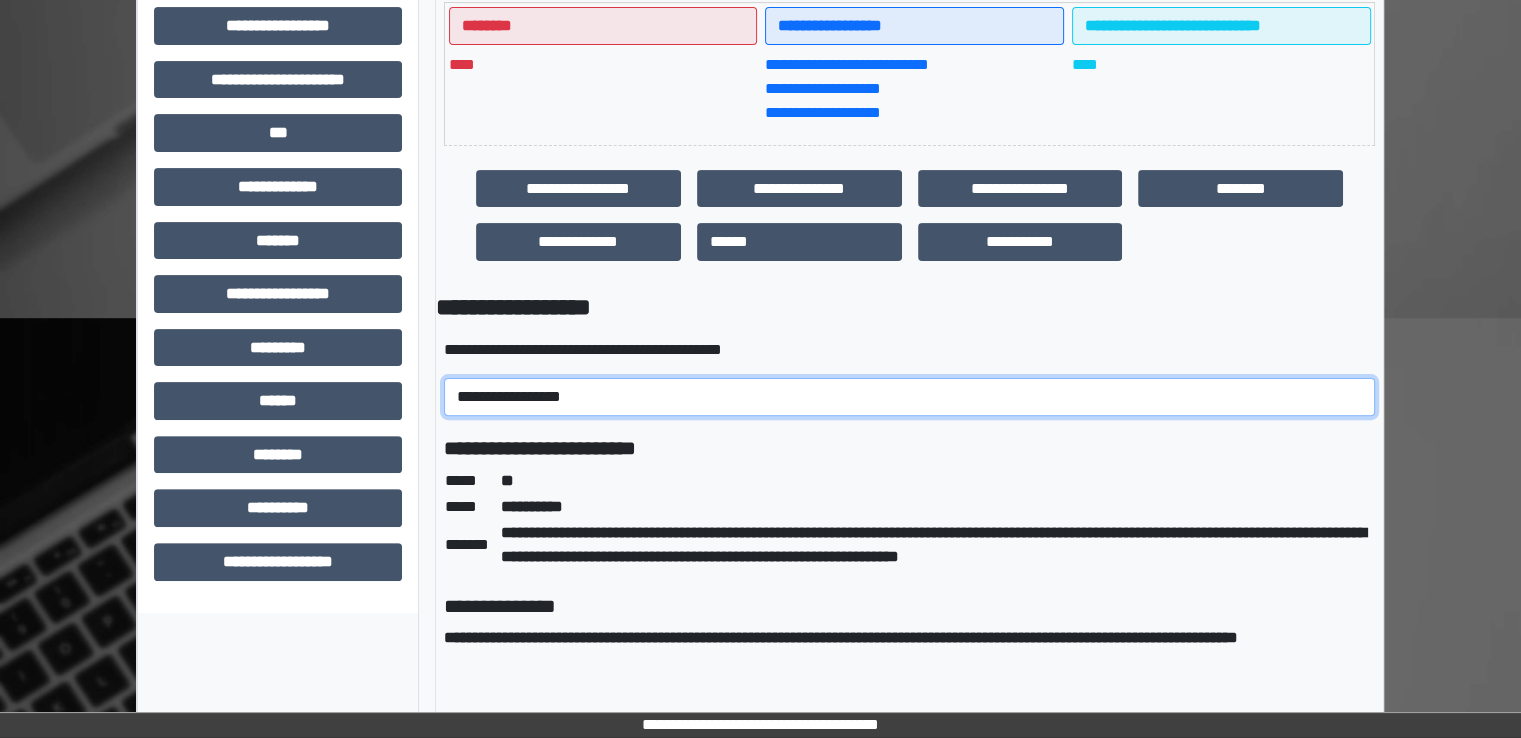 scroll, scrollTop: 836, scrollLeft: 0, axis: vertical 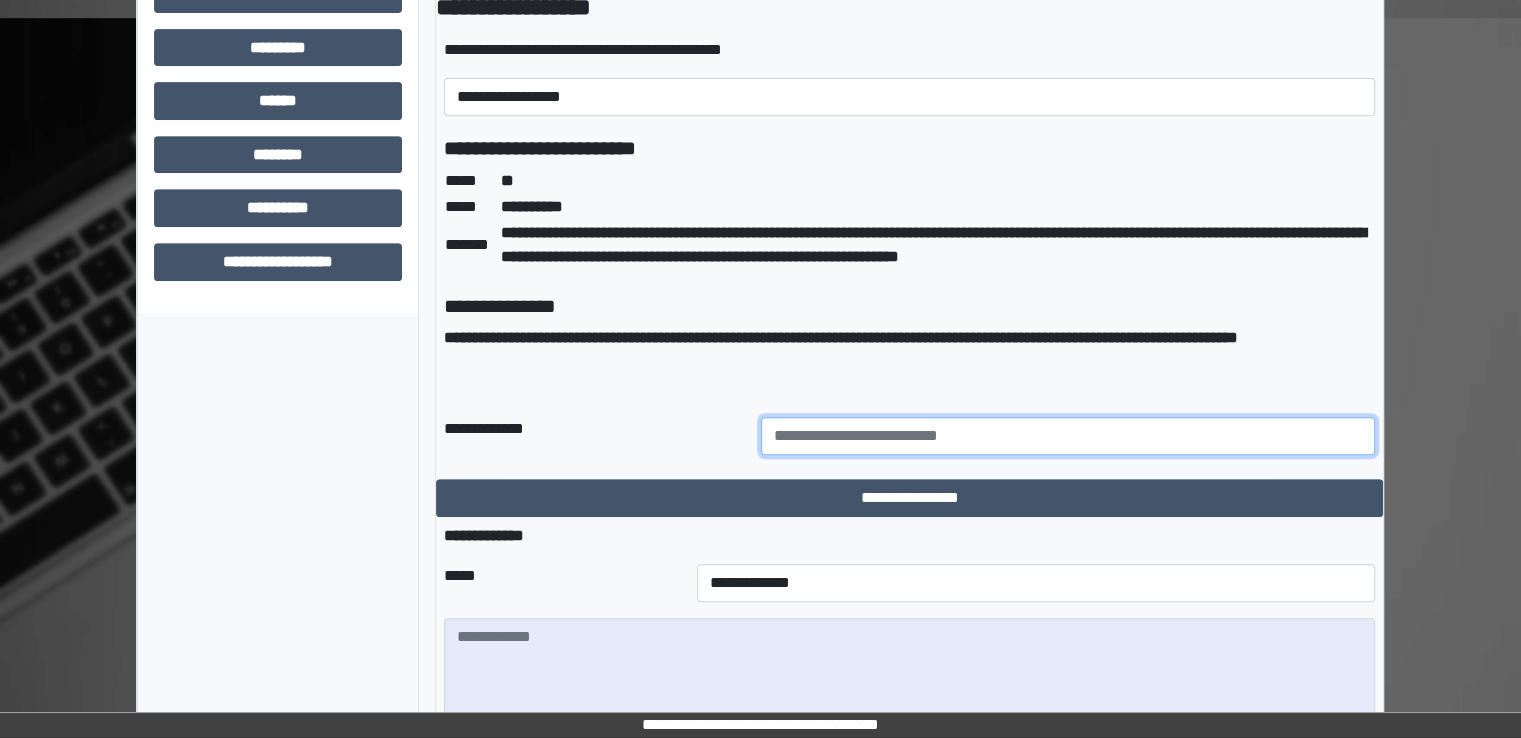 click at bounding box center (1068, 436) 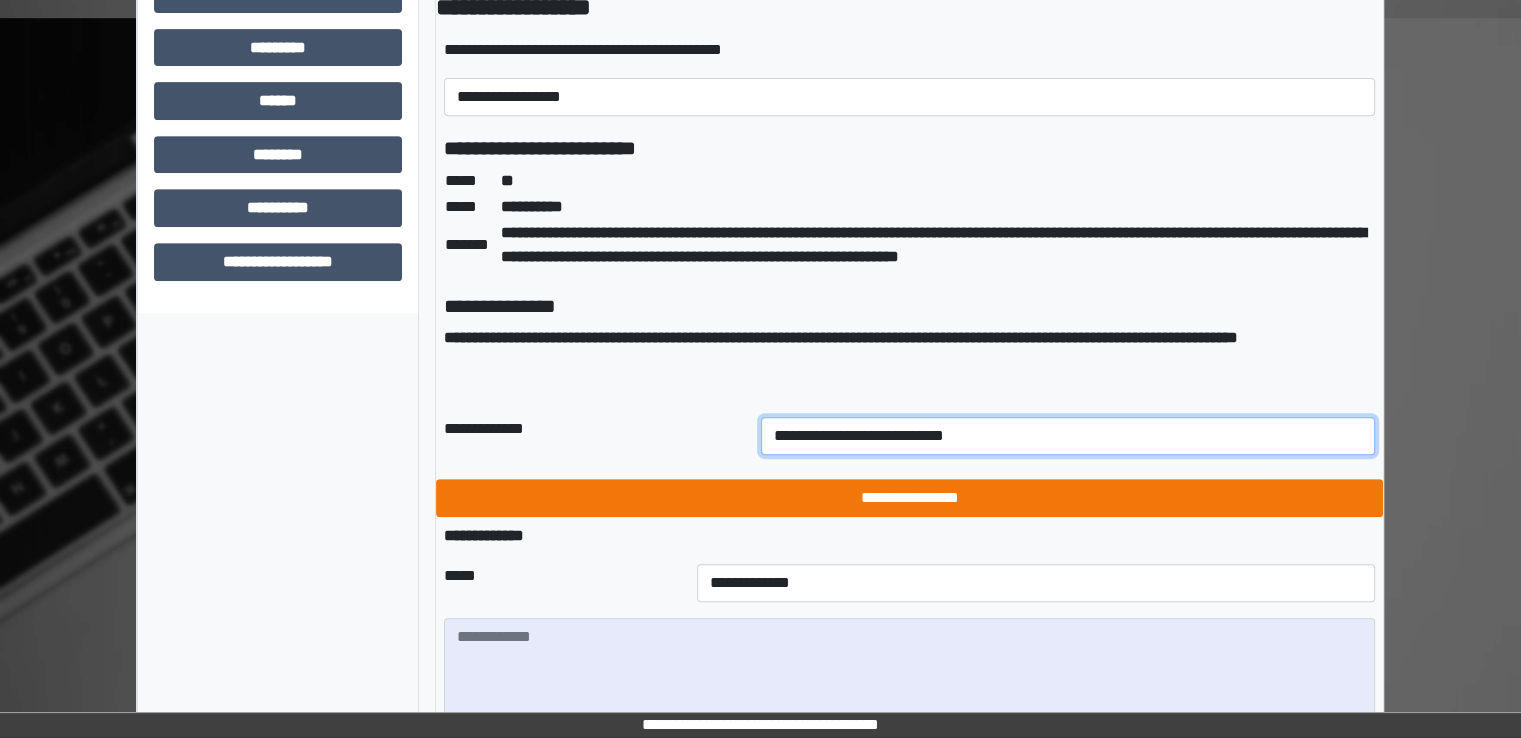 type on "**********" 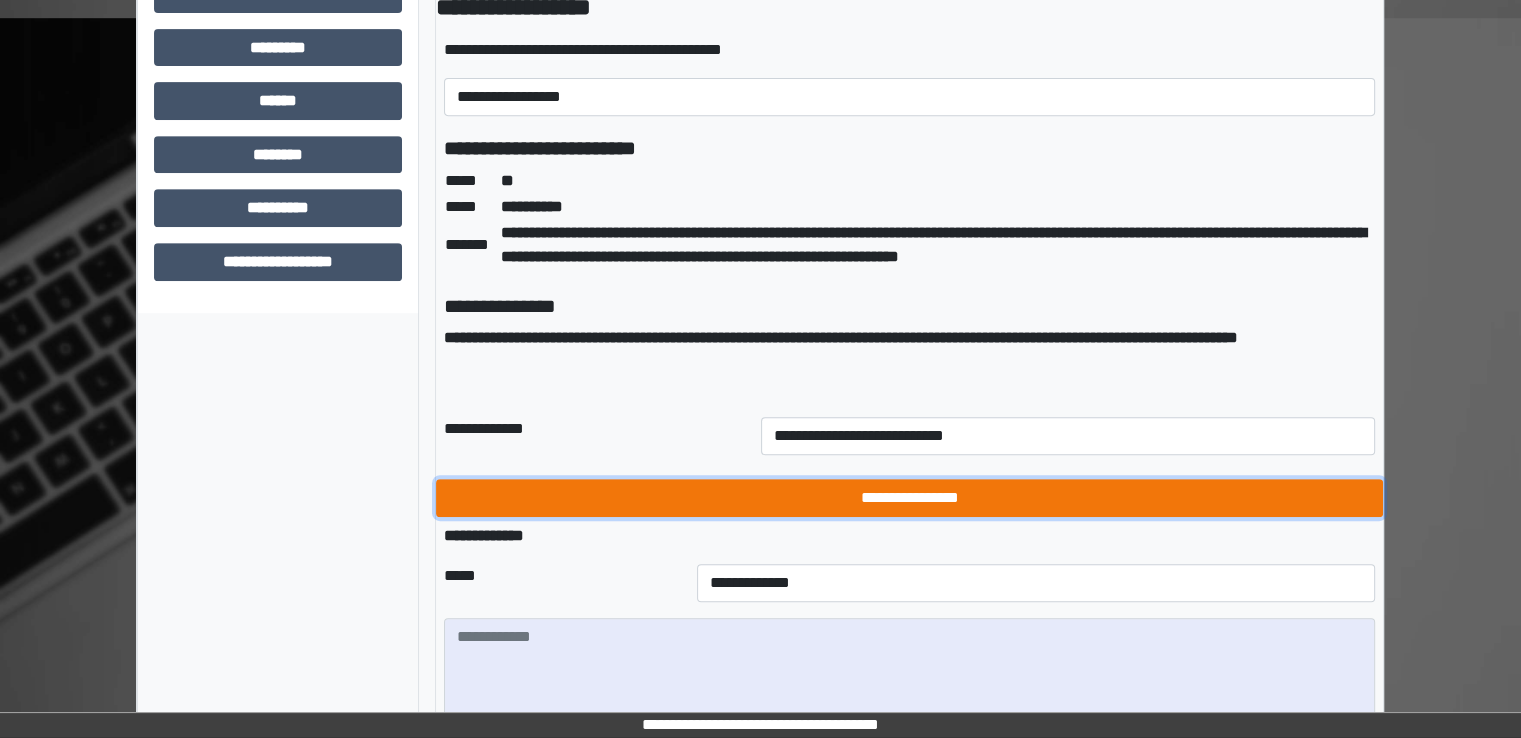 click on "**********" at bounding box center [909, 498] 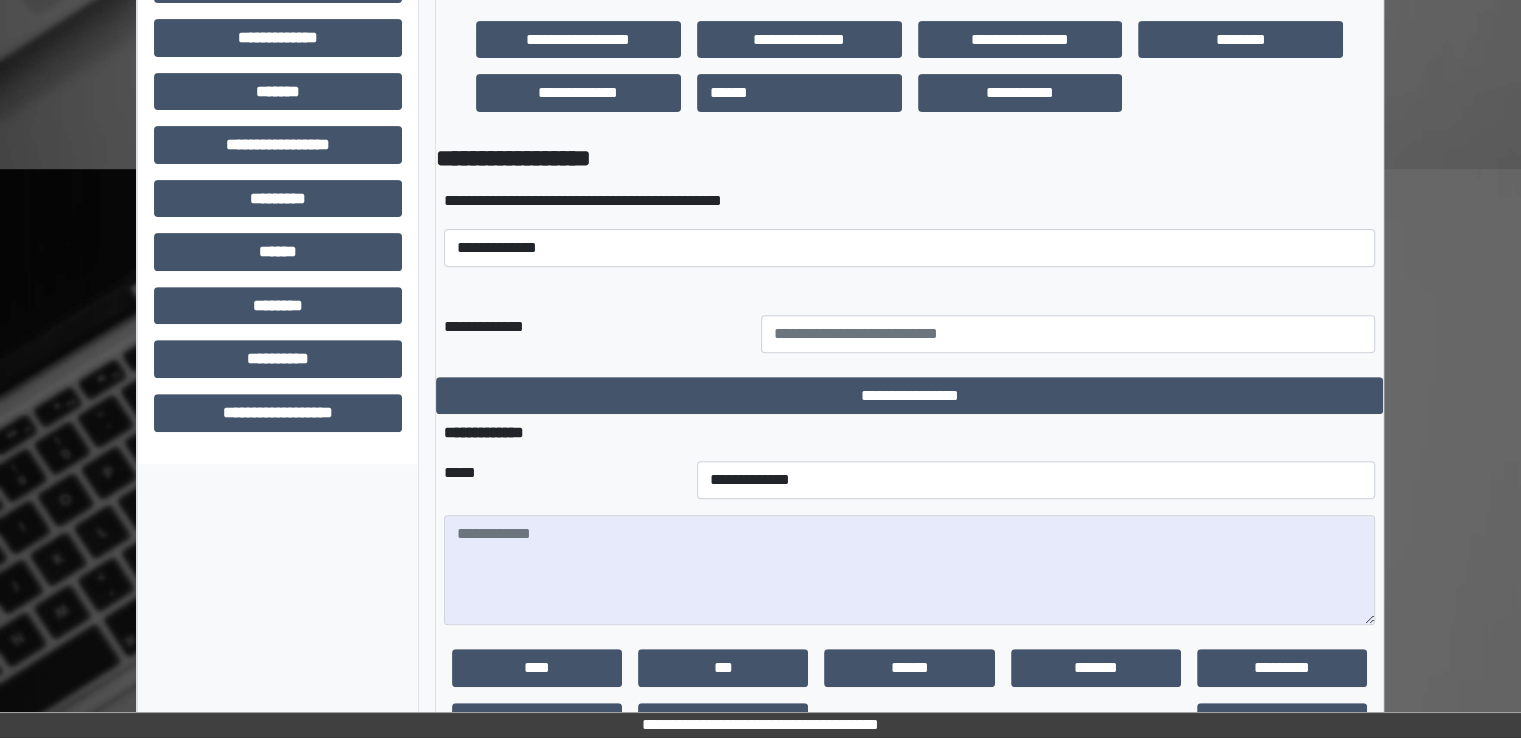 scroll, scrollTop: 806, scrollLeft: 0, axis: vertical 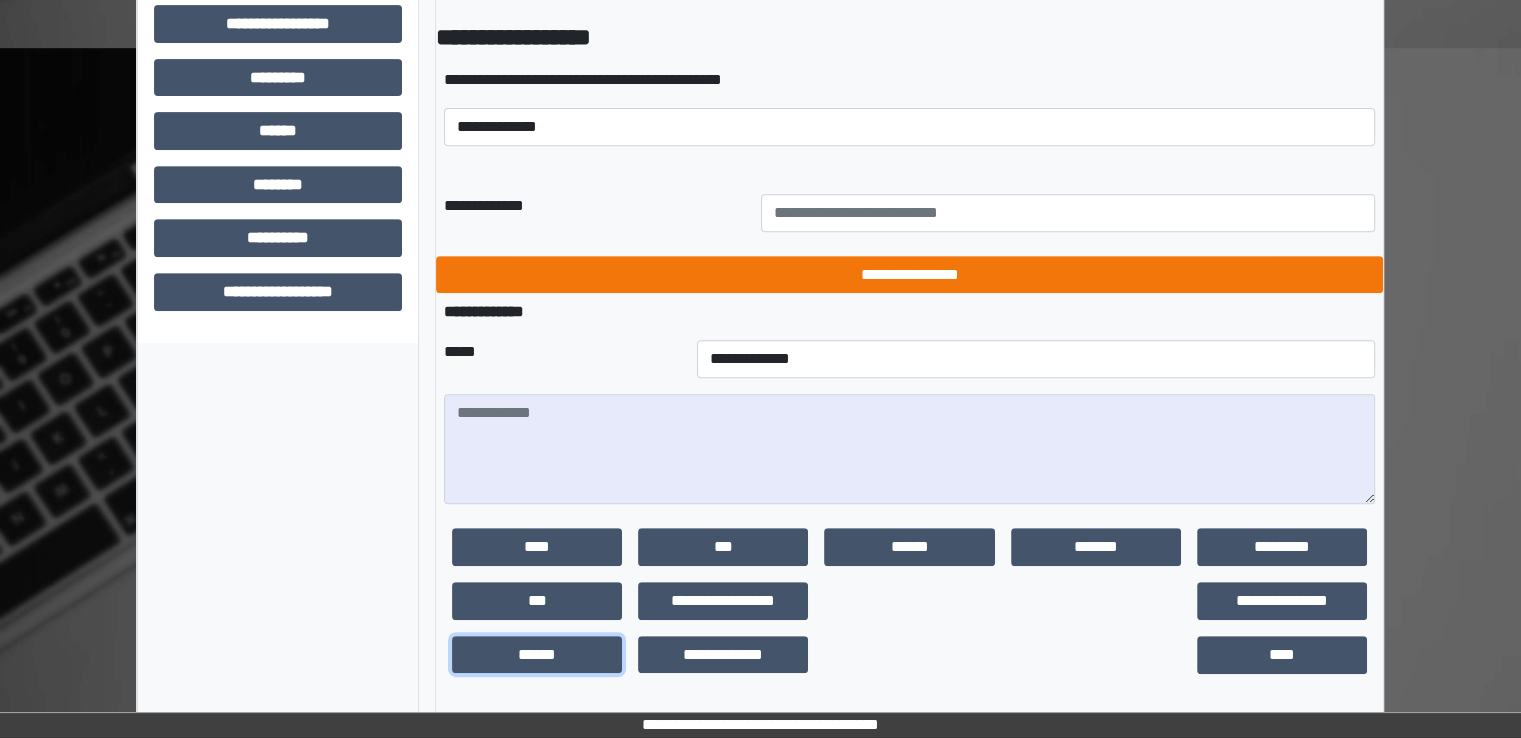 drag, startPoint x: 603, startPoint y: 658, endPoint x: 634, endPoint y: 657, distance: 31.016125 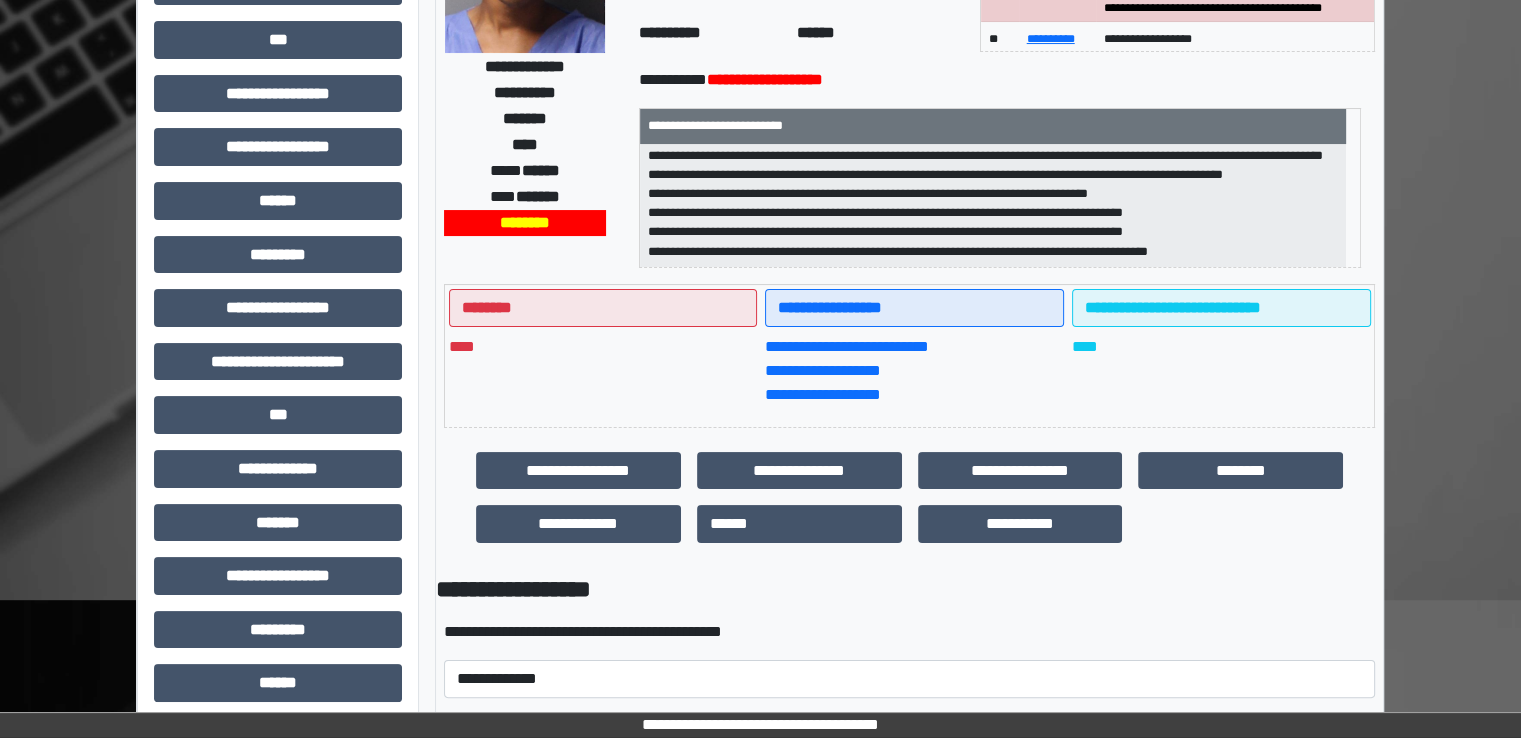 scroll, scrollTop: 0, scrollLeft: 0, axis: both 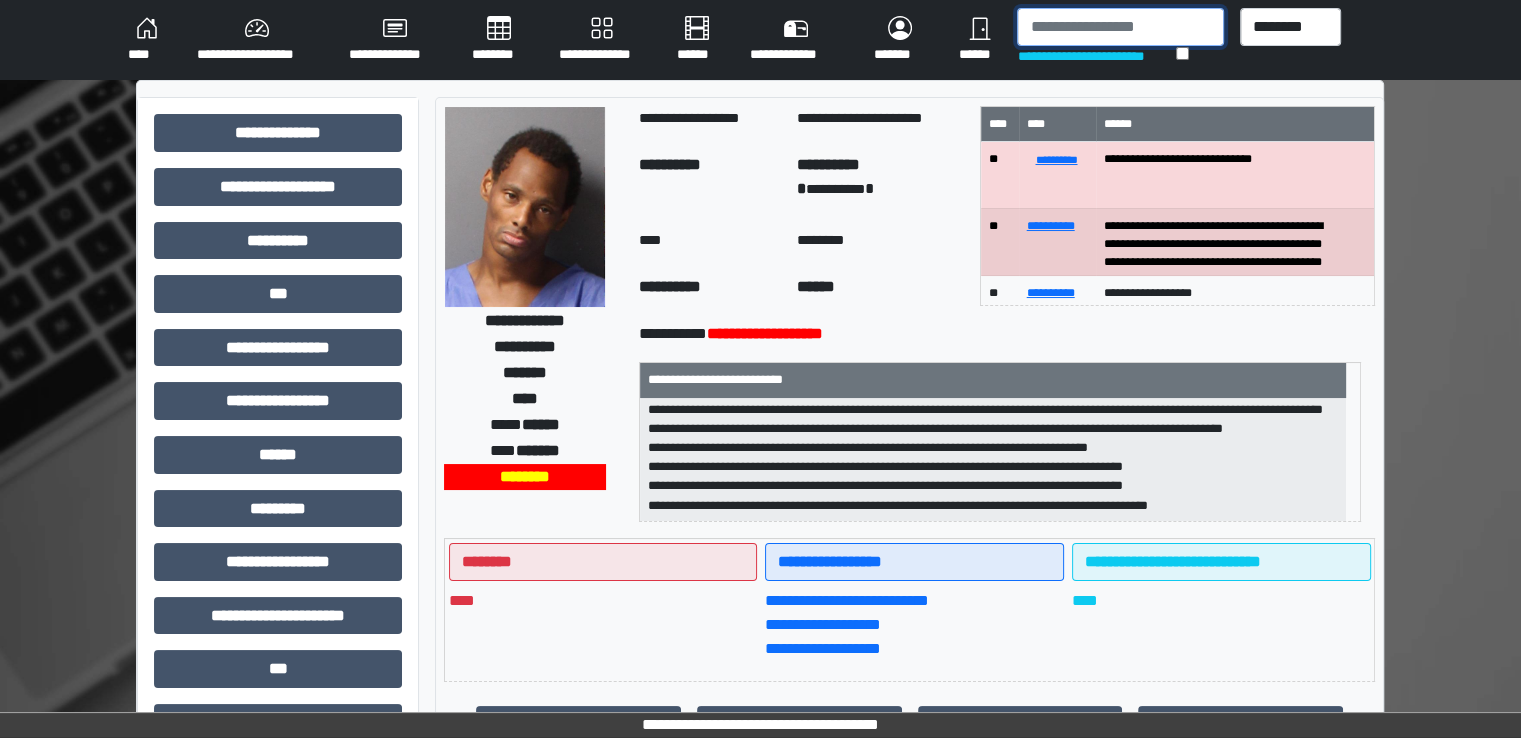 click at bounding box center [1120, 27] 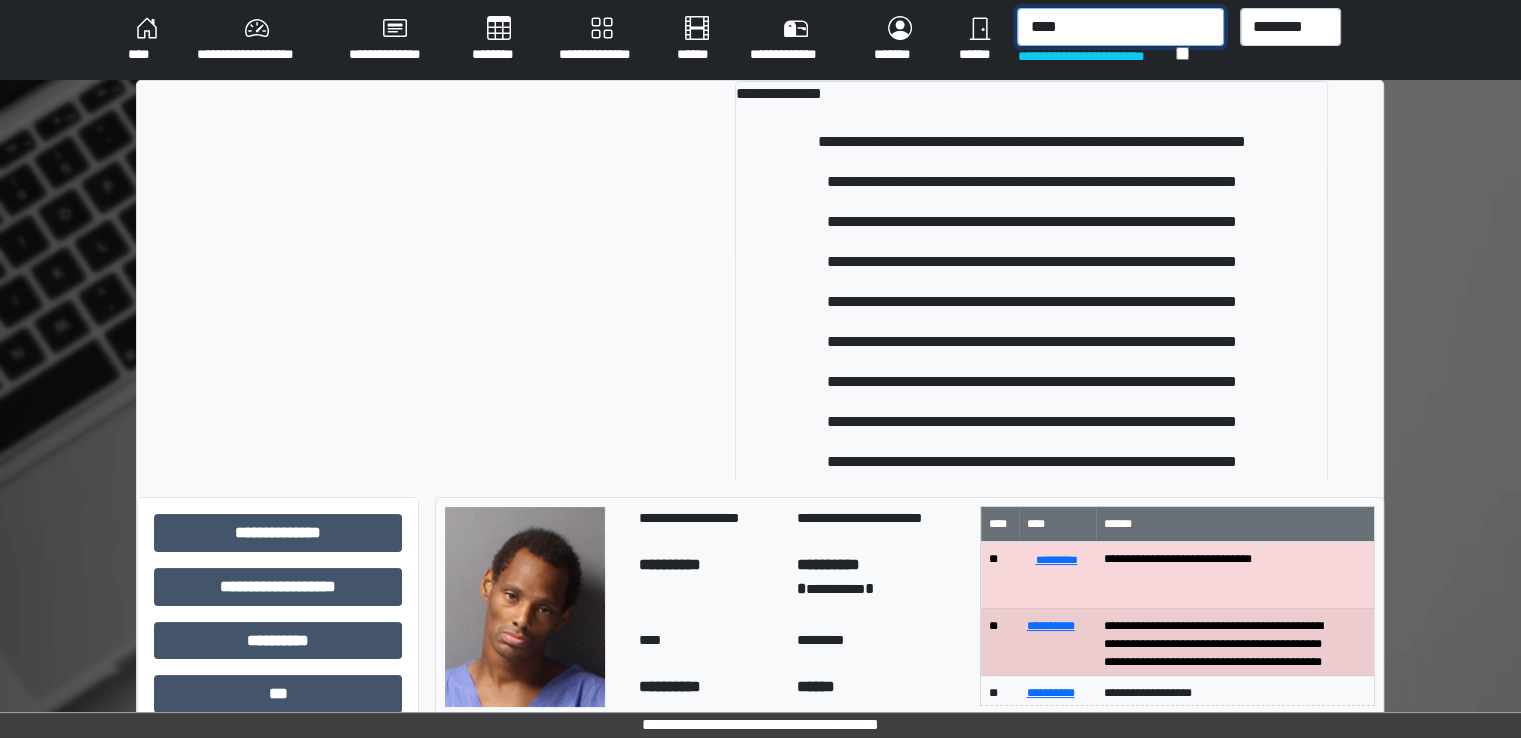 type on "****" 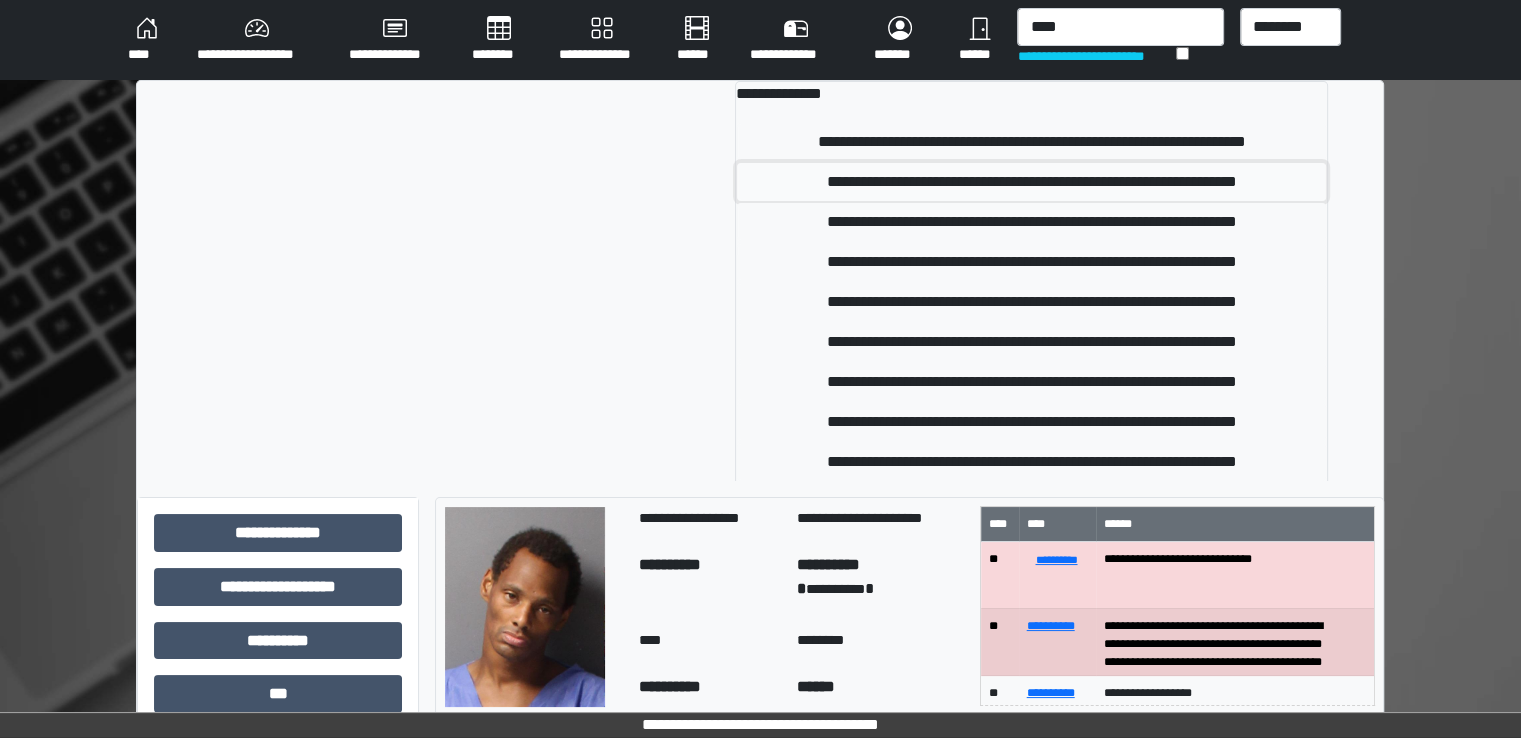 click on "**********" at bounding box center [1031, 182] 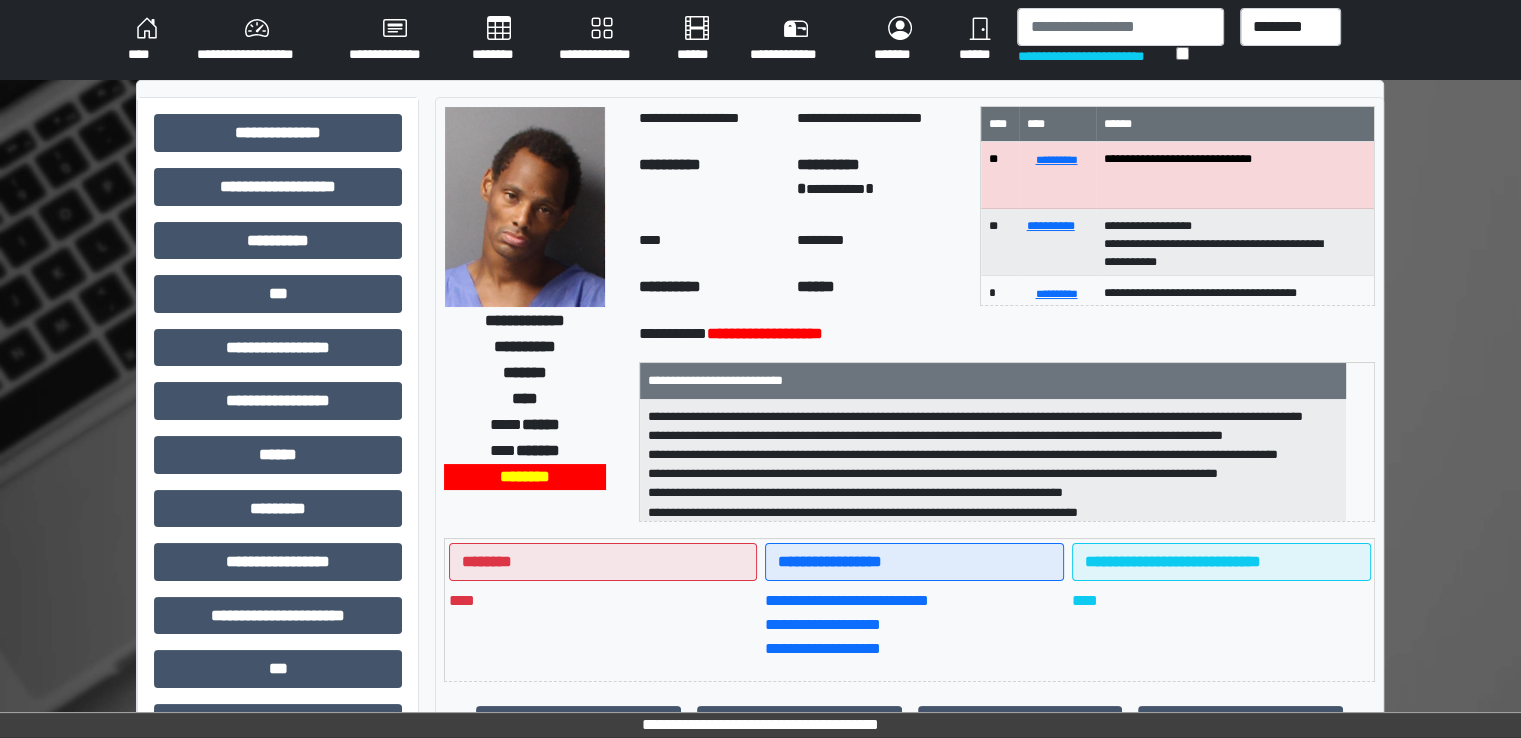 click on "********" at bounding box center (499, 40) 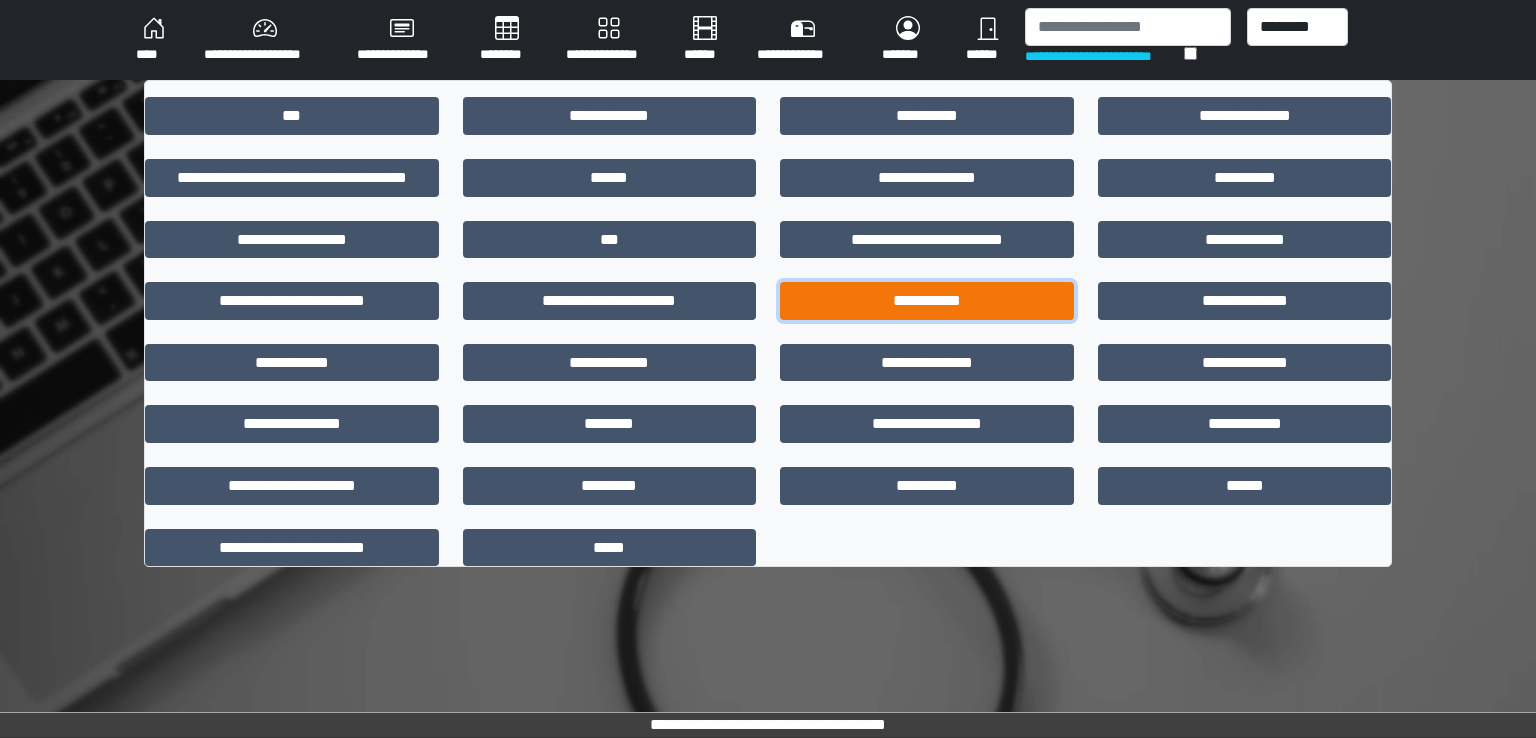 click on "**********" at bounding box center [927, 301] 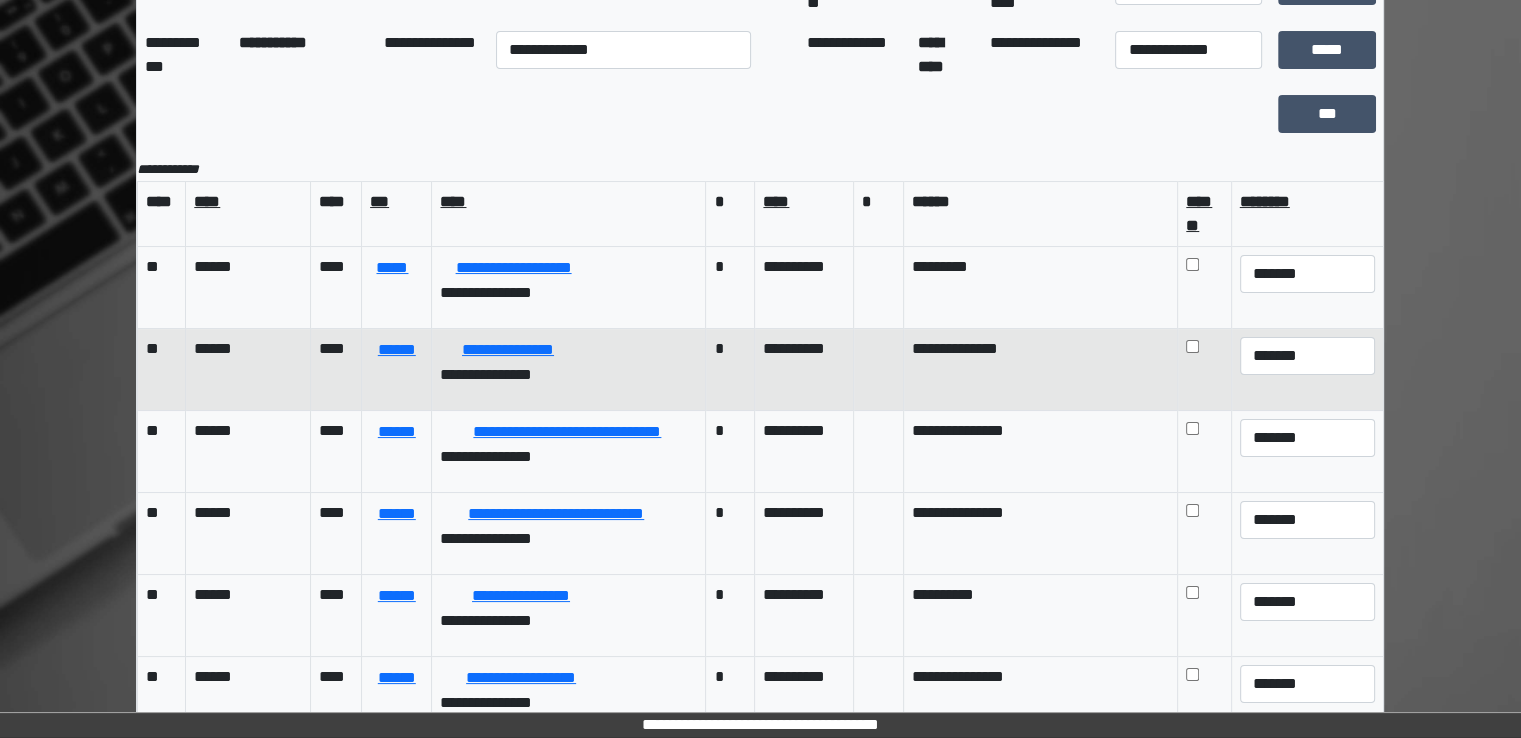 scroll, scrollTop: 174, scrollLeft: 0, axis: vertical 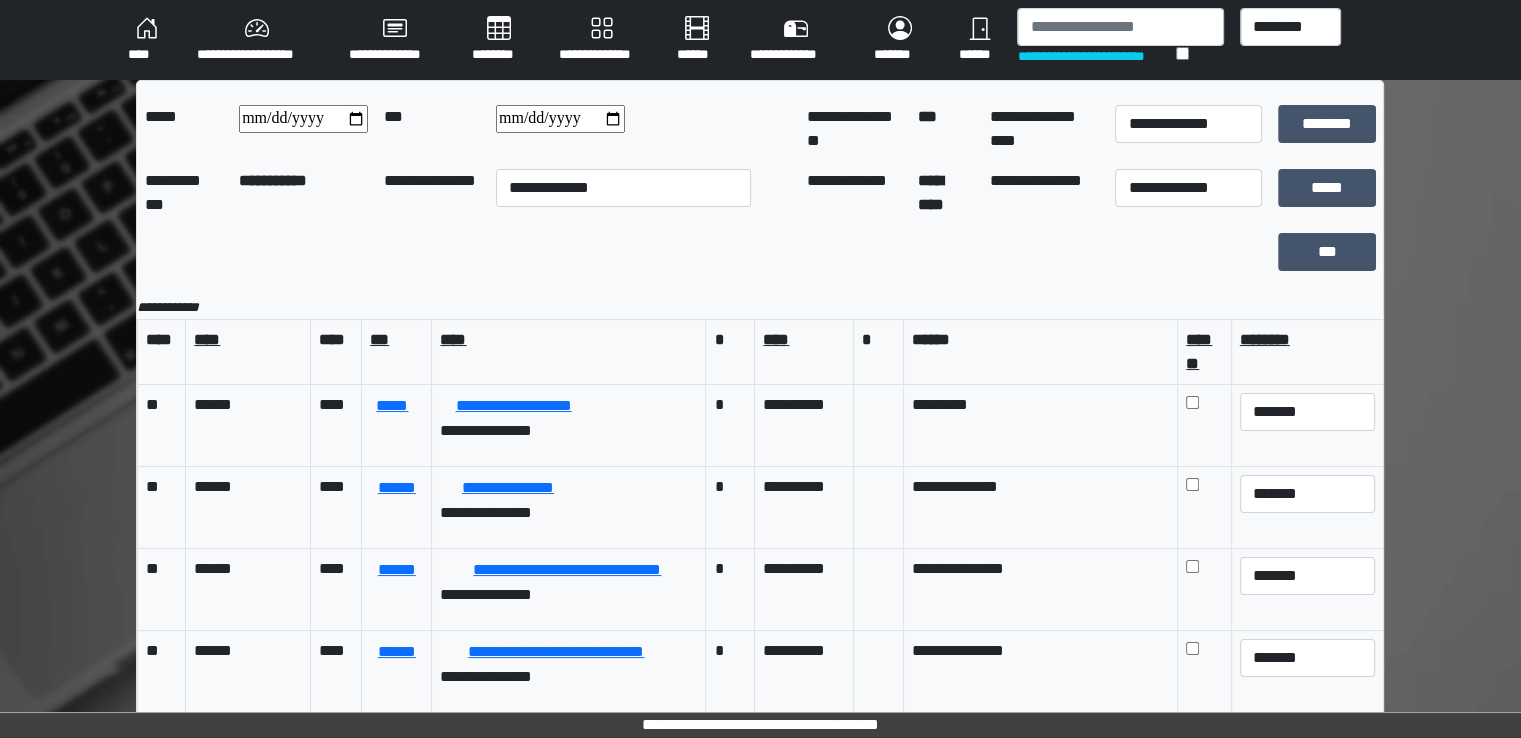 click on "********" at bounding box center [499, 40] 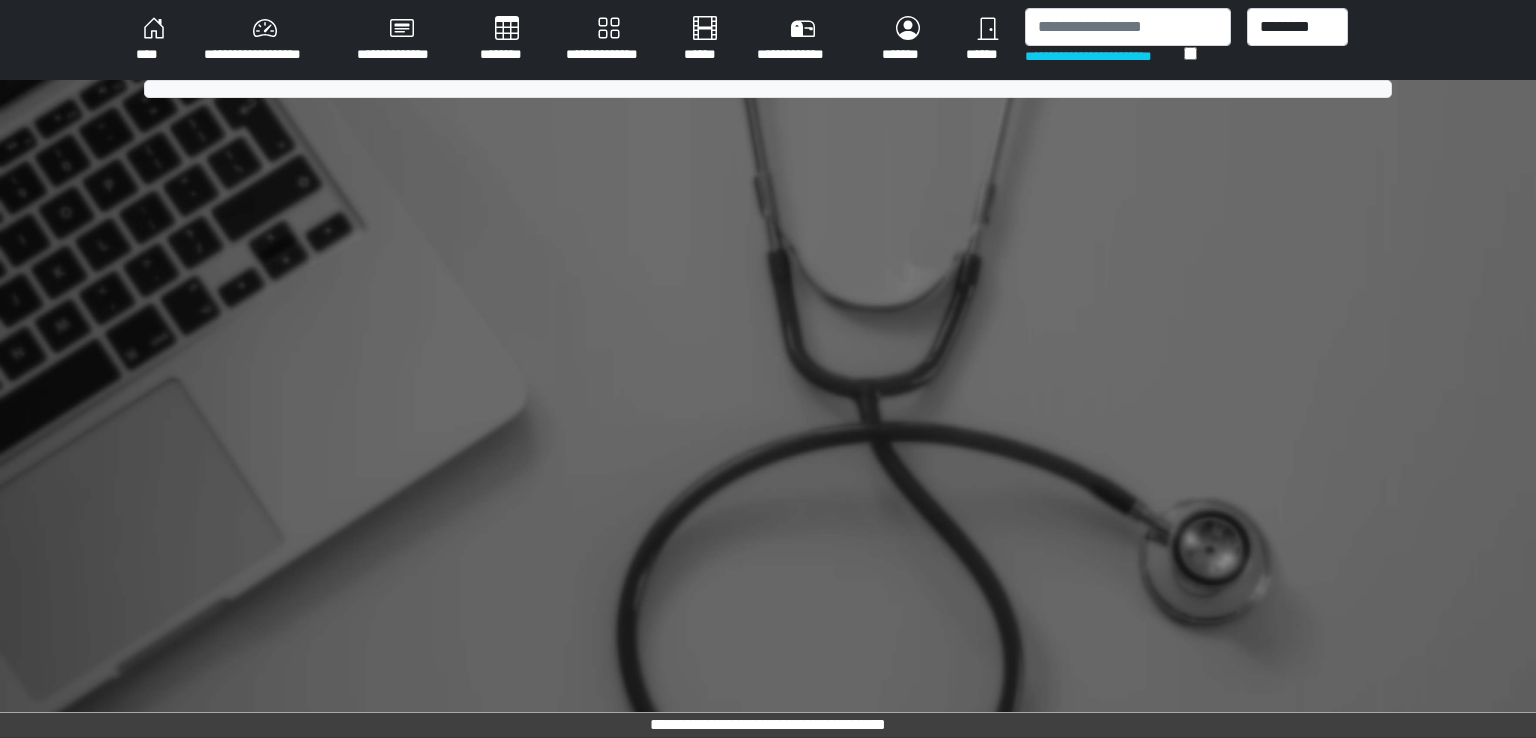 click on "********" at bounding box center (507, 40) 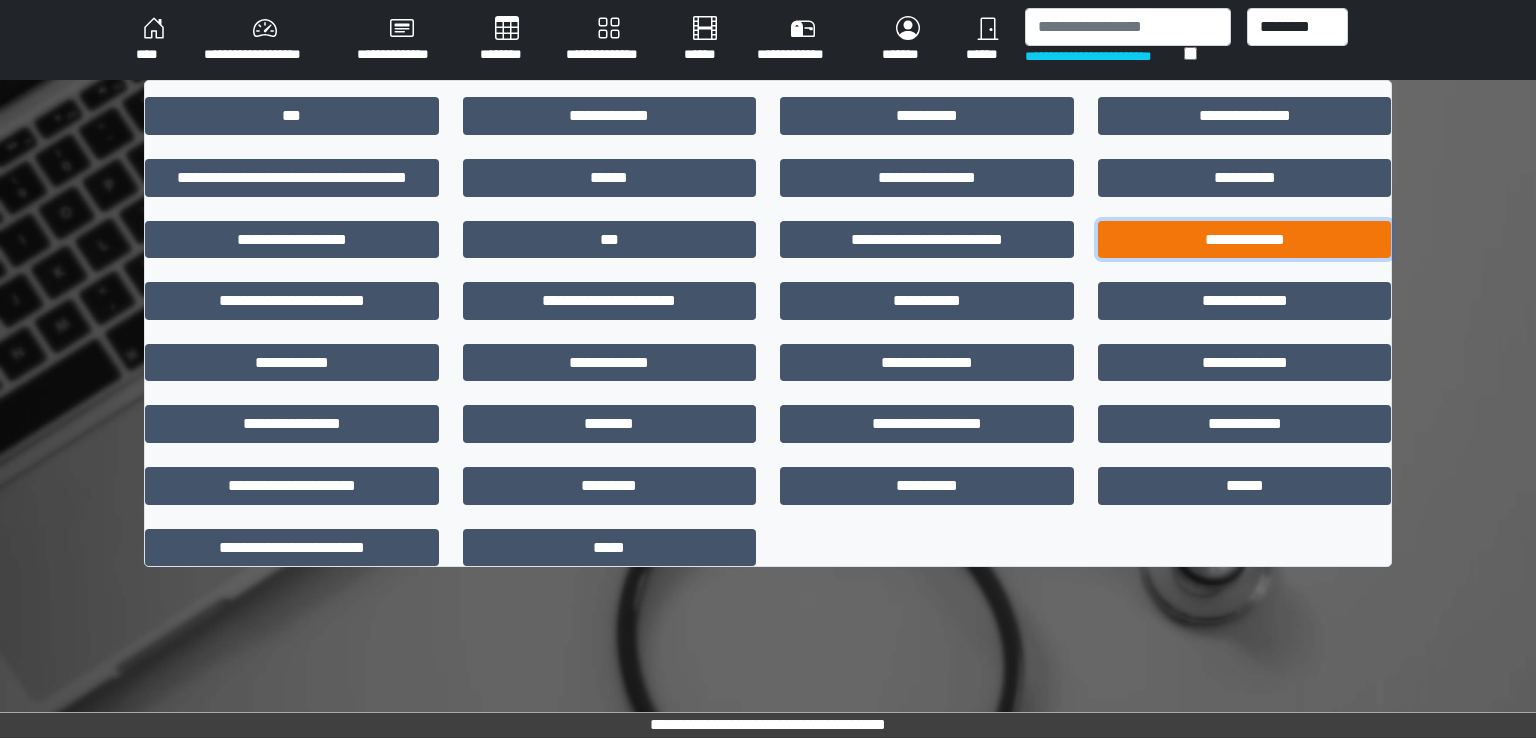 click on "**********" at bounding box center [1245, 240] 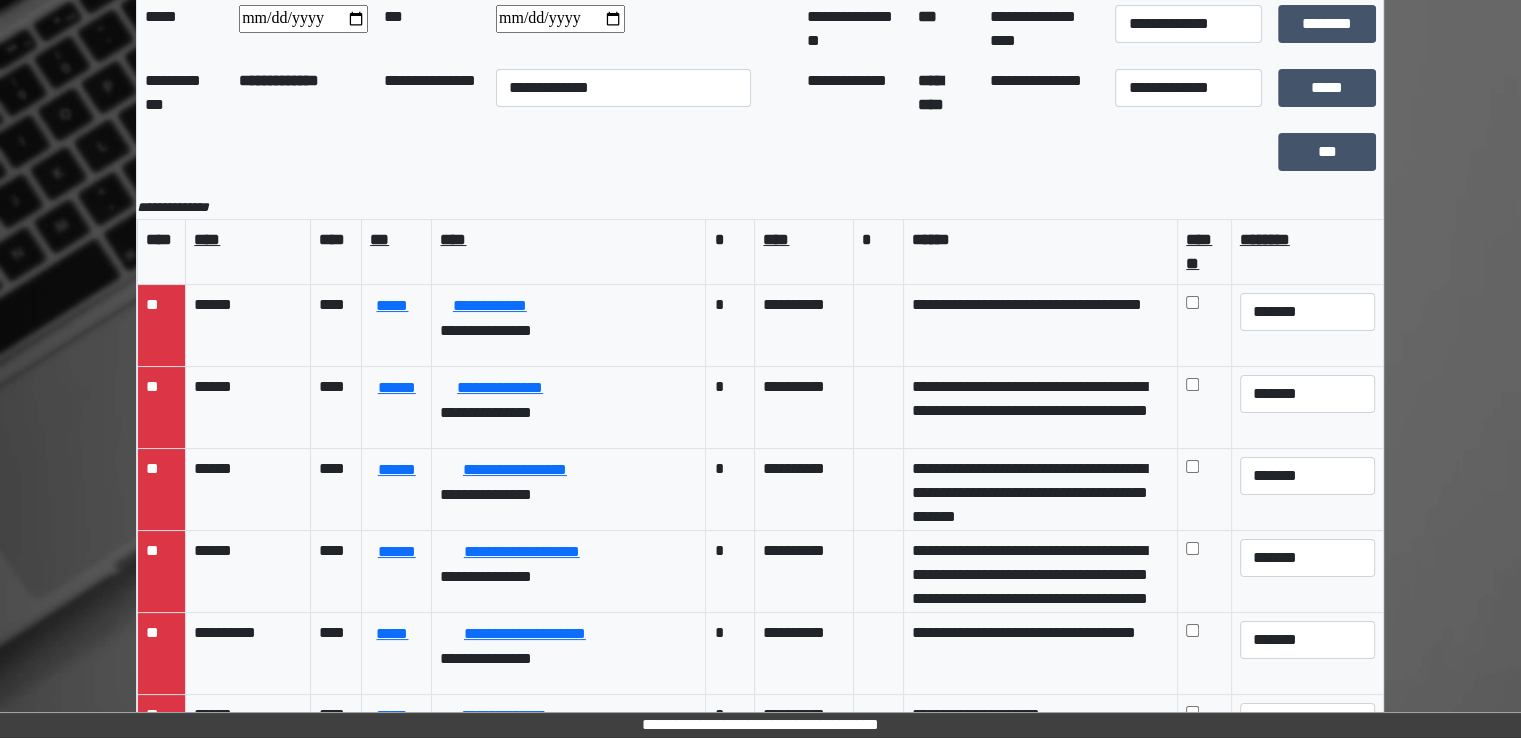scroll, scrollTop: 174, scrollLeft: 0, axis: vertical 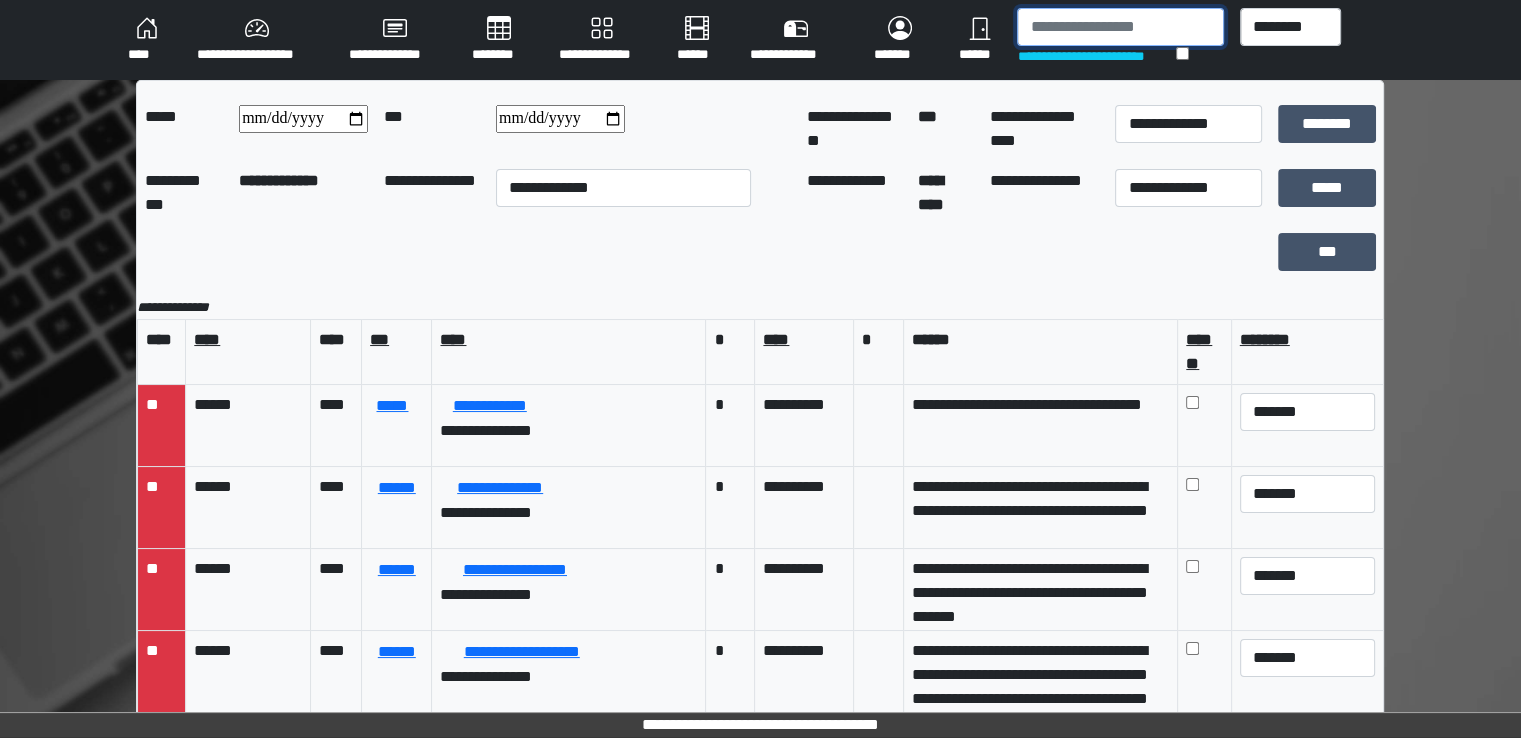 click at bounding box center [1120, 27] 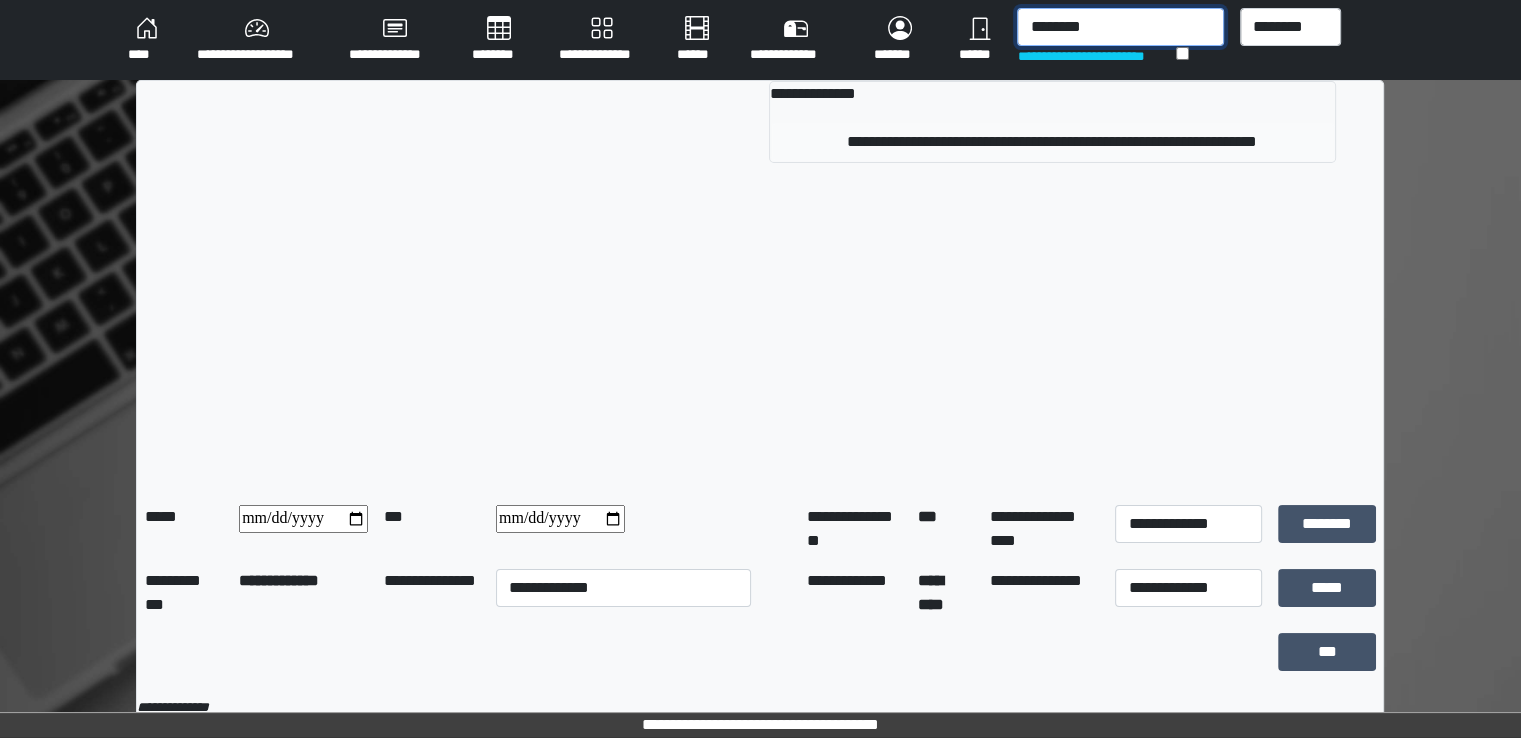 type on "********" 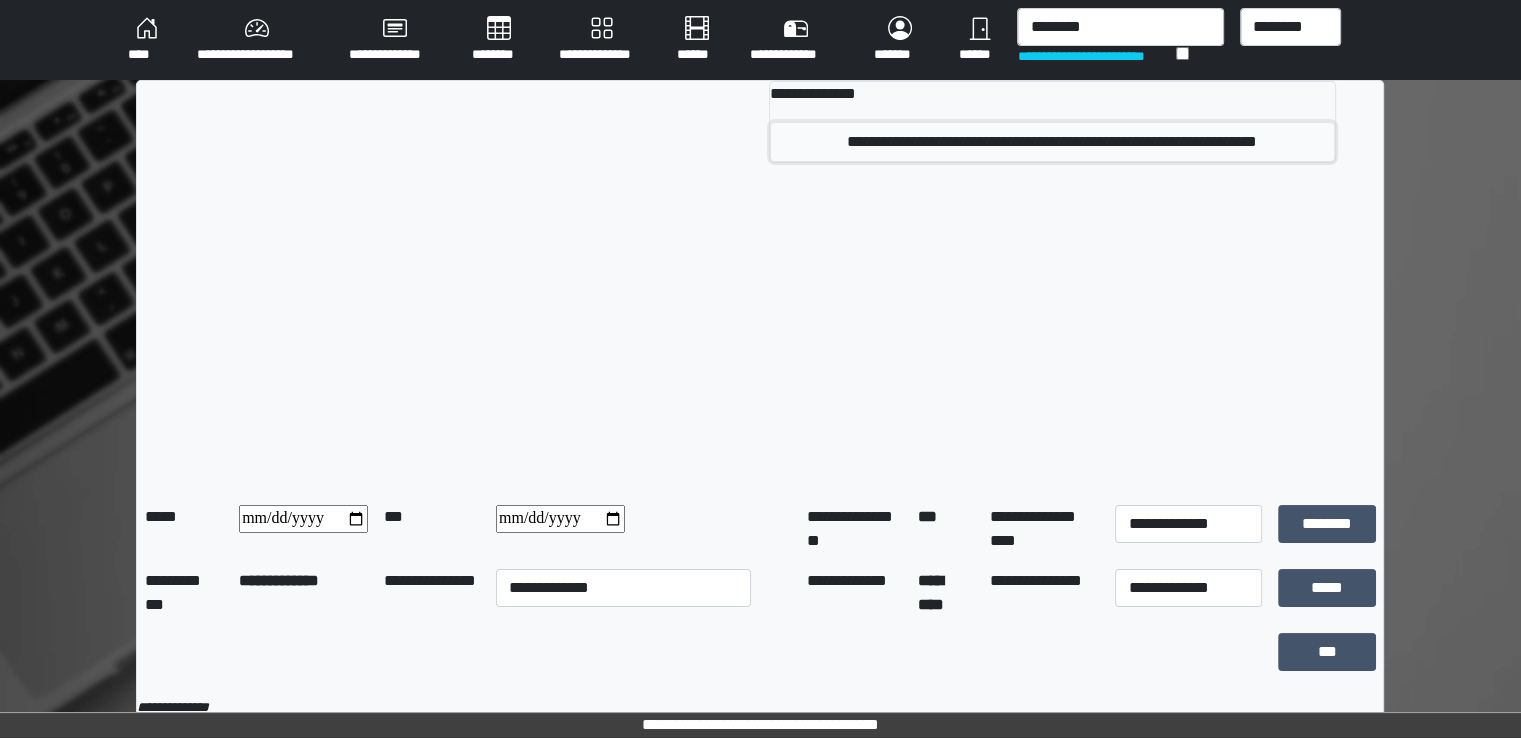 click on "**********" at bounding box center [1052, 142] 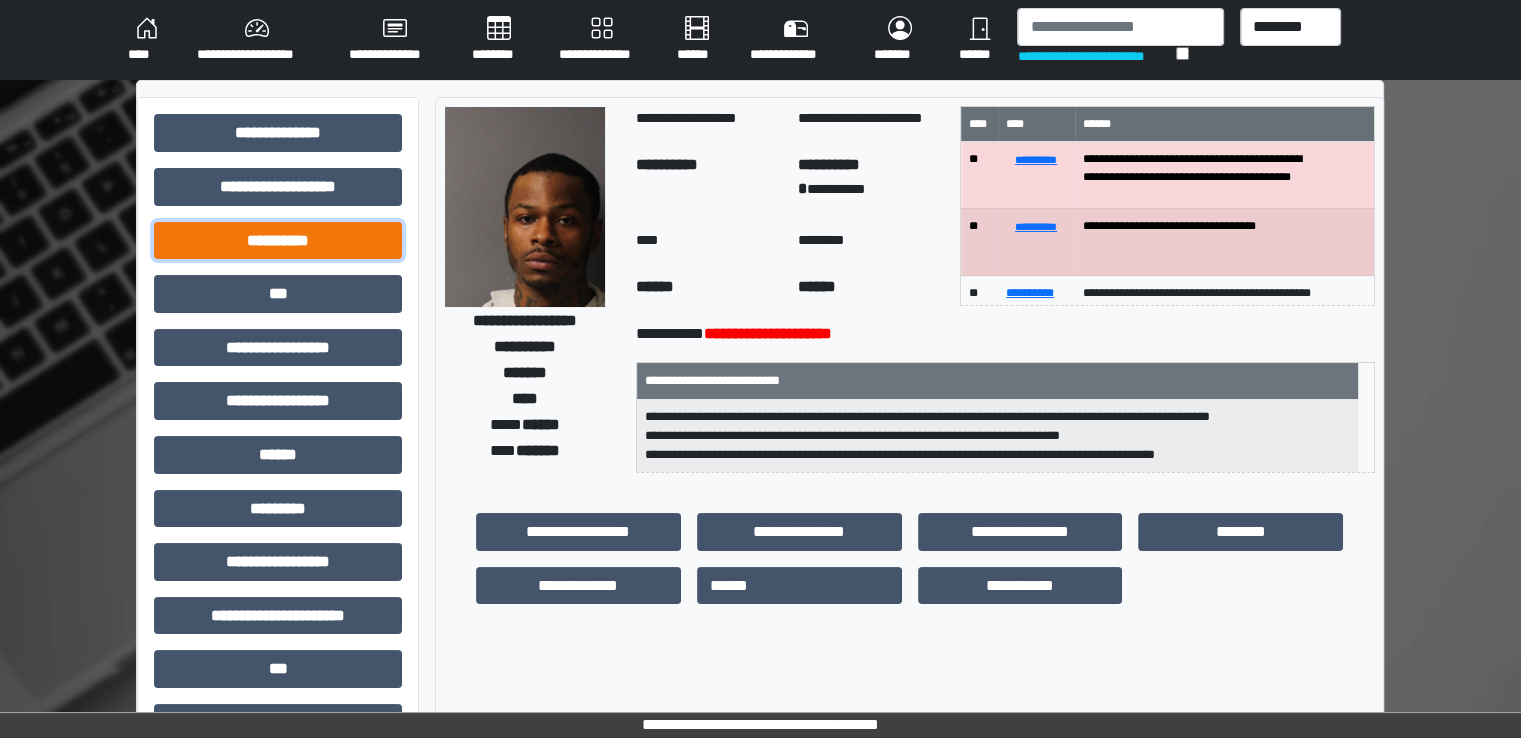 click on "**********" at bounding box center [278, 241] 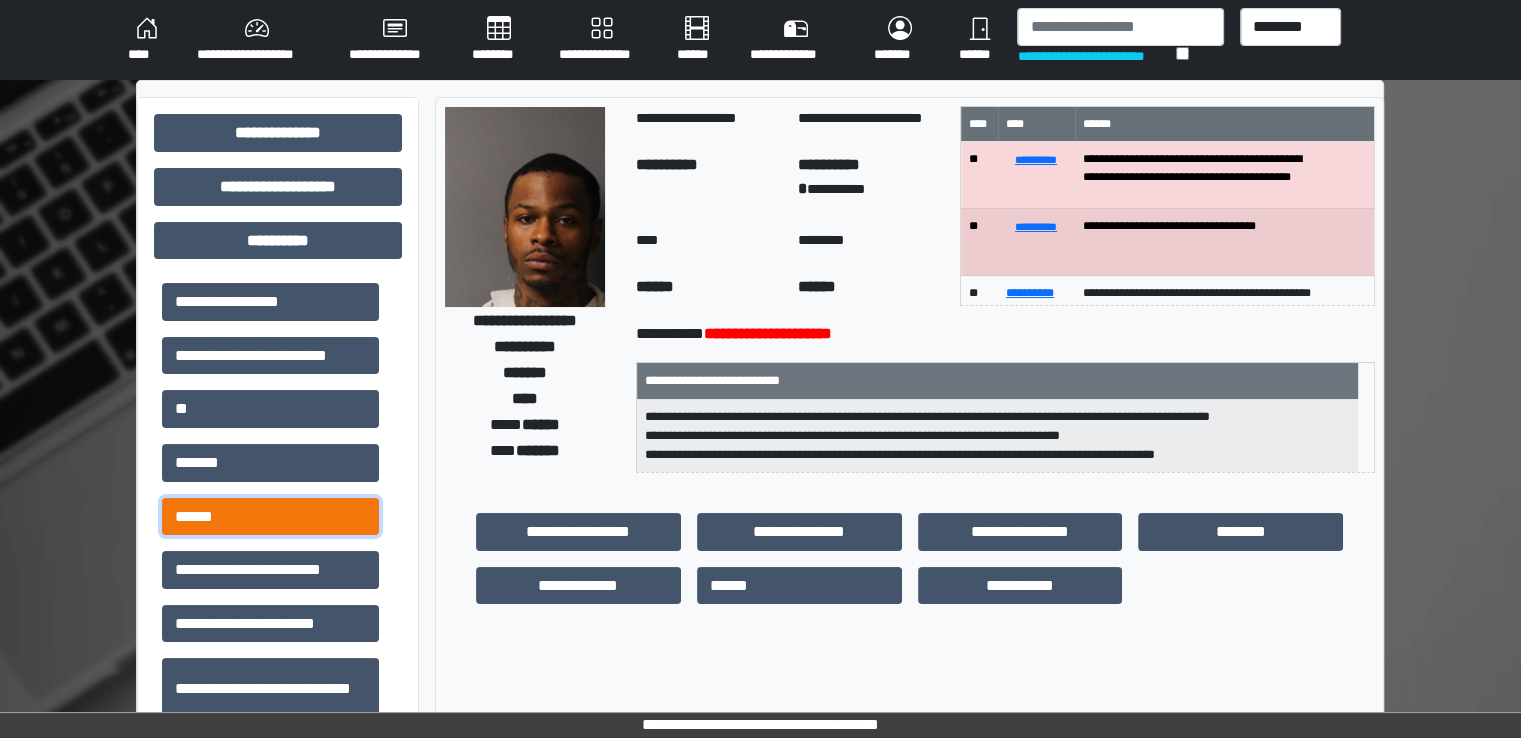 click on "******" at bounding box center [270, 517] 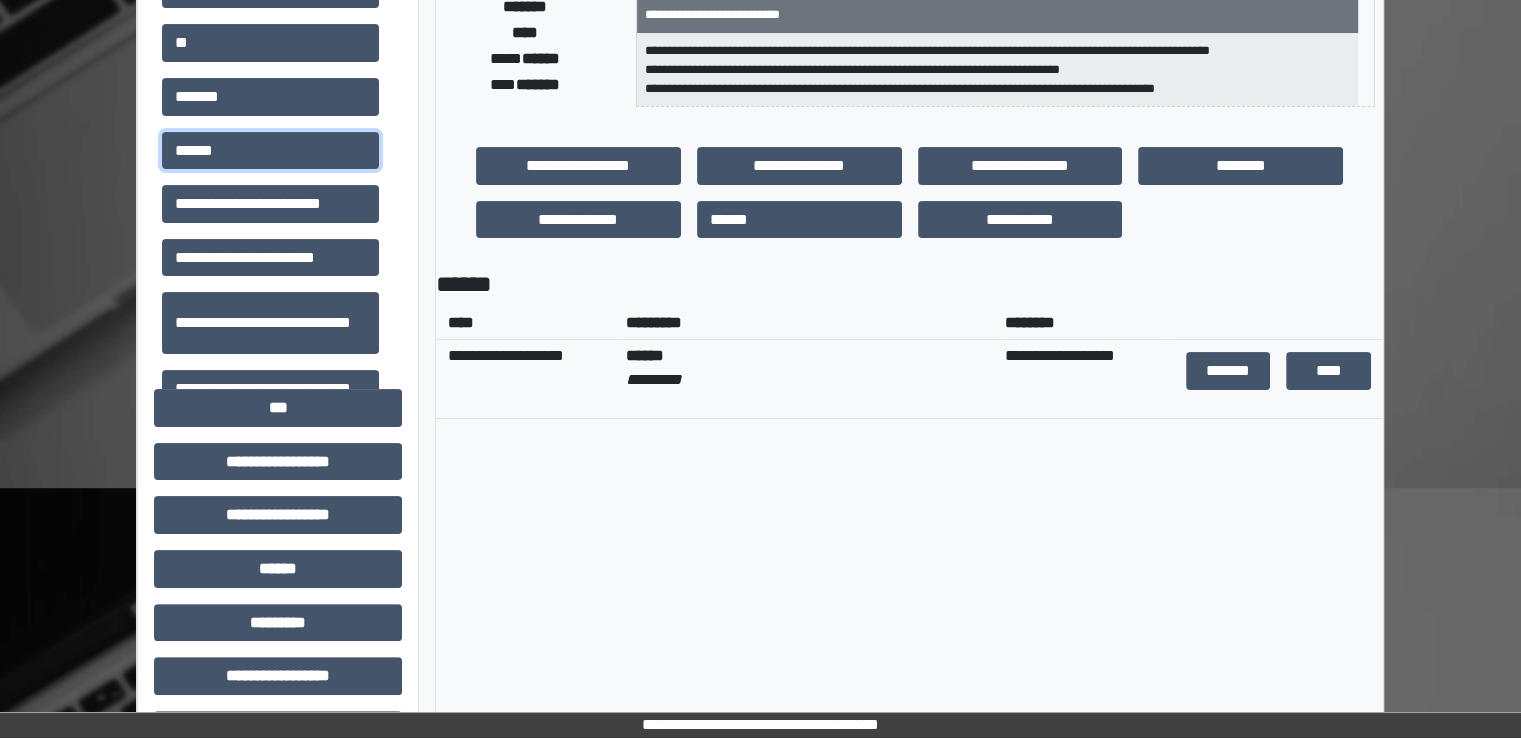 scroll, scrollTop: 400, scrollLeft: 0, axis: vertical 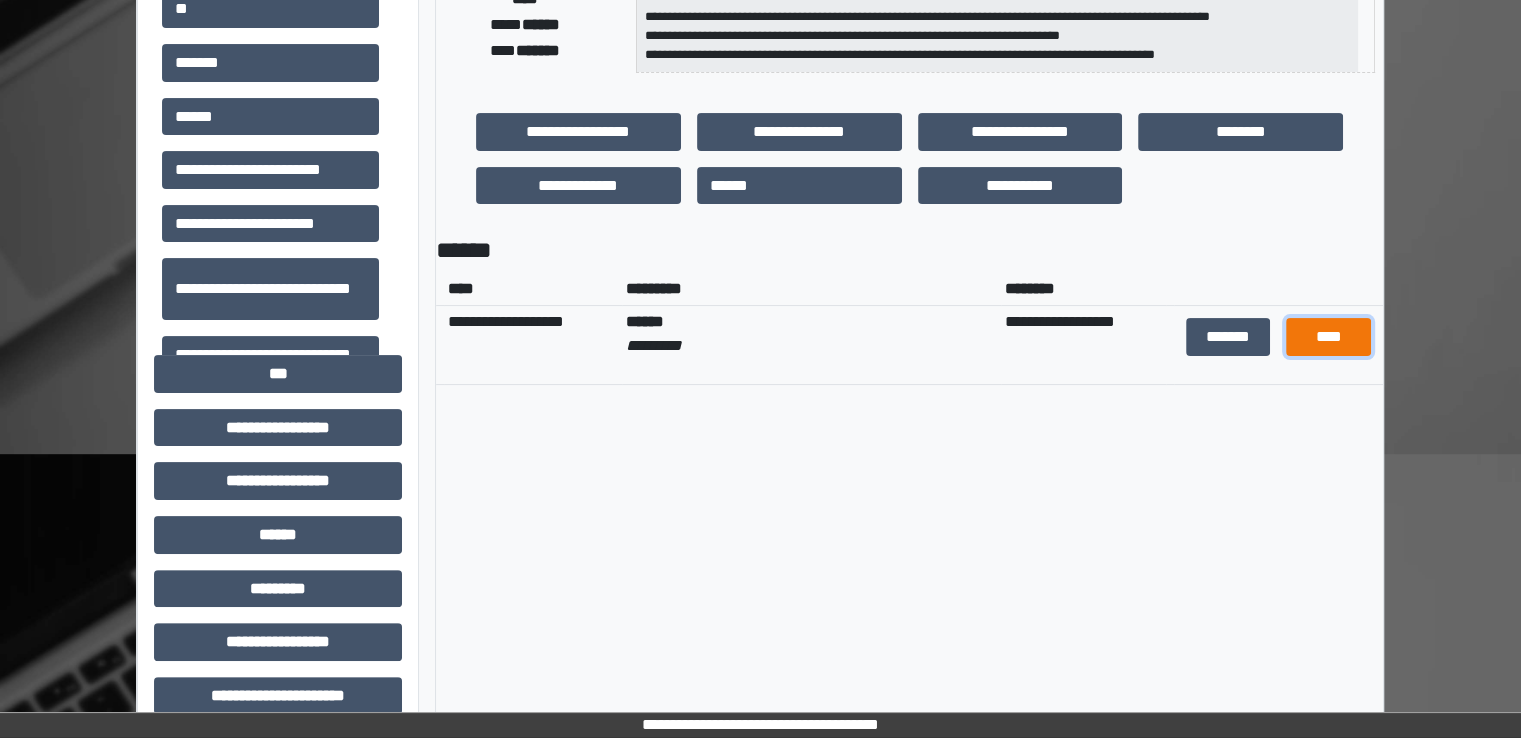 click on "****" at bounding box center [1328, 337] 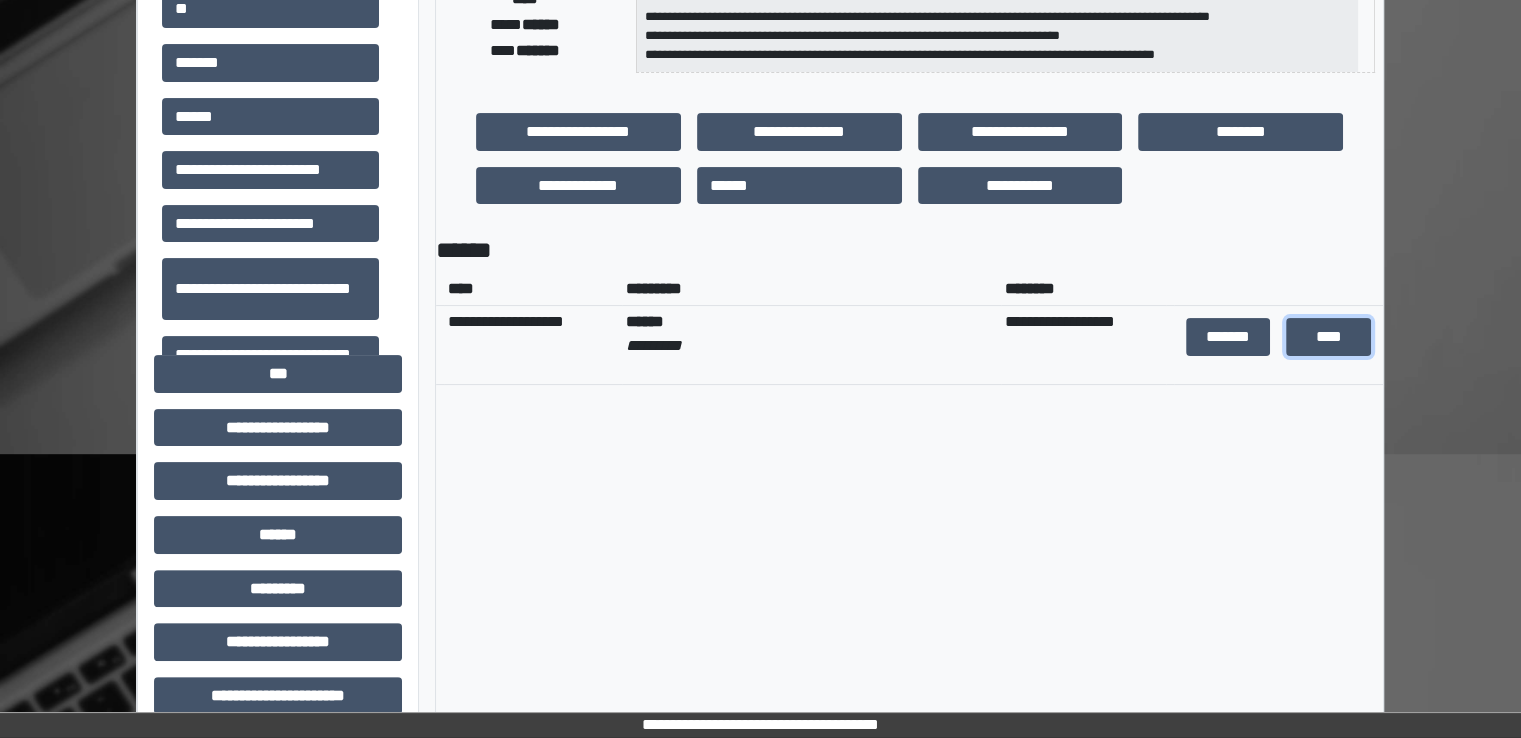 scroll, scrollTop: 0, scrollLeft: 0, axis: both 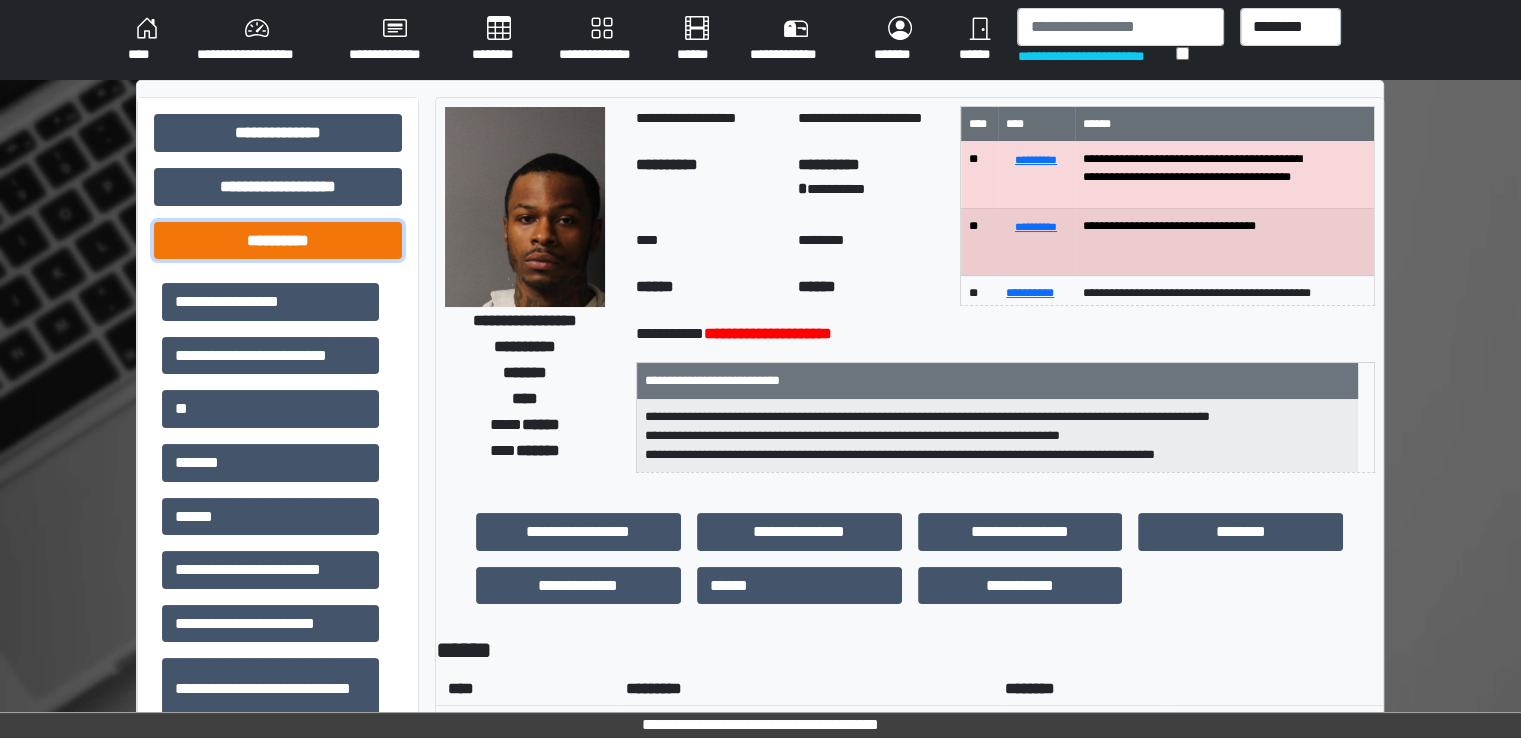 click on "**********" at bounding box center (278, 241) 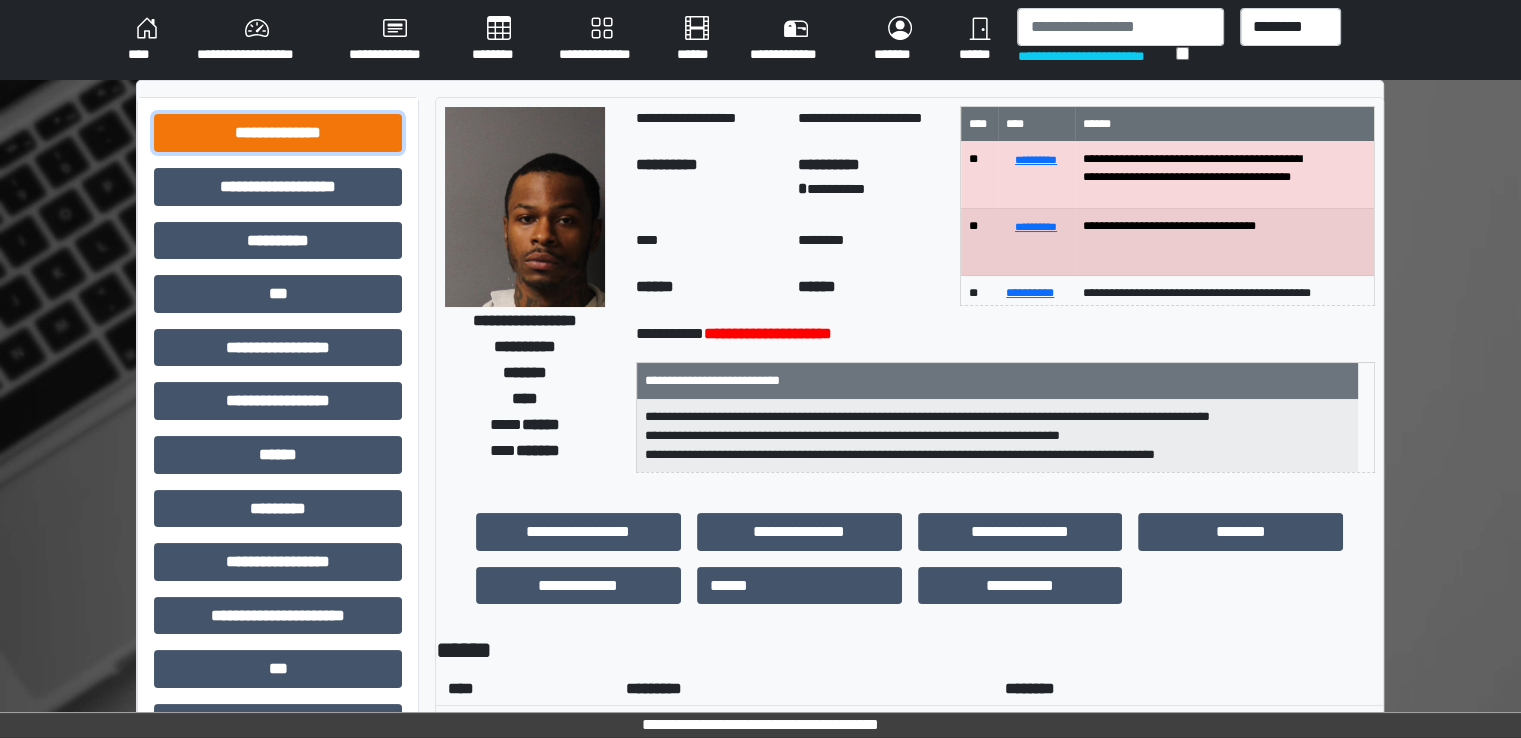 click on "**********" at bounding box center [278, 133] 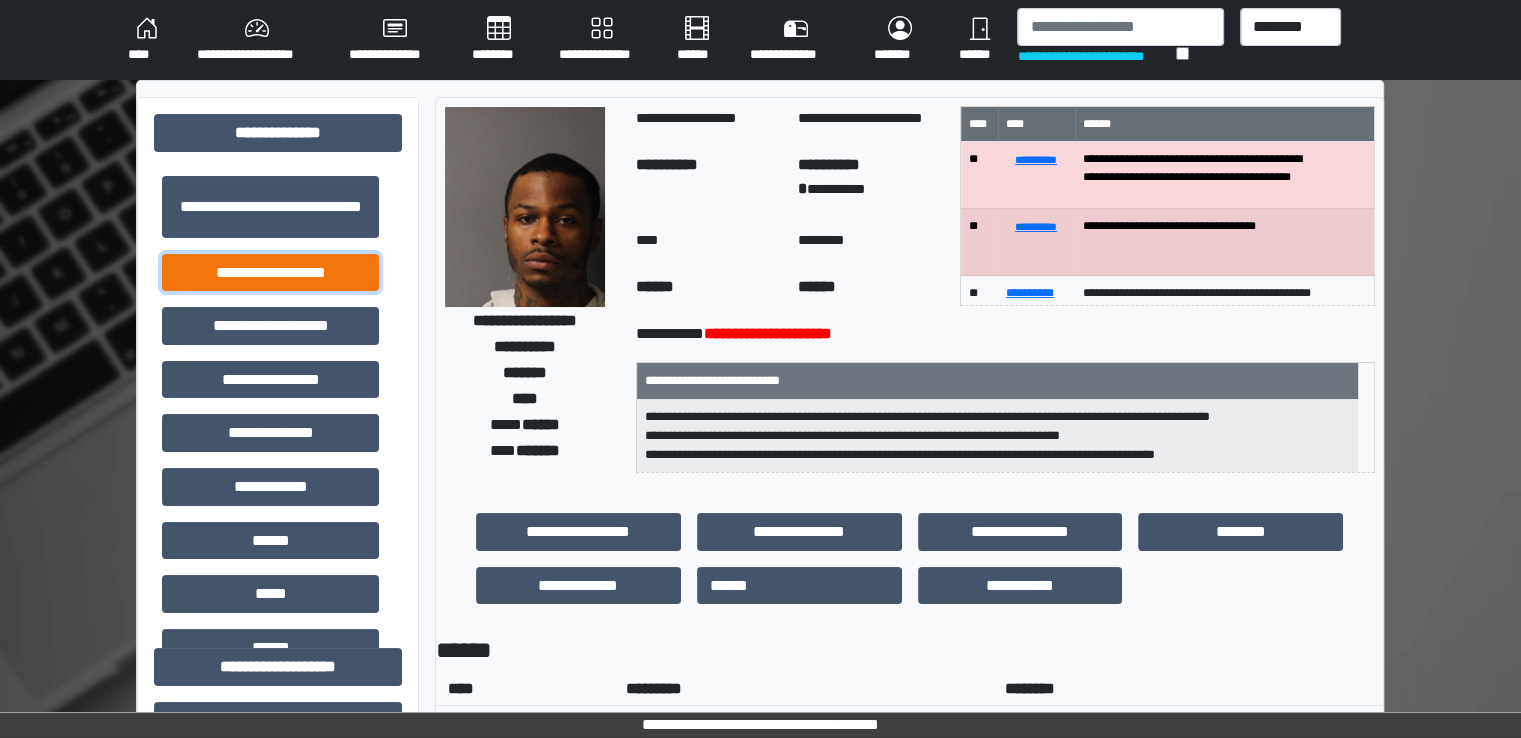 click on "**********" at bounding box center (270, 273) 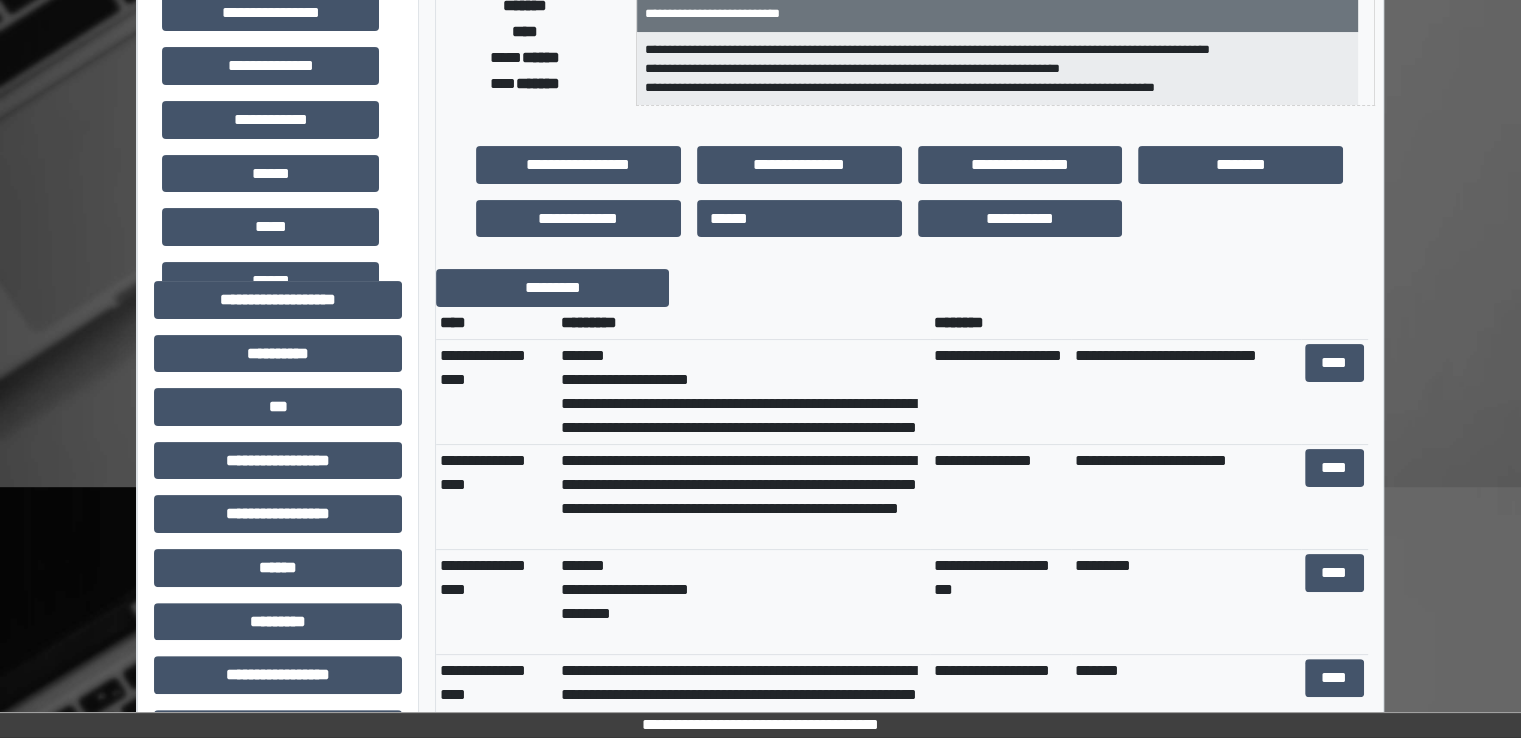 scroll, scrollTop: 400, scrollLeft: 0, axis: vertical 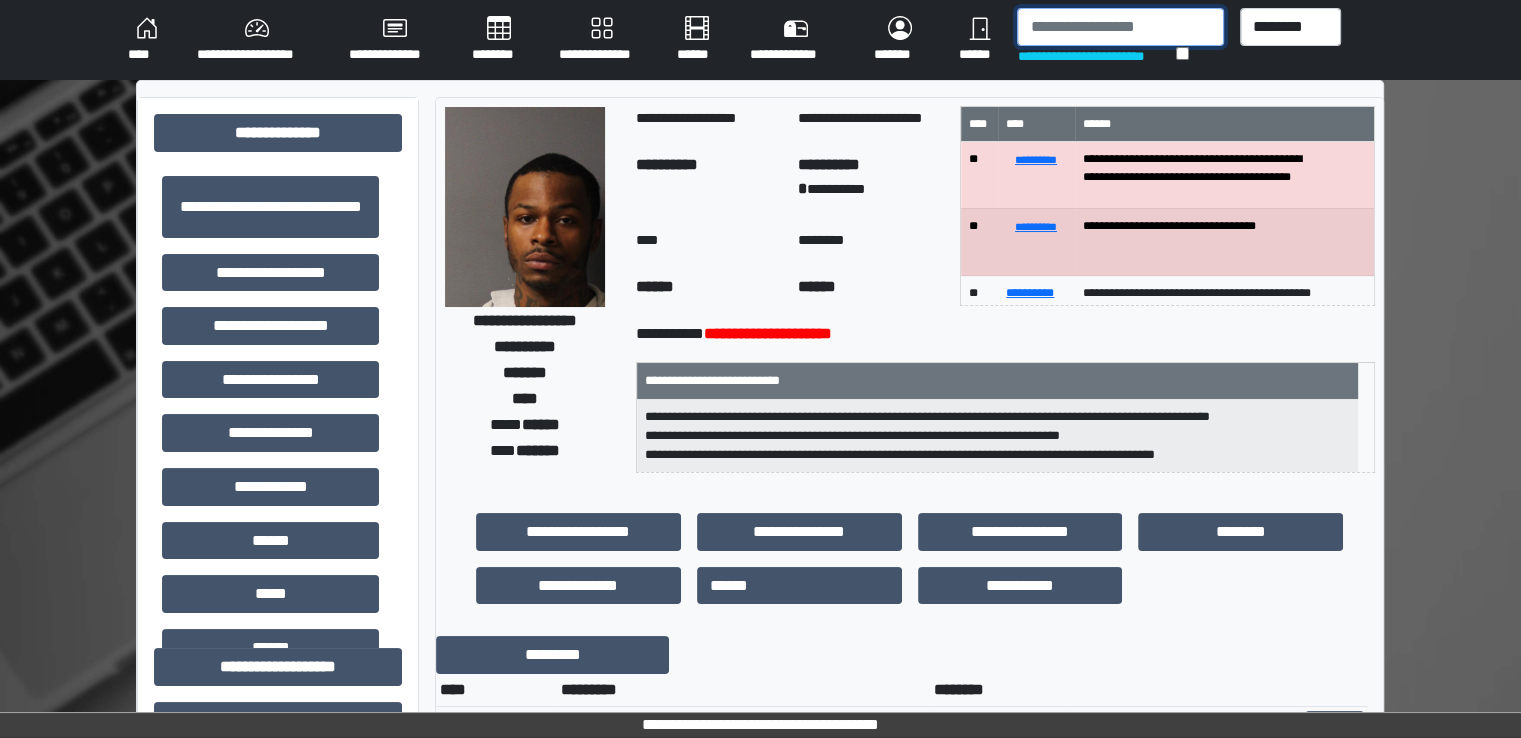 click at bounding box center (1120, 27) 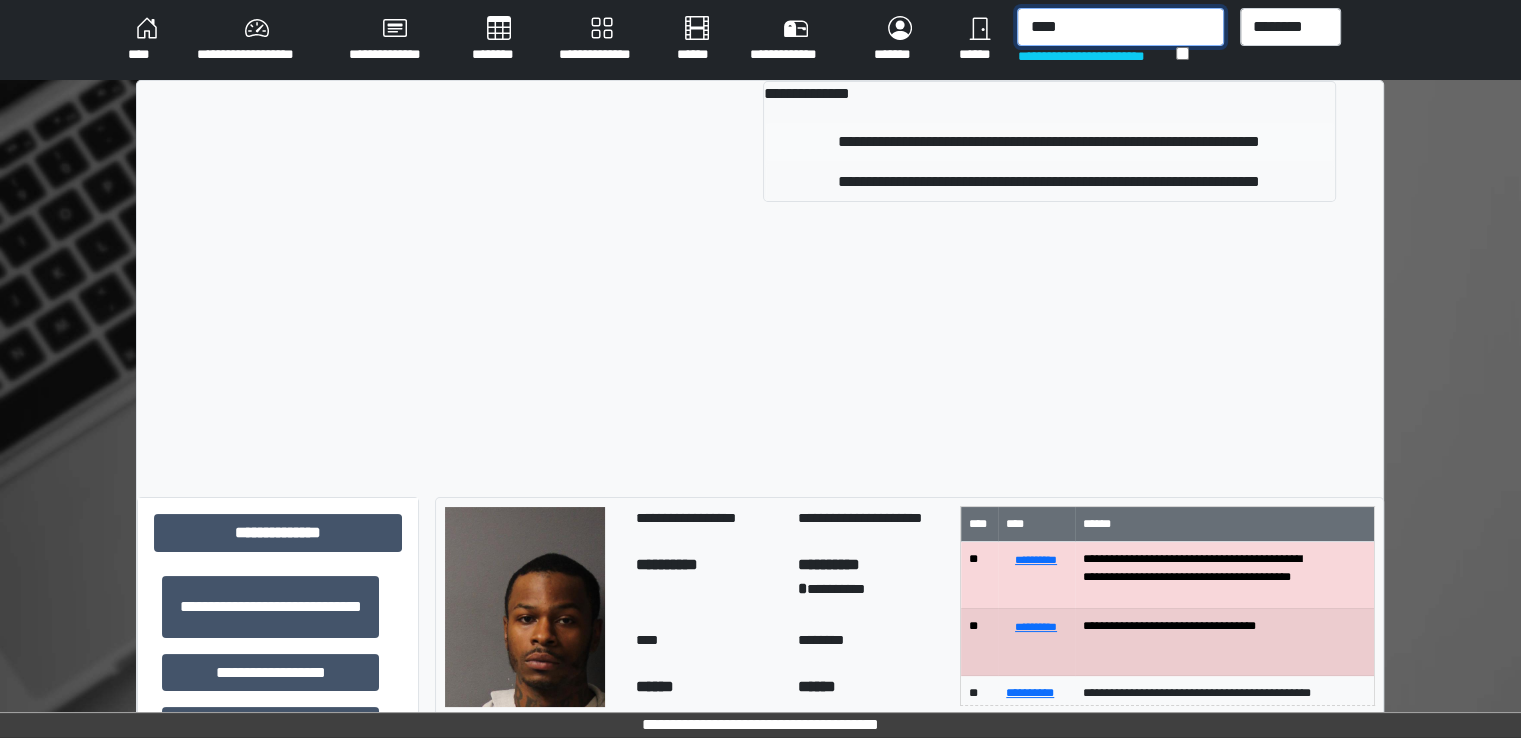 type on "****" 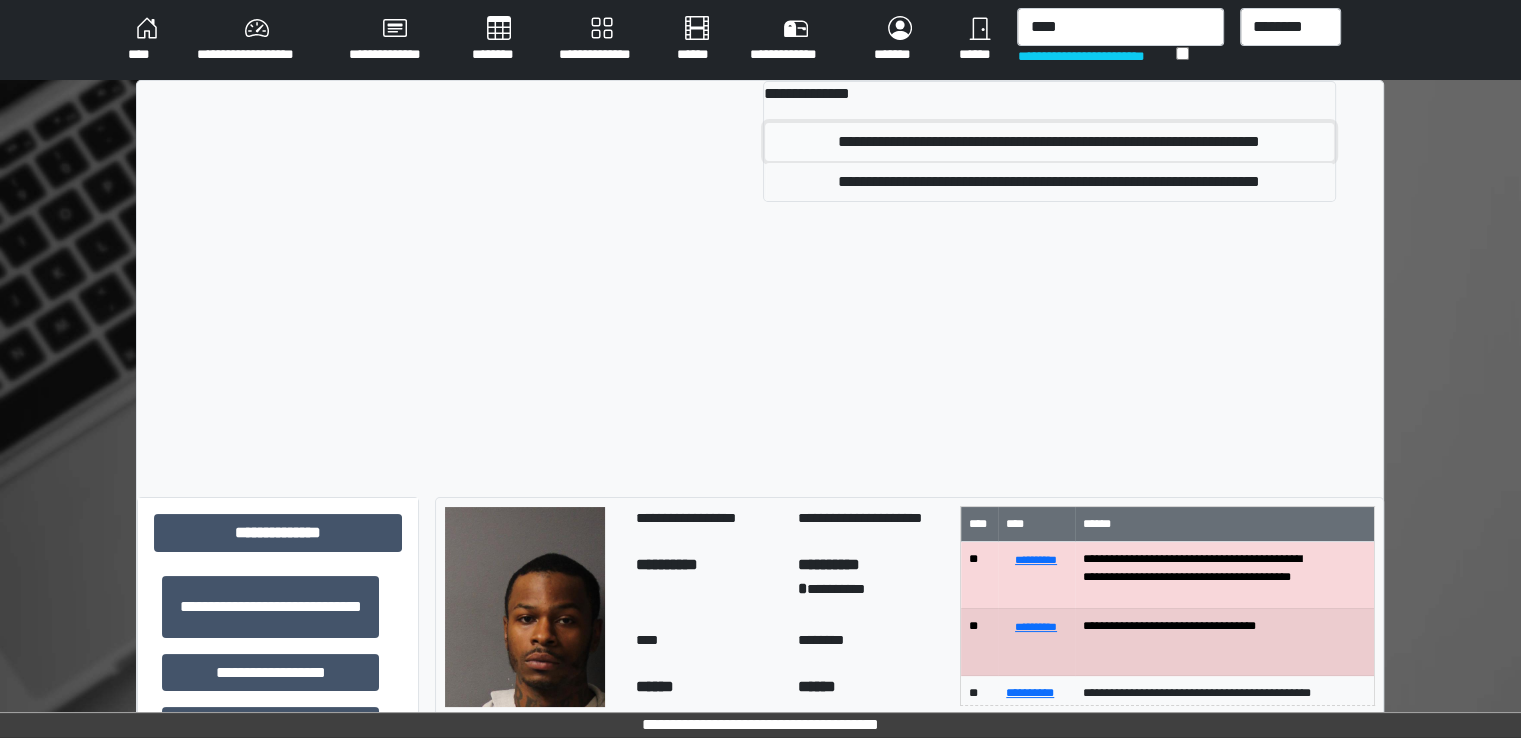 click on "**********" at bounding box center [1049, 142] 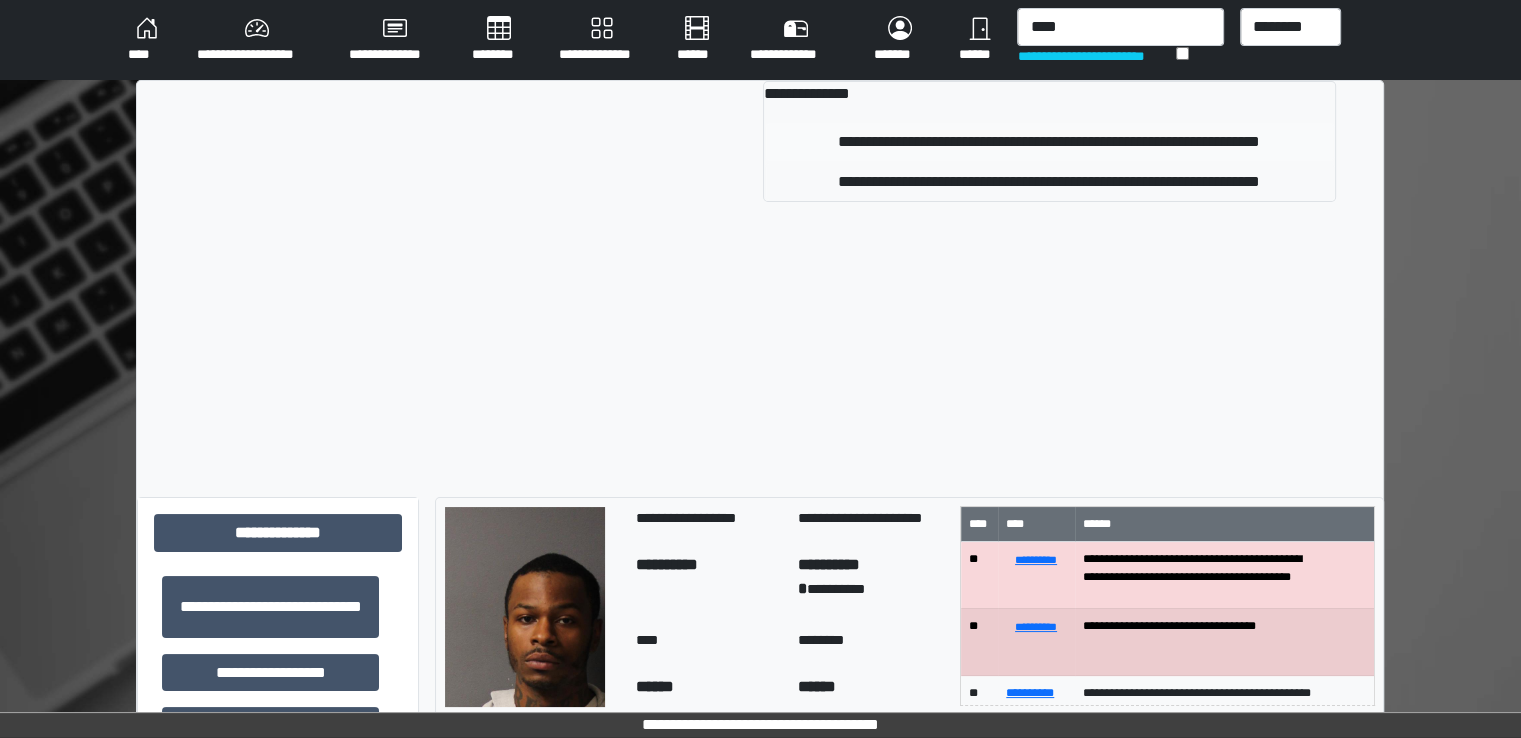 type 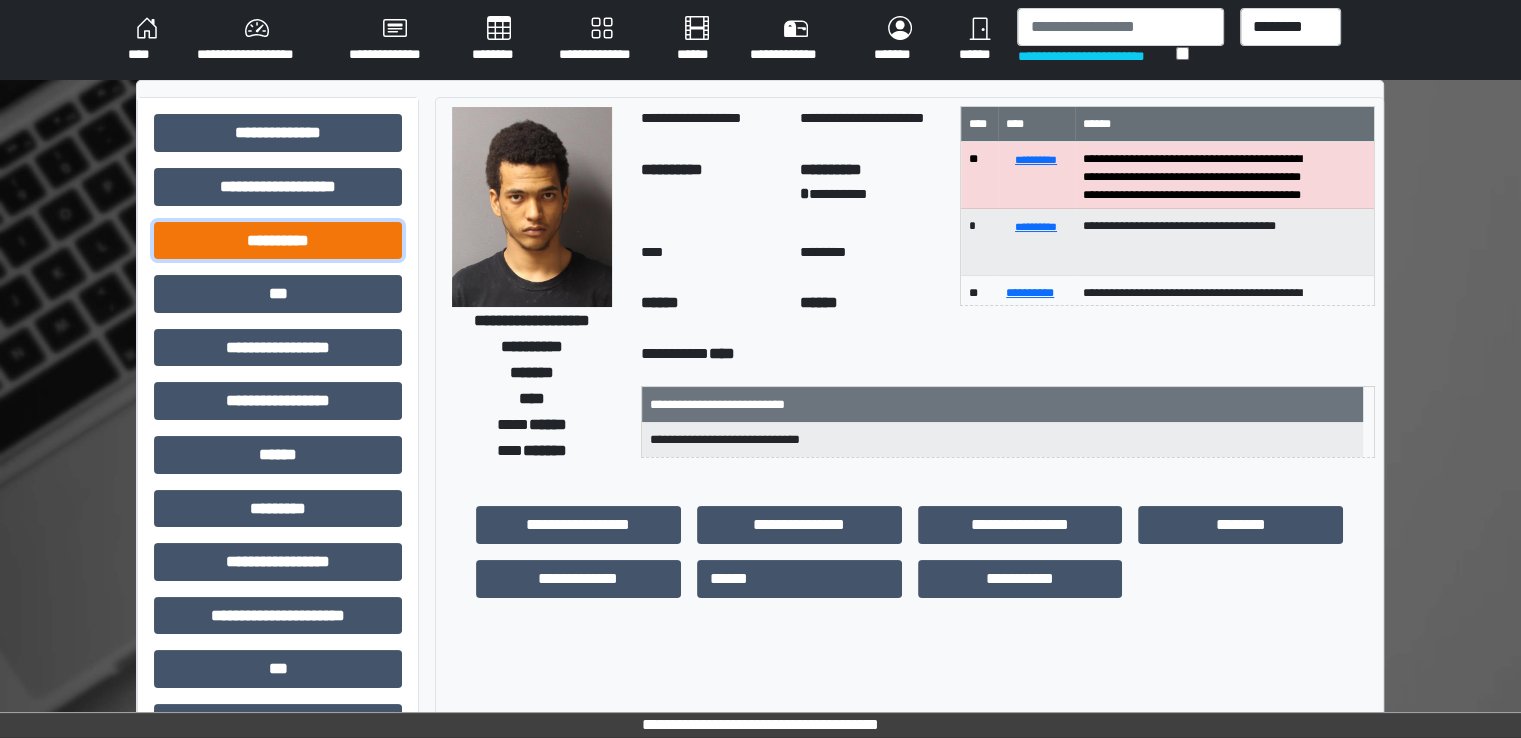click on "**********" at bounding box center (278, 241) 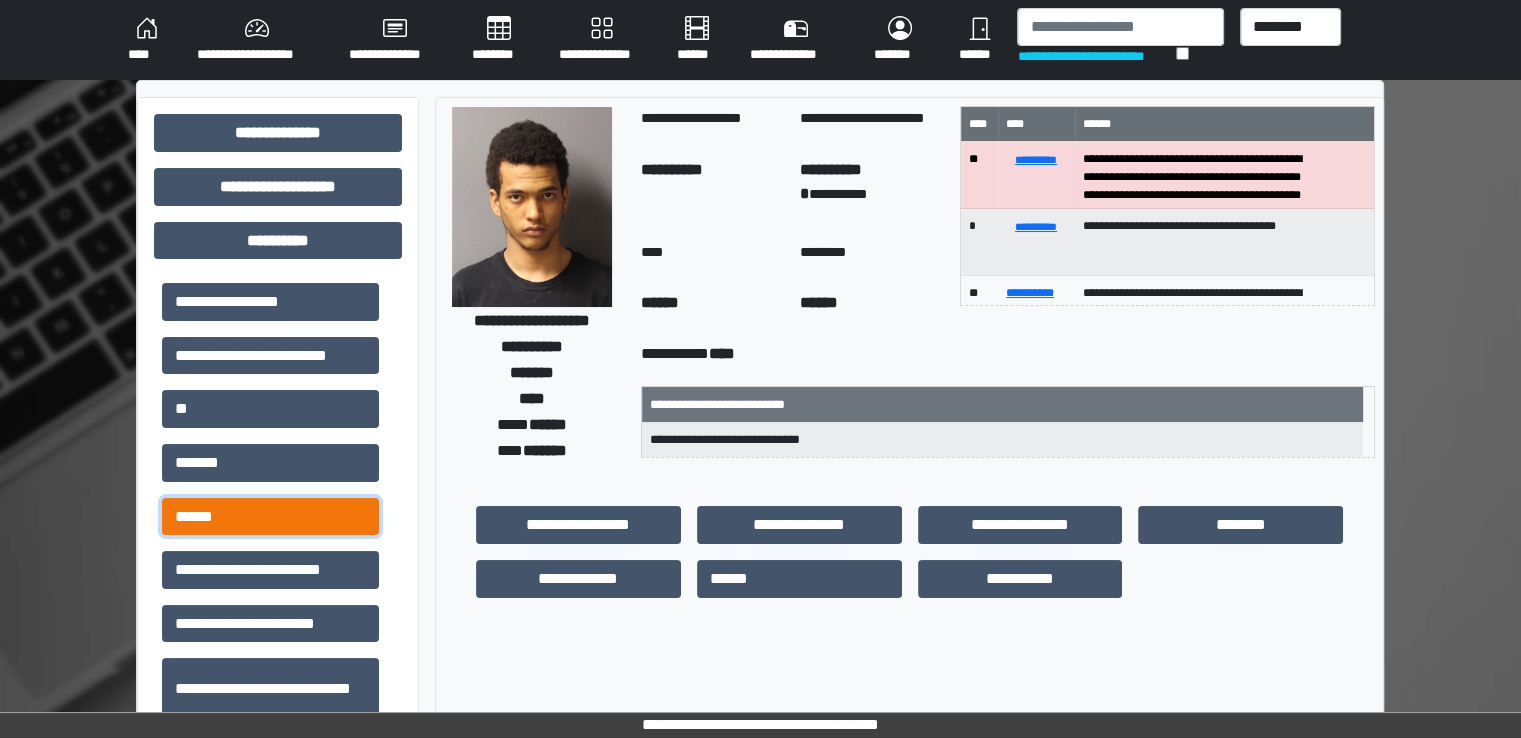 click on "******" at bounding box center (270, 517) 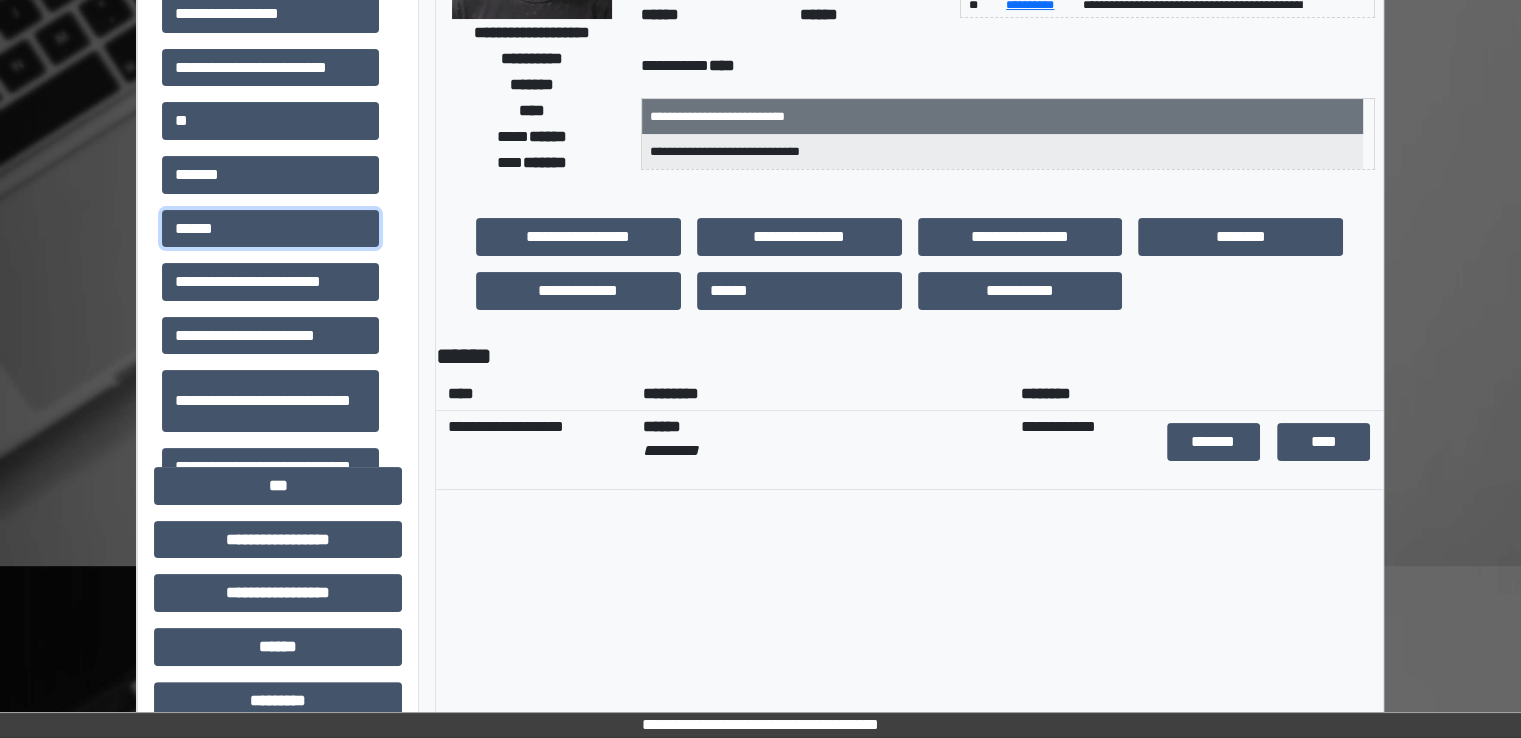 scroll, scrollTop: 300, scrollLeft: 0, axis: vertical 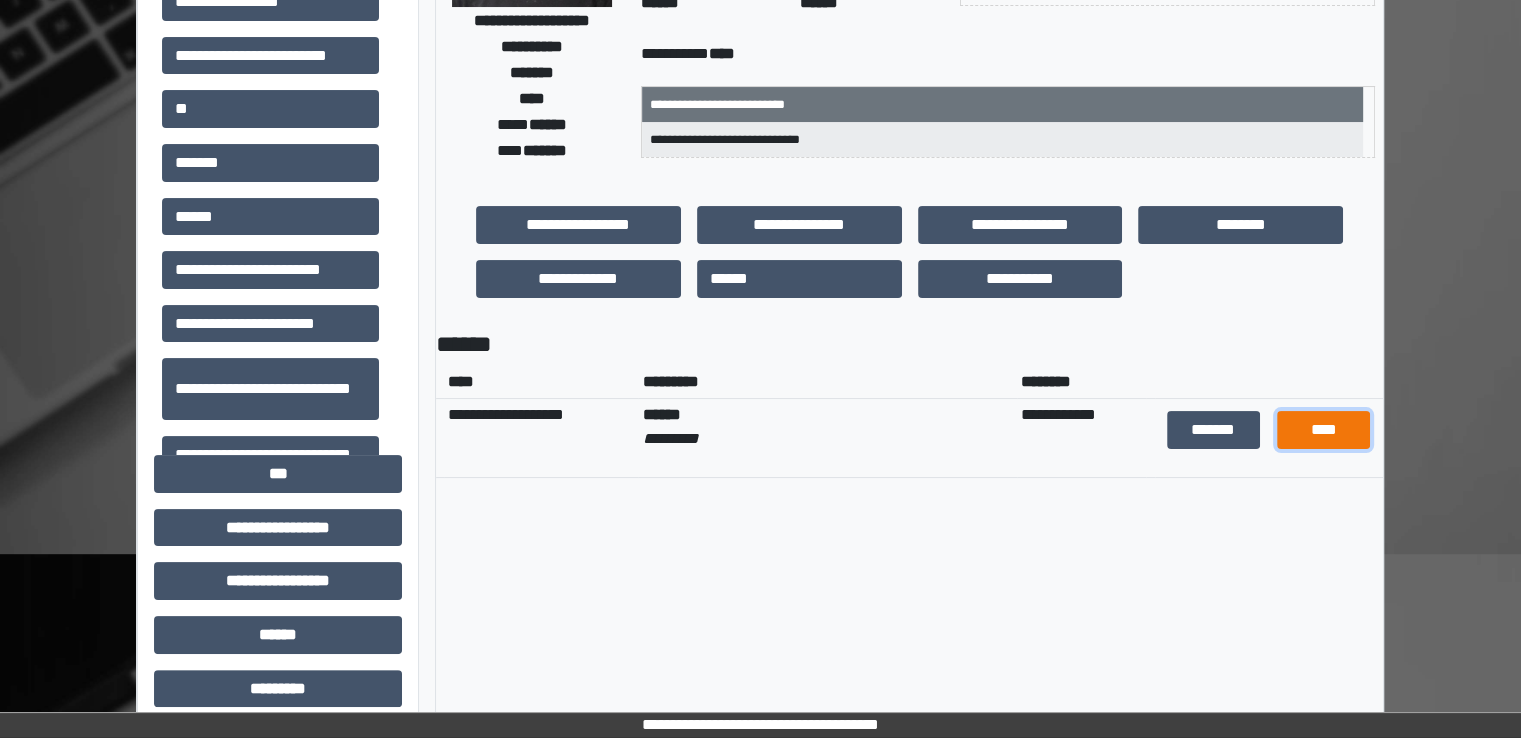 click on "****" at bounding box center (1323, 430) 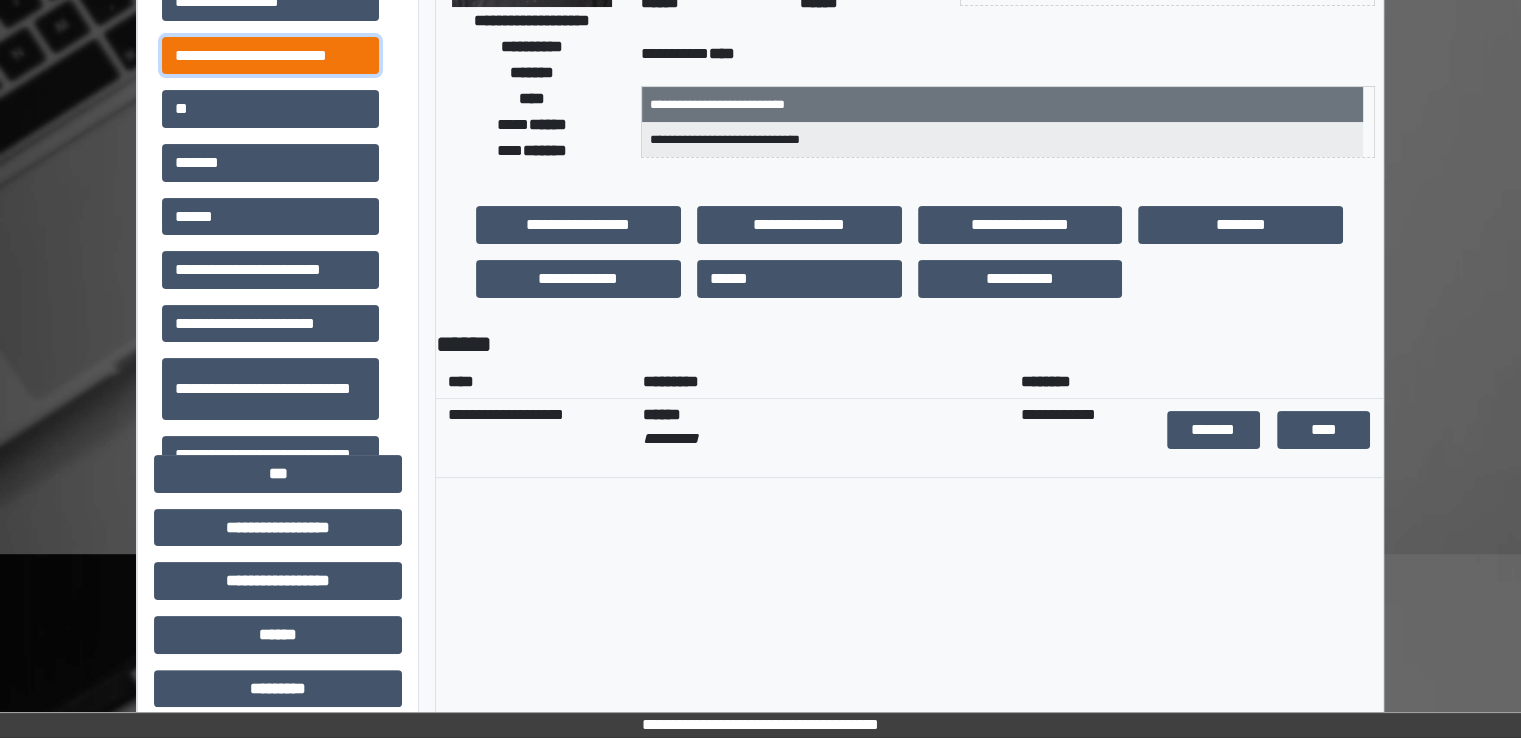click on "**********" at bounding box center [270, 56] 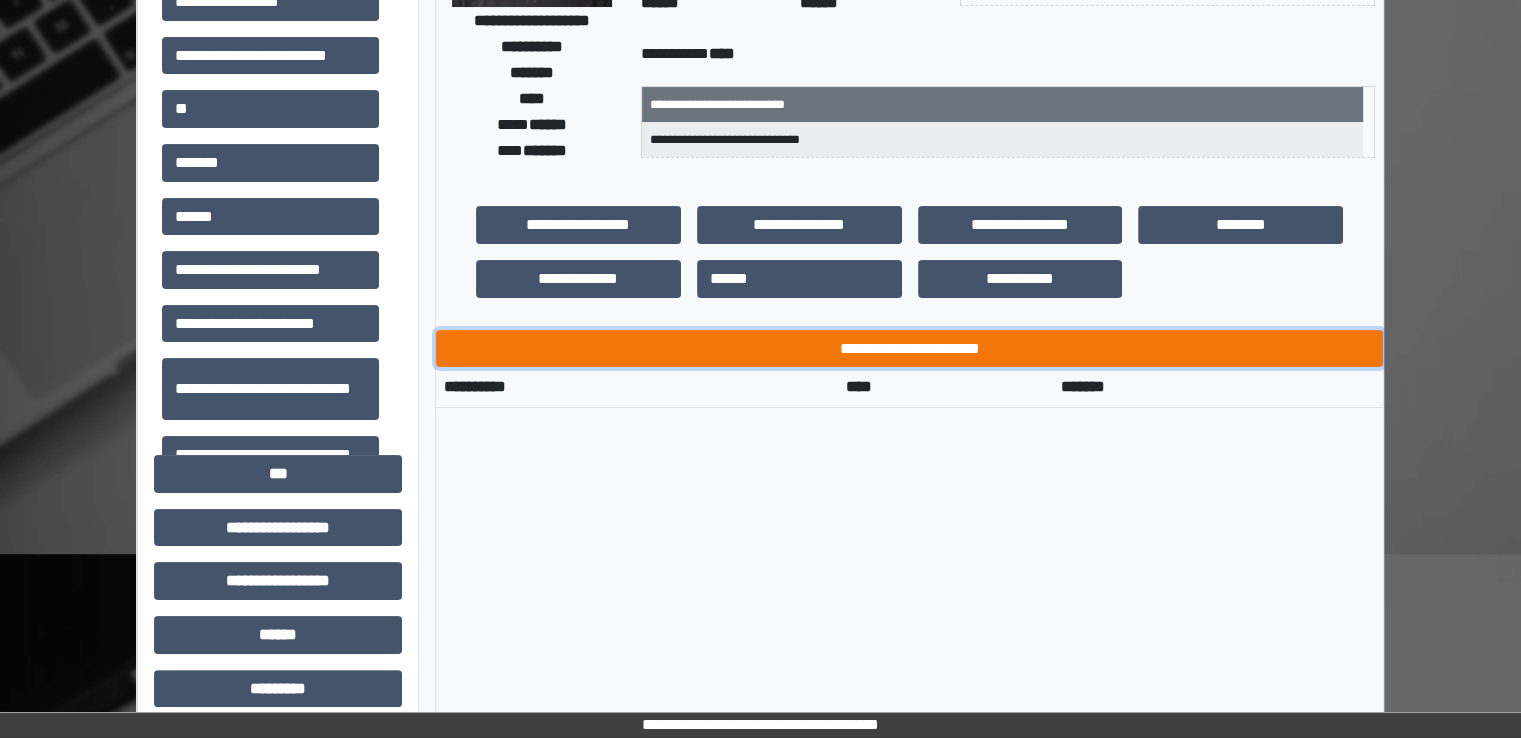 click on "**********" at bounding box center (909, 349) 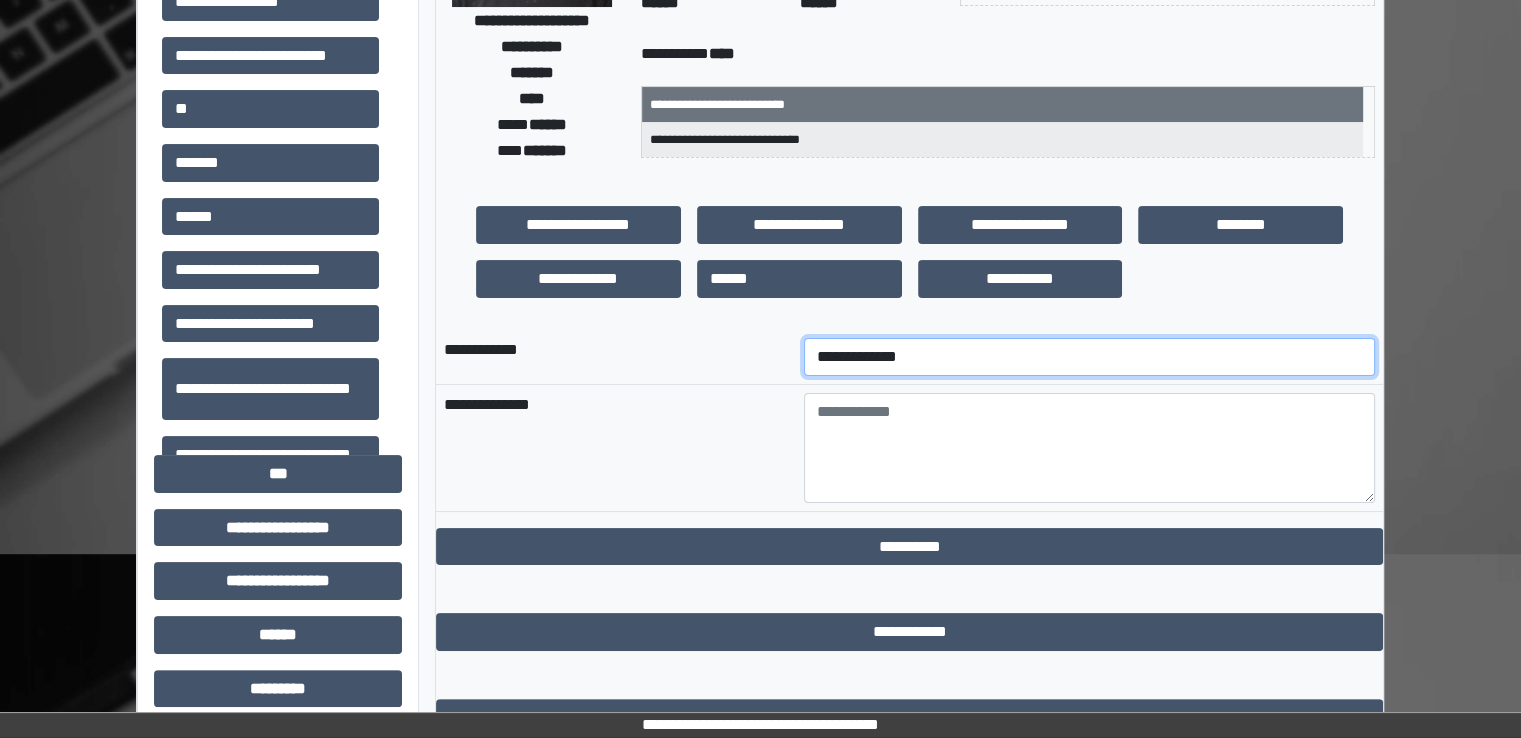 click on "**********" at bounding box center [1089, 357] 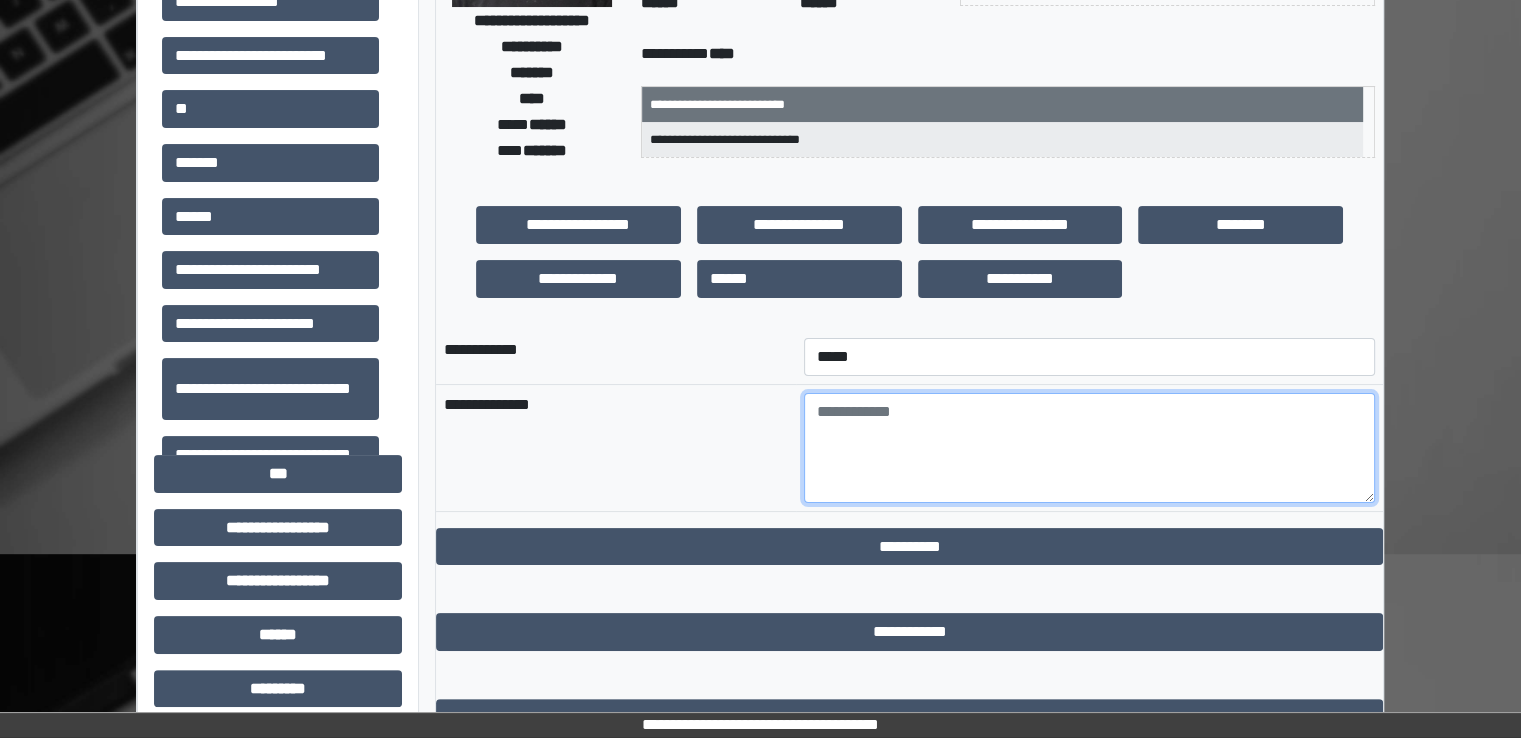 click at bounding box center [1089, 448] 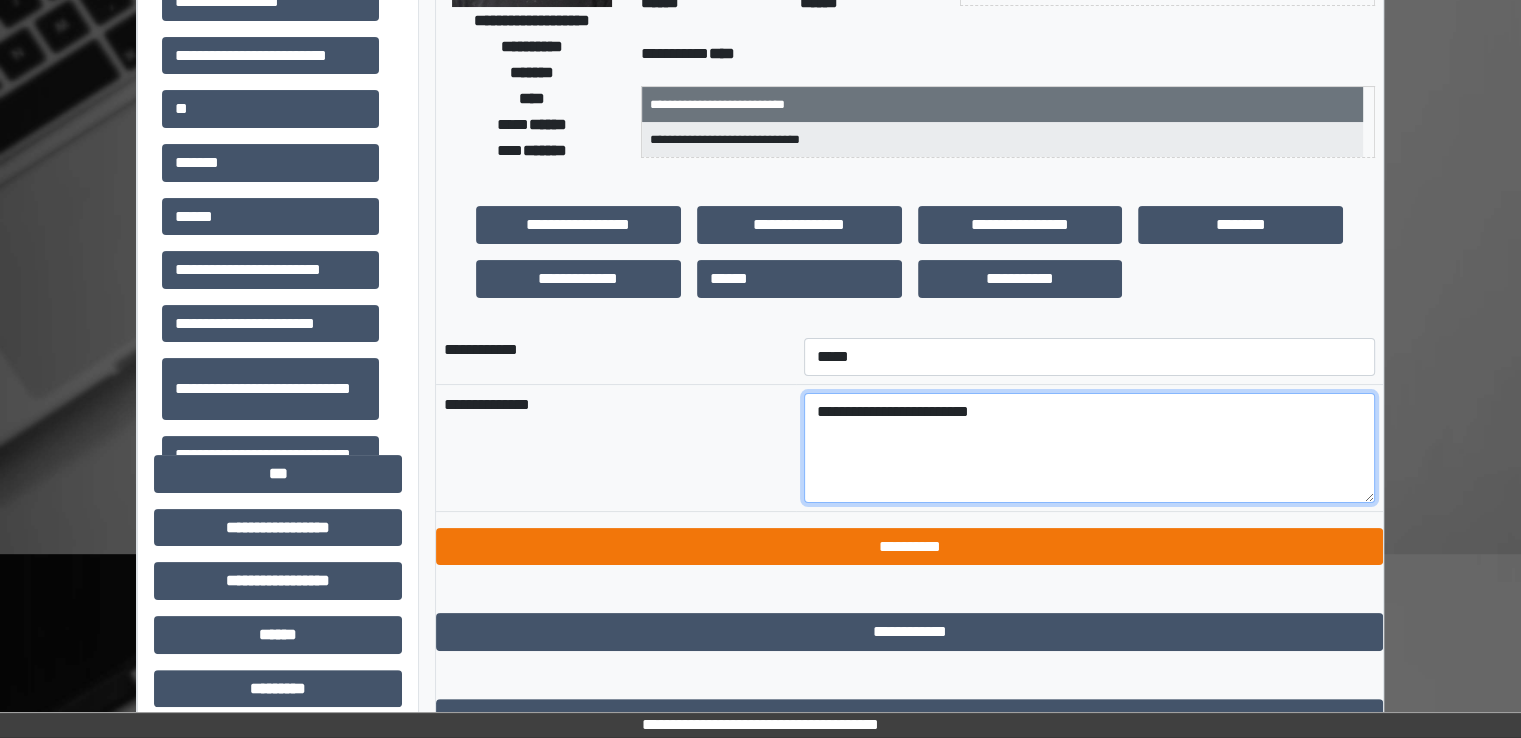 type on "**********" 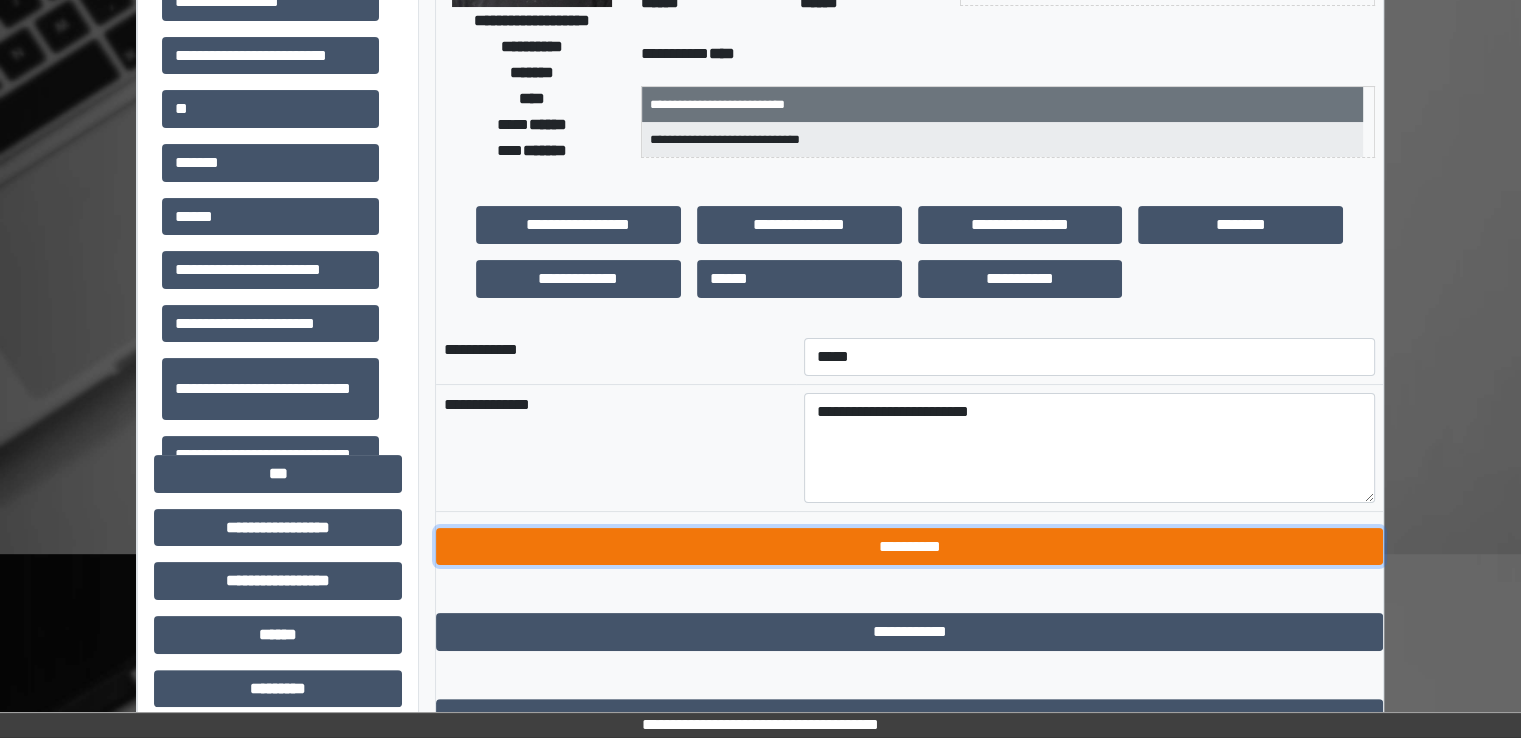 click on "**********" at bounding box center [909, 547] 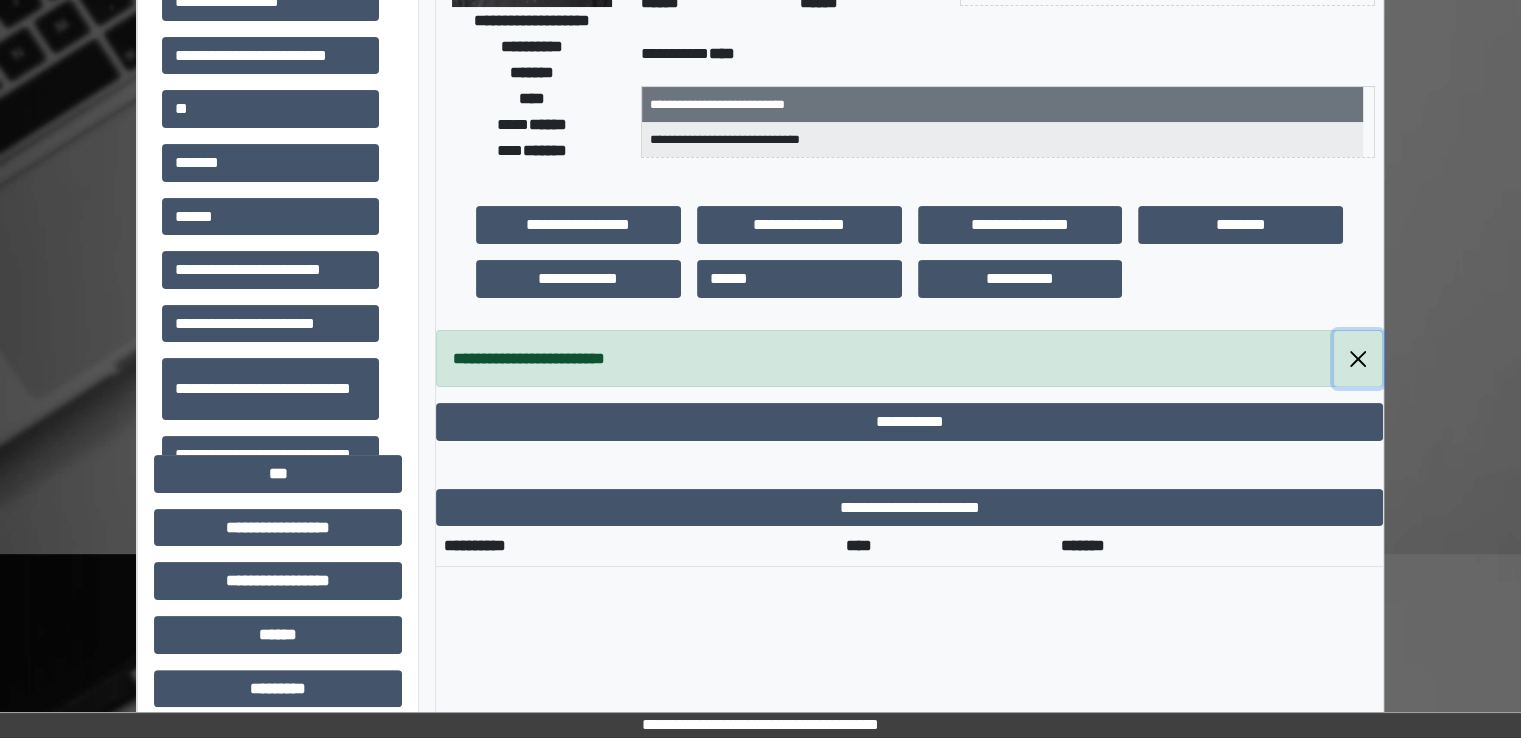 drag, startPoint x: 1372, startPoint y: 354, endPoint x: 1350, endPoint y: 367, distance: 25.553865 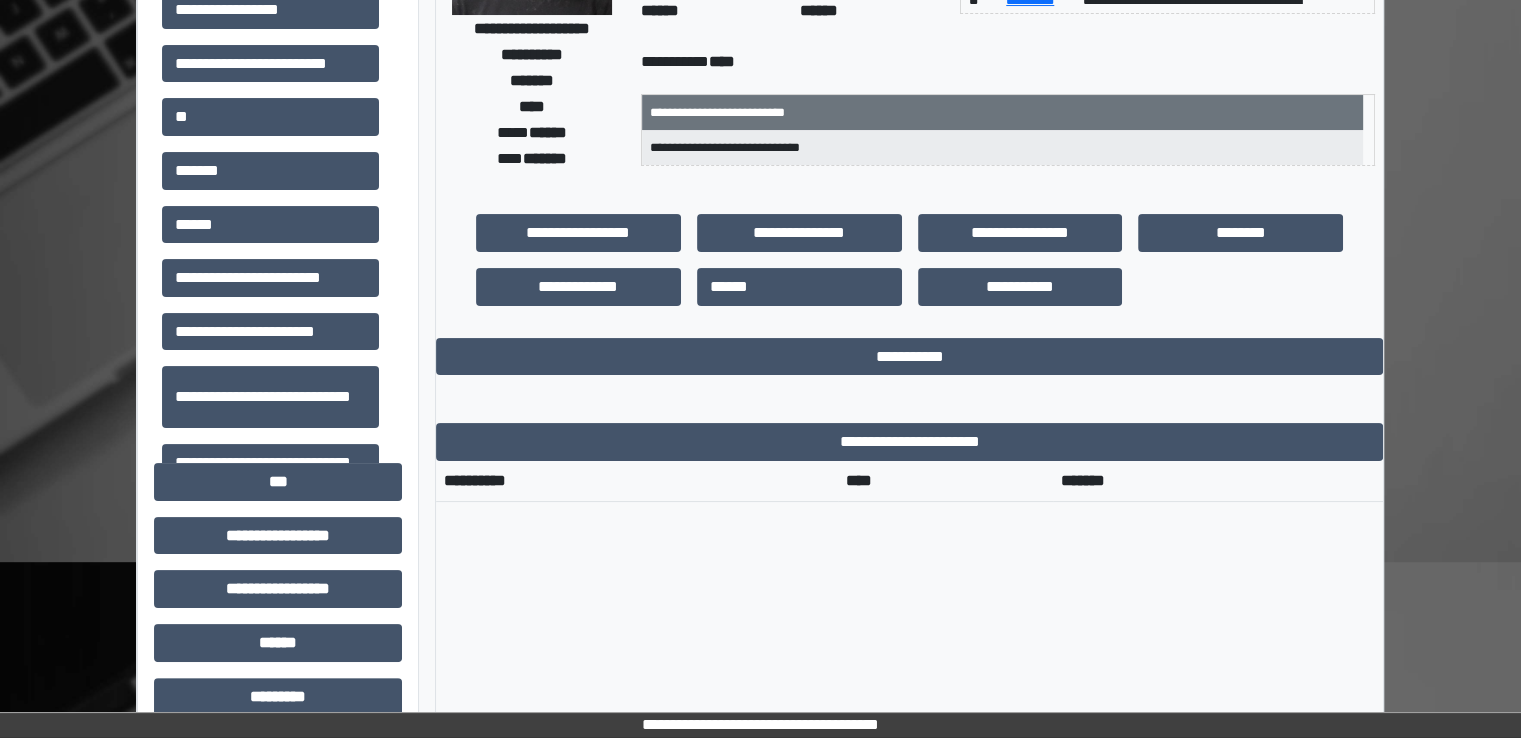 scroll, scrollTop: 0, scrollLeft: 0, axis: both 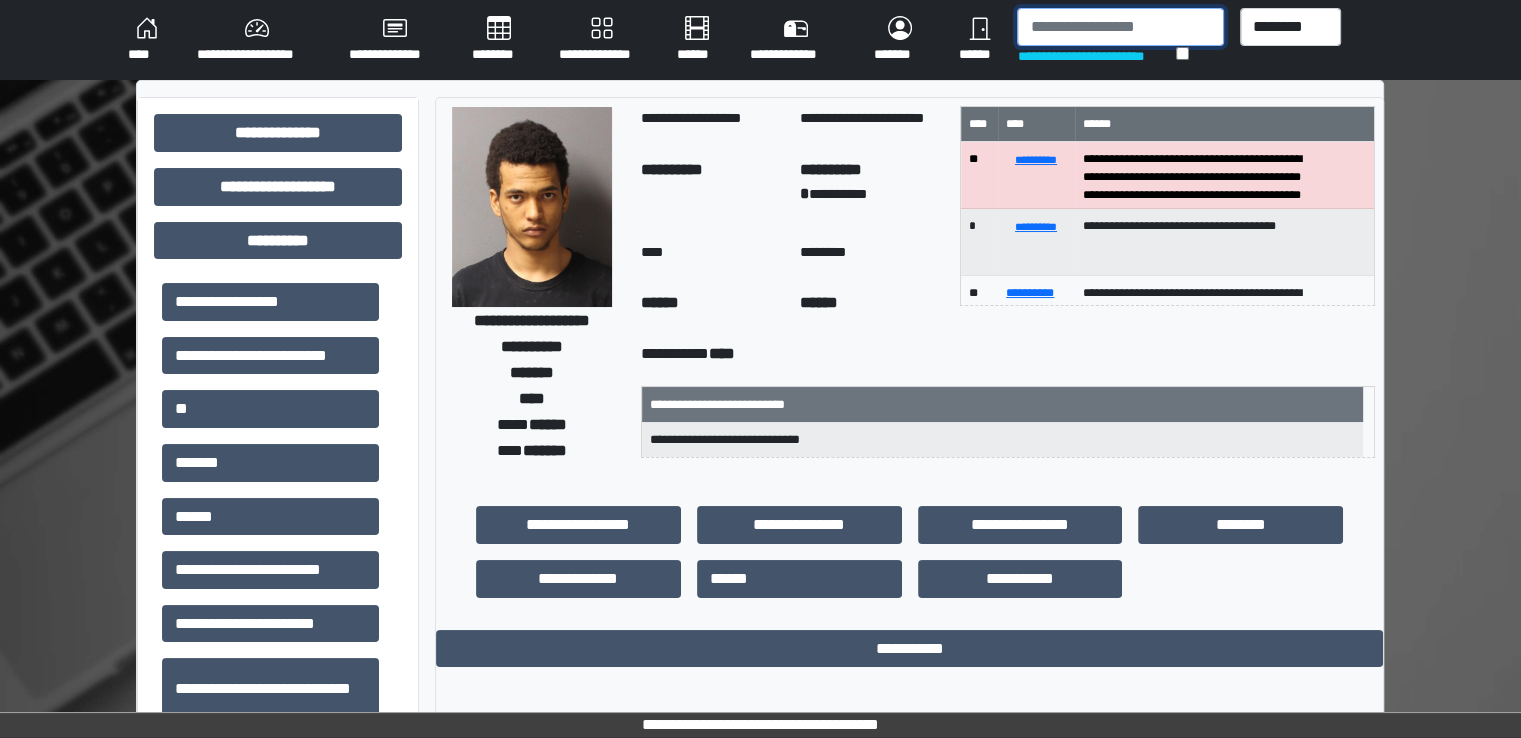 click at bounding box center [1120, 27] 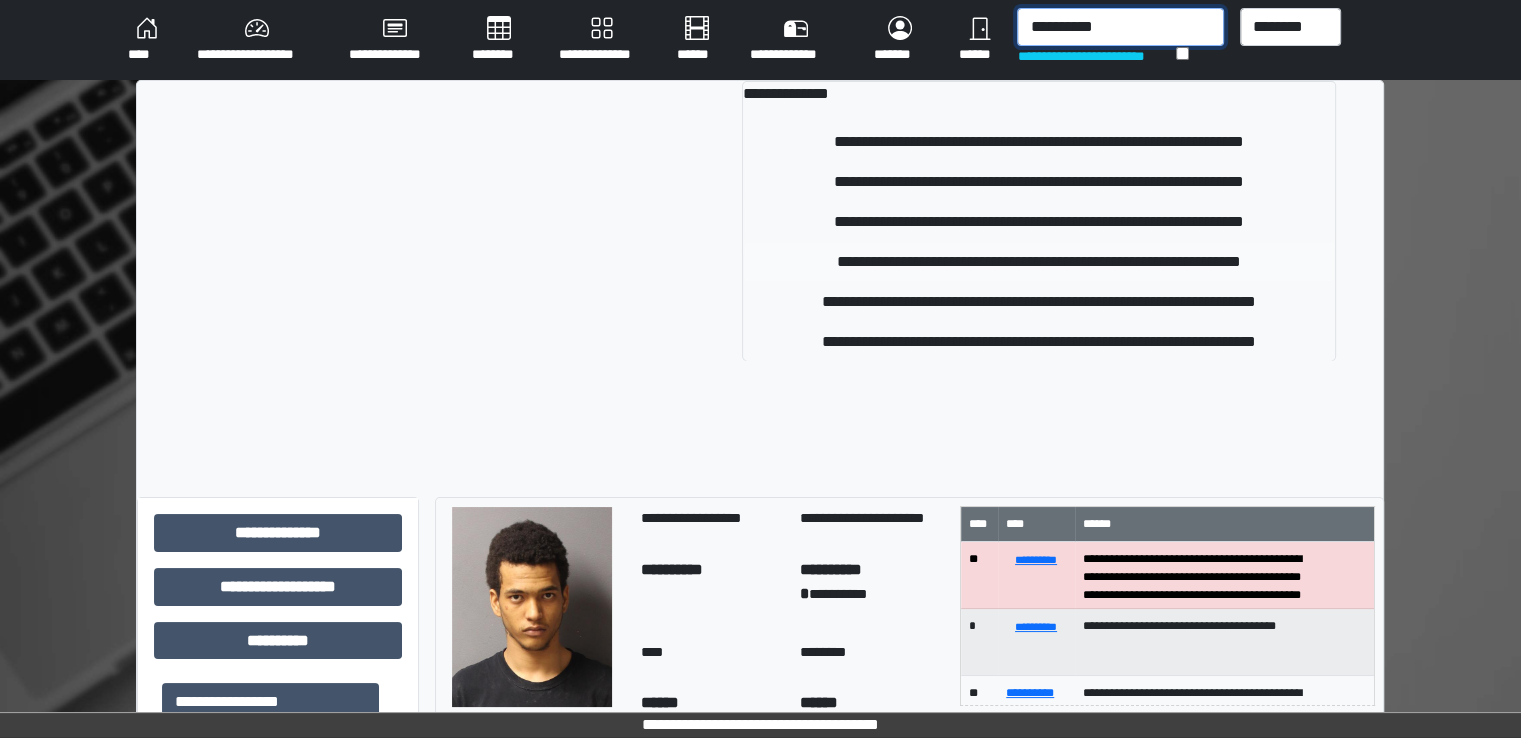 type on "**********" 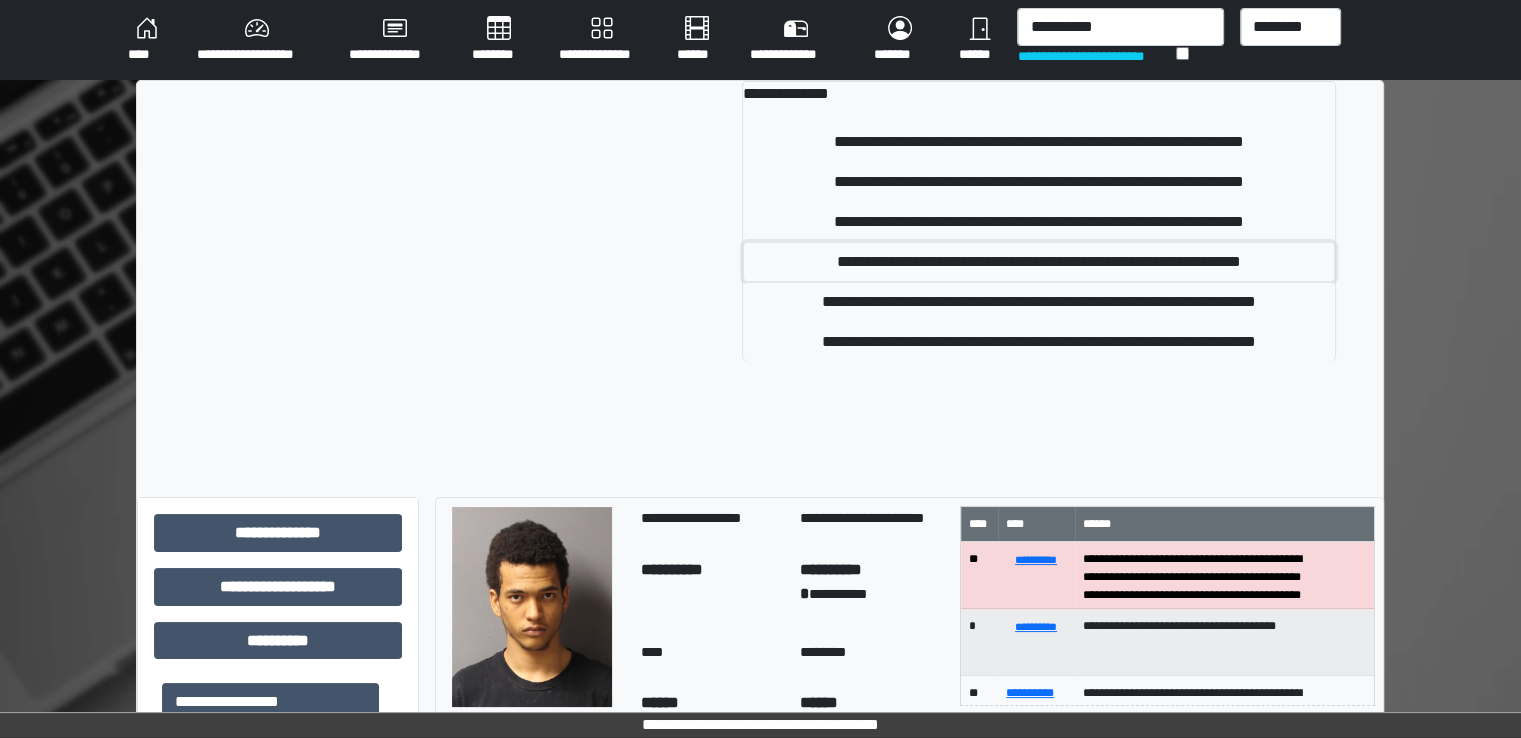 click on "**********" at bounding box center [1038, 262] 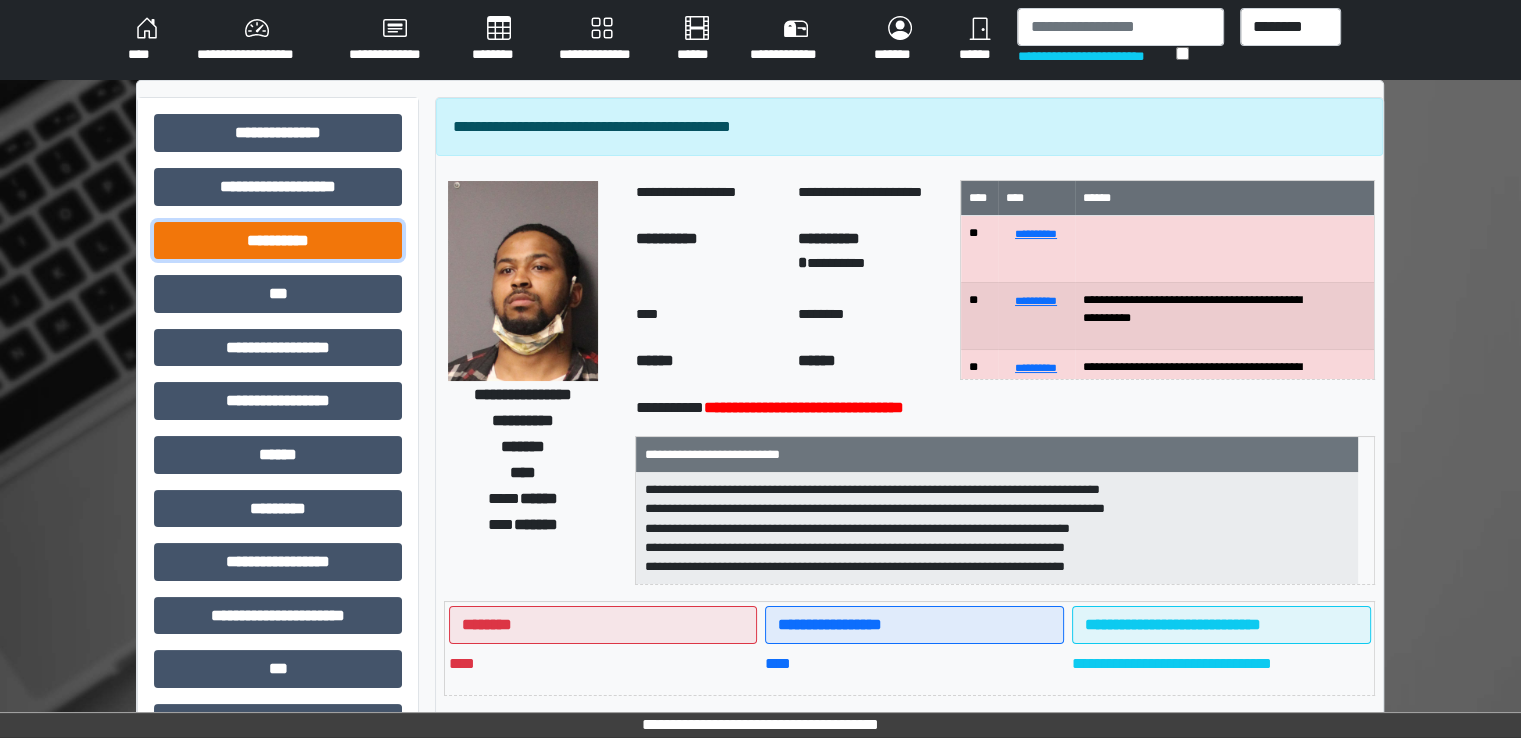 click on "**********" at bounding box center [278, 241] 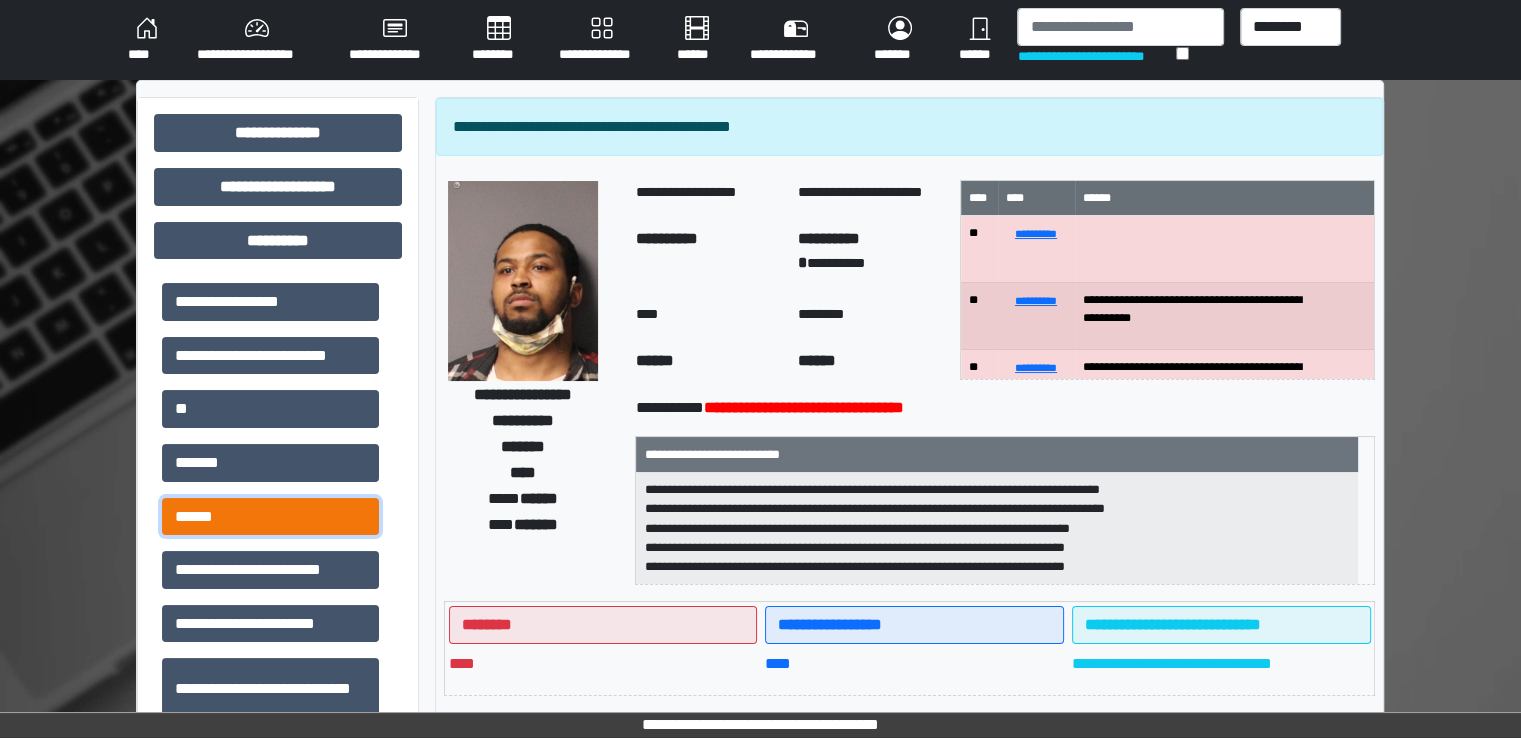 click on "******" at bounding box center [270, 517] 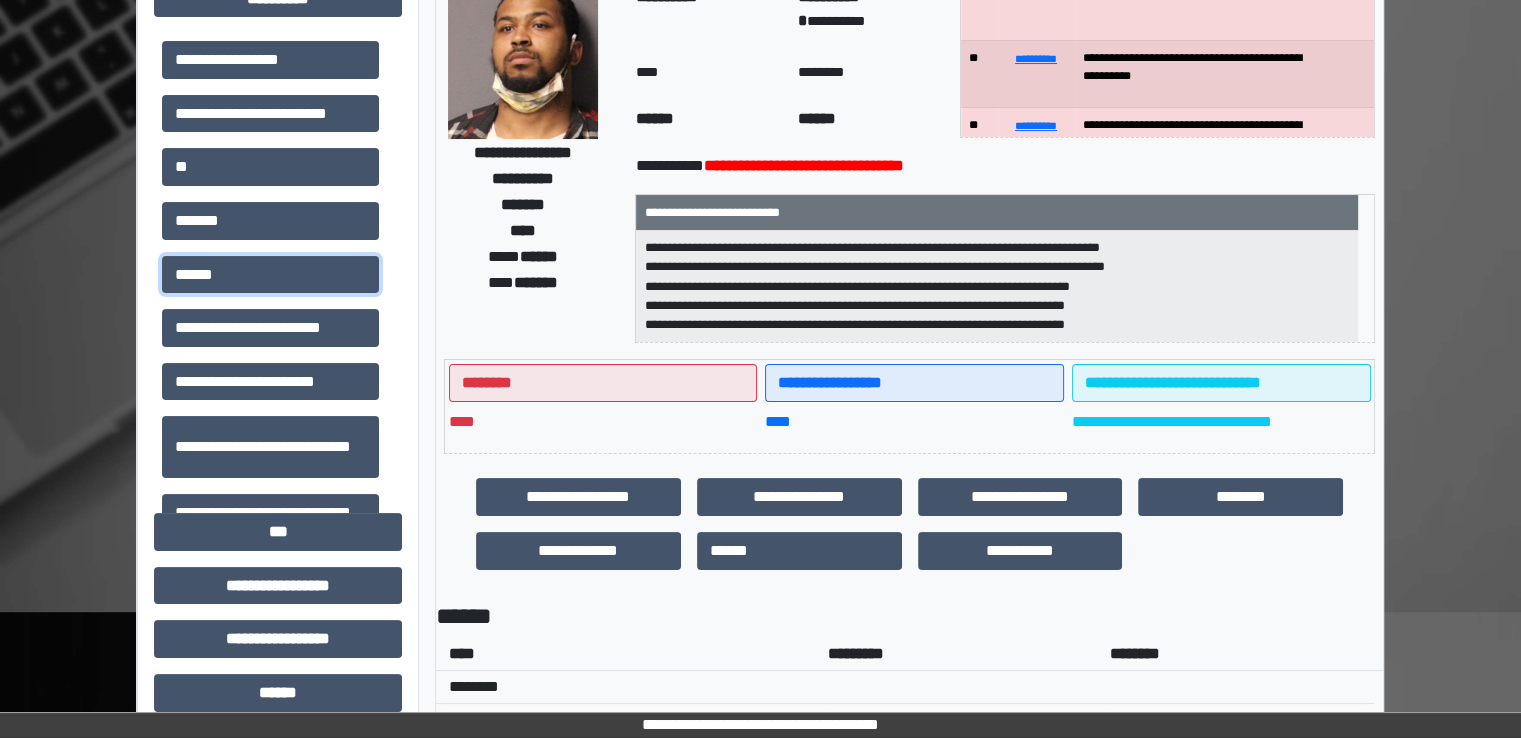 scroll, scrollTop: 0, scrollLeft: 0, axis: both 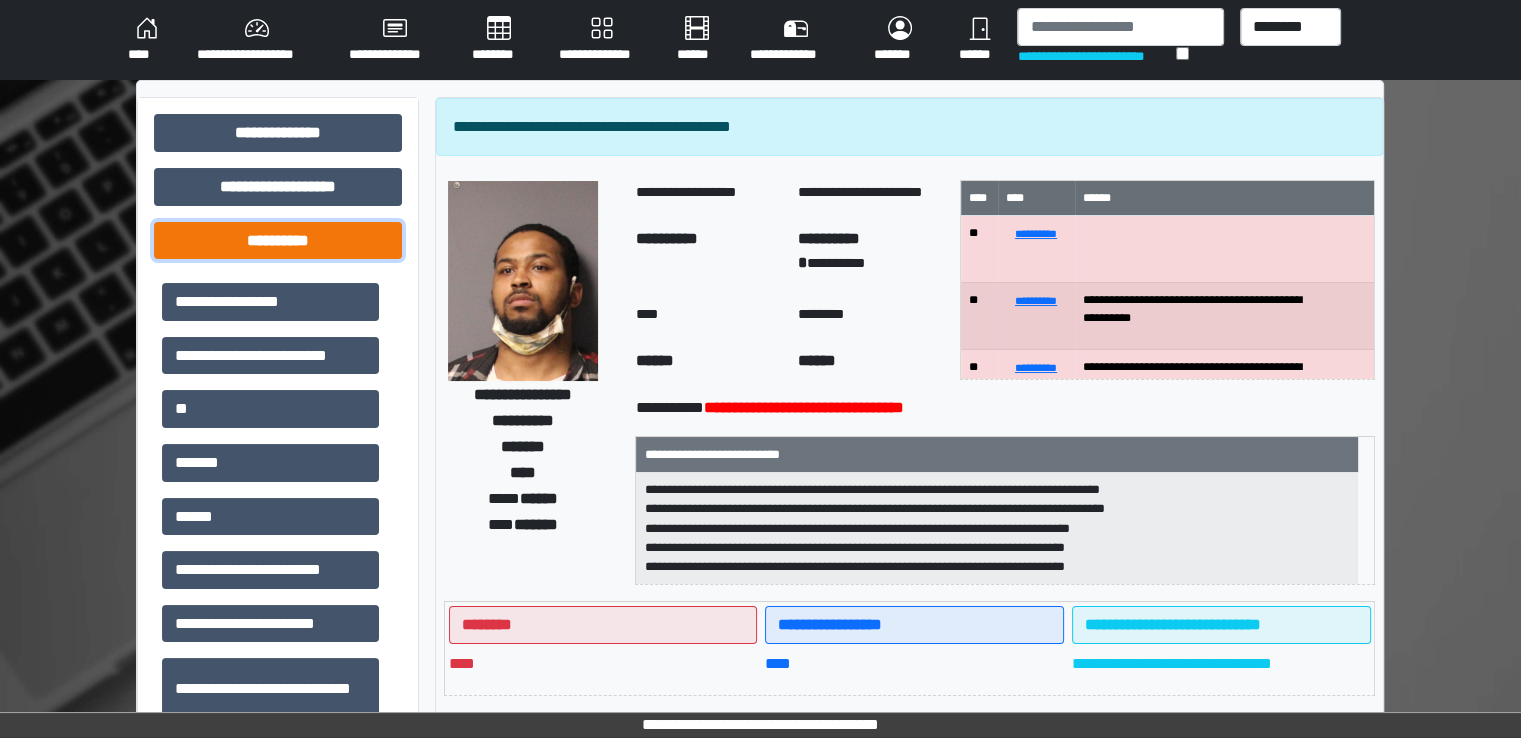 click on "**********" at bounding box center [278, 241] 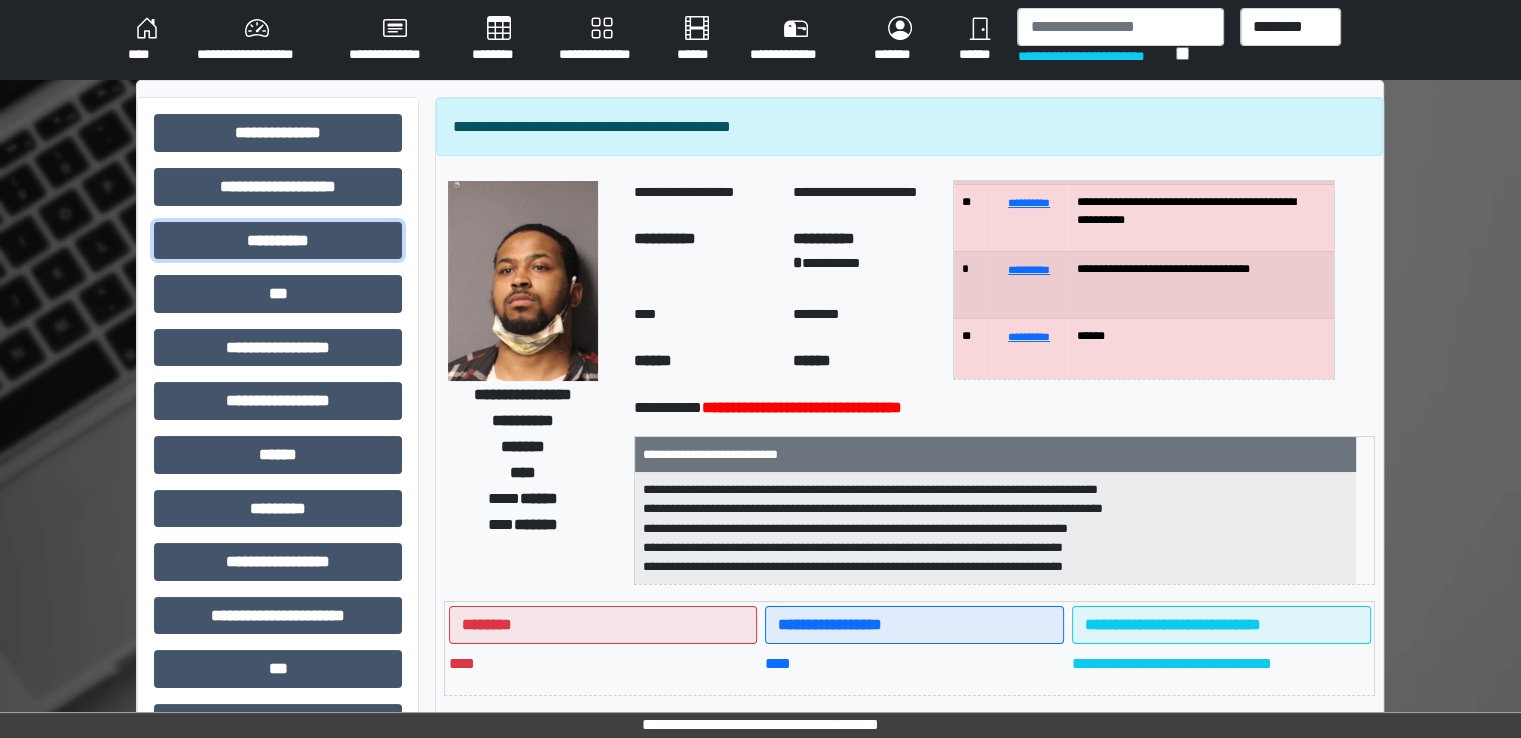 scroll, scrollTop: 200, scrollLeft: 0, axis: vertical 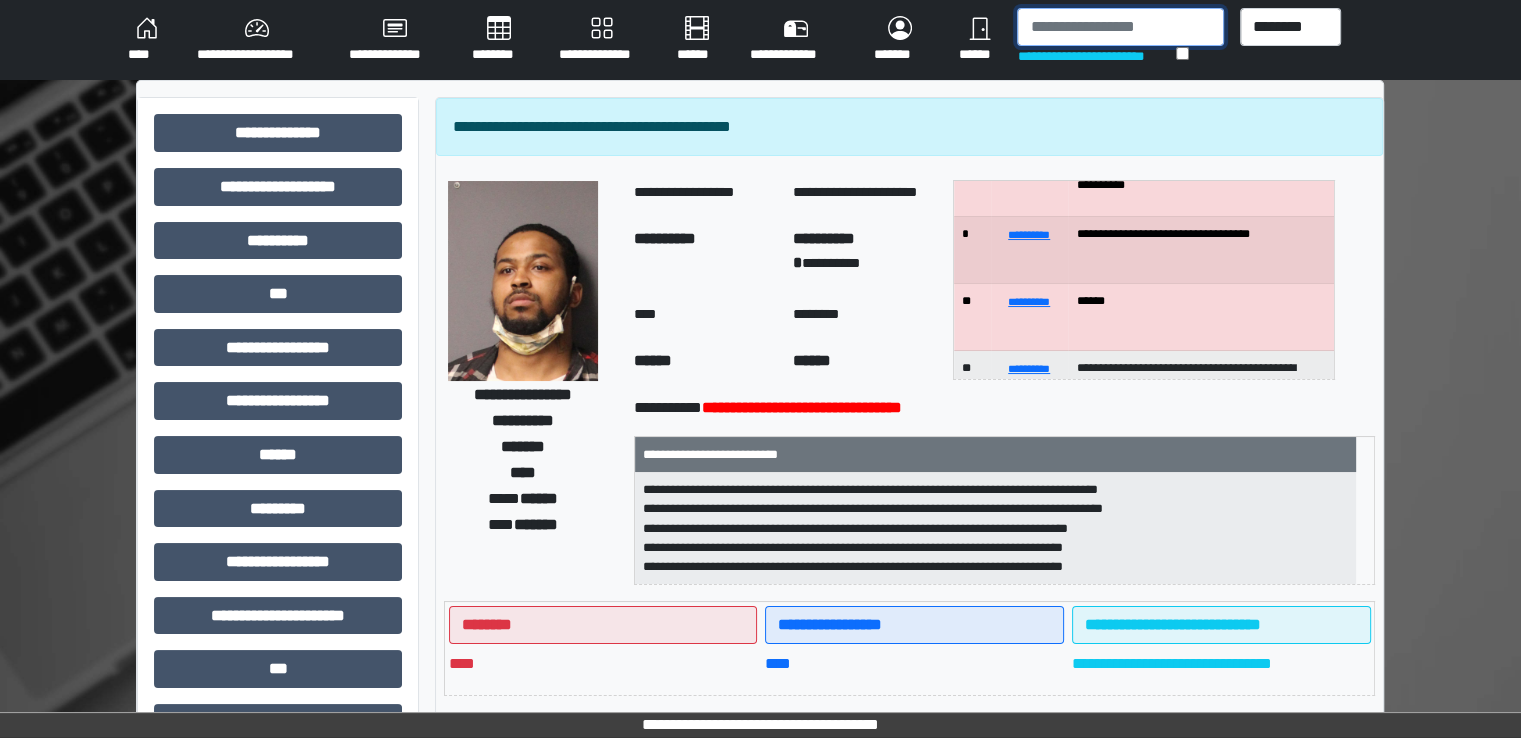 click at bounding box center (1120, 27) 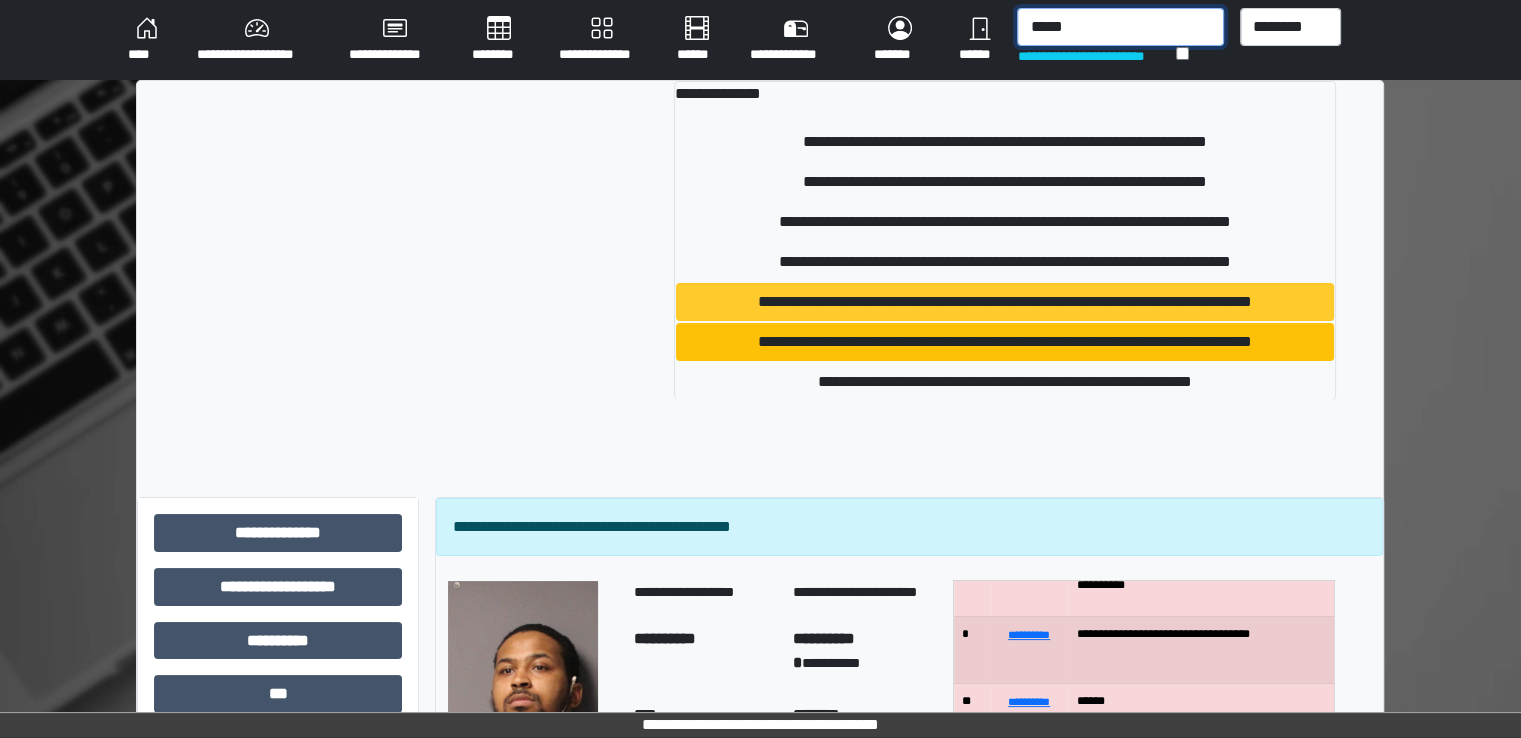 type on "*****" 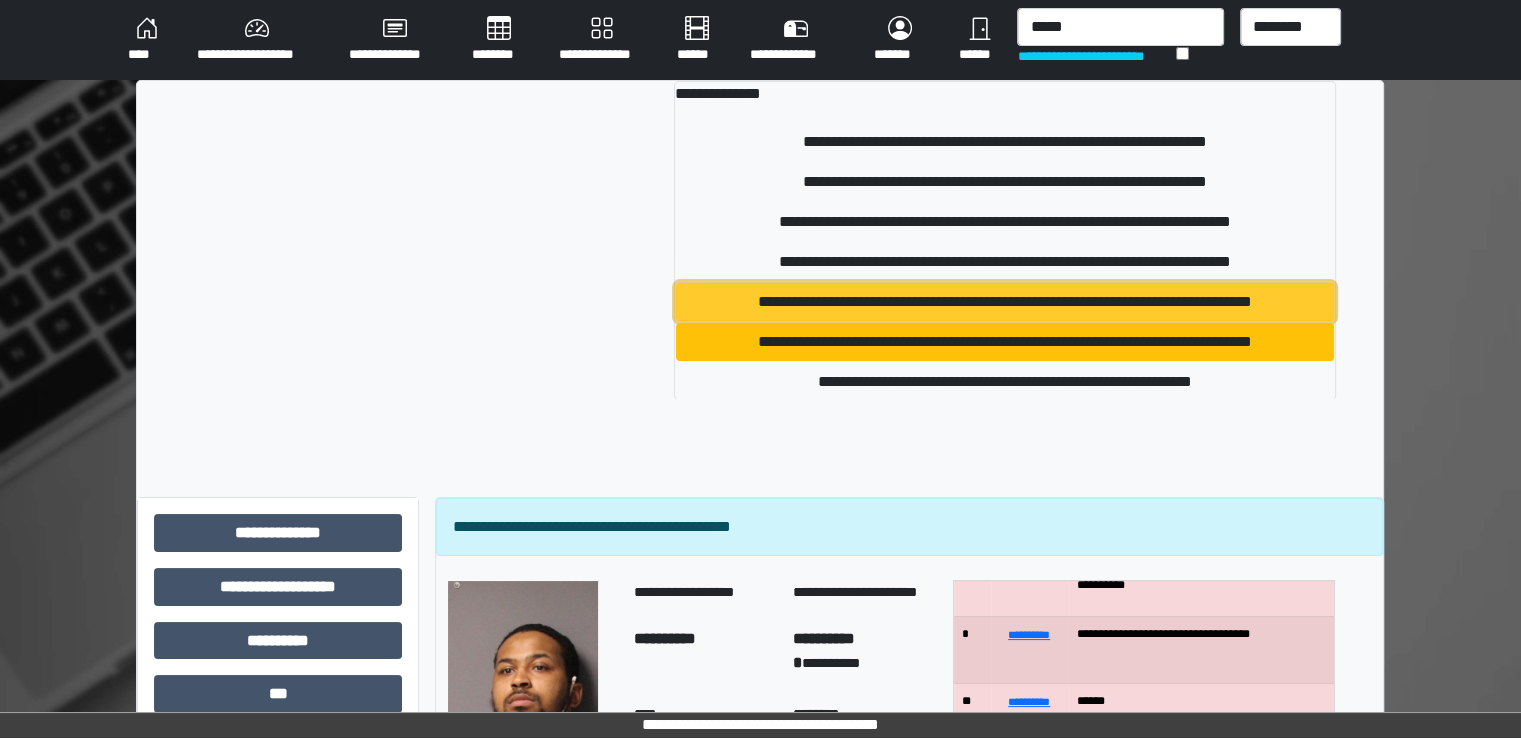 click on "**********" at bounding box center (1005, 302) 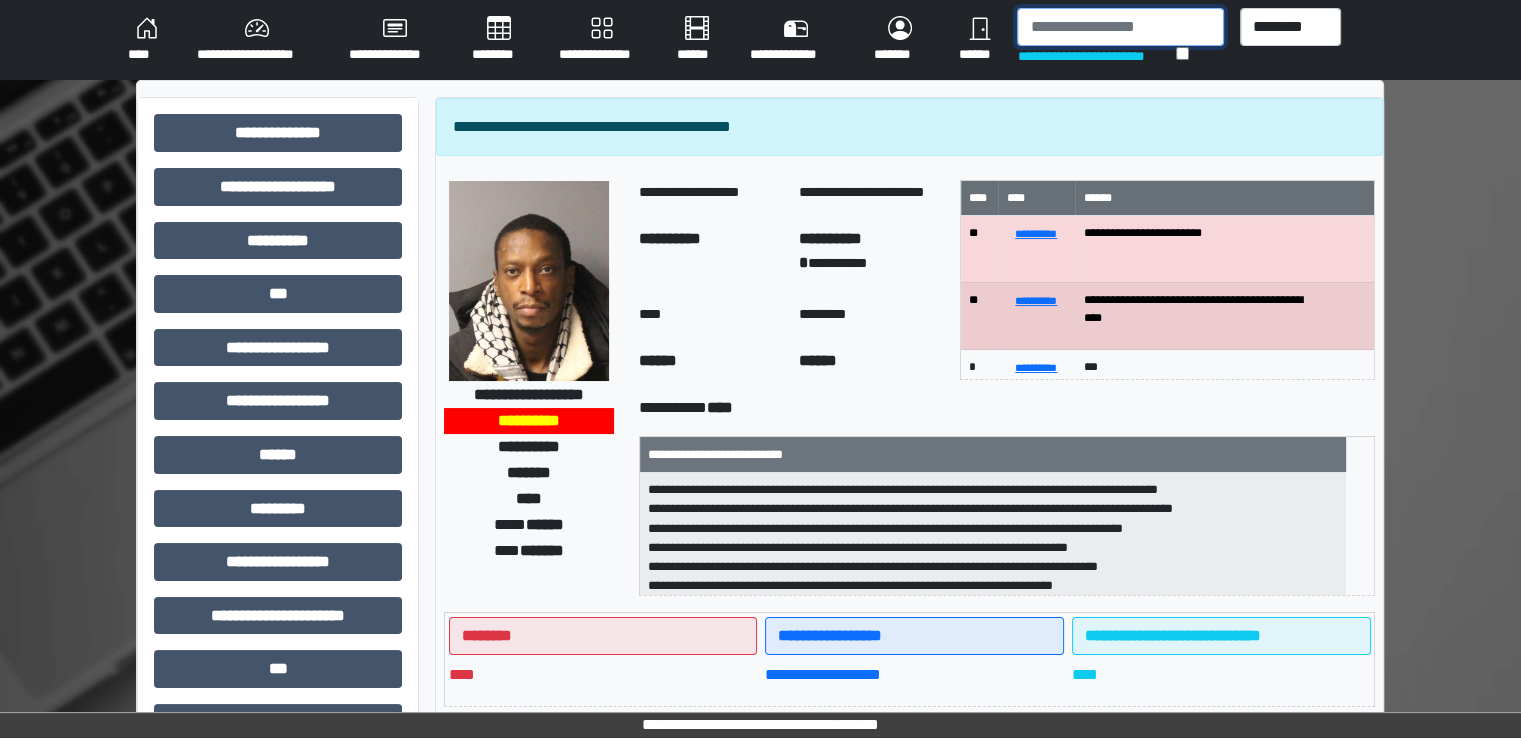 click at bounding box center (1120, 27) 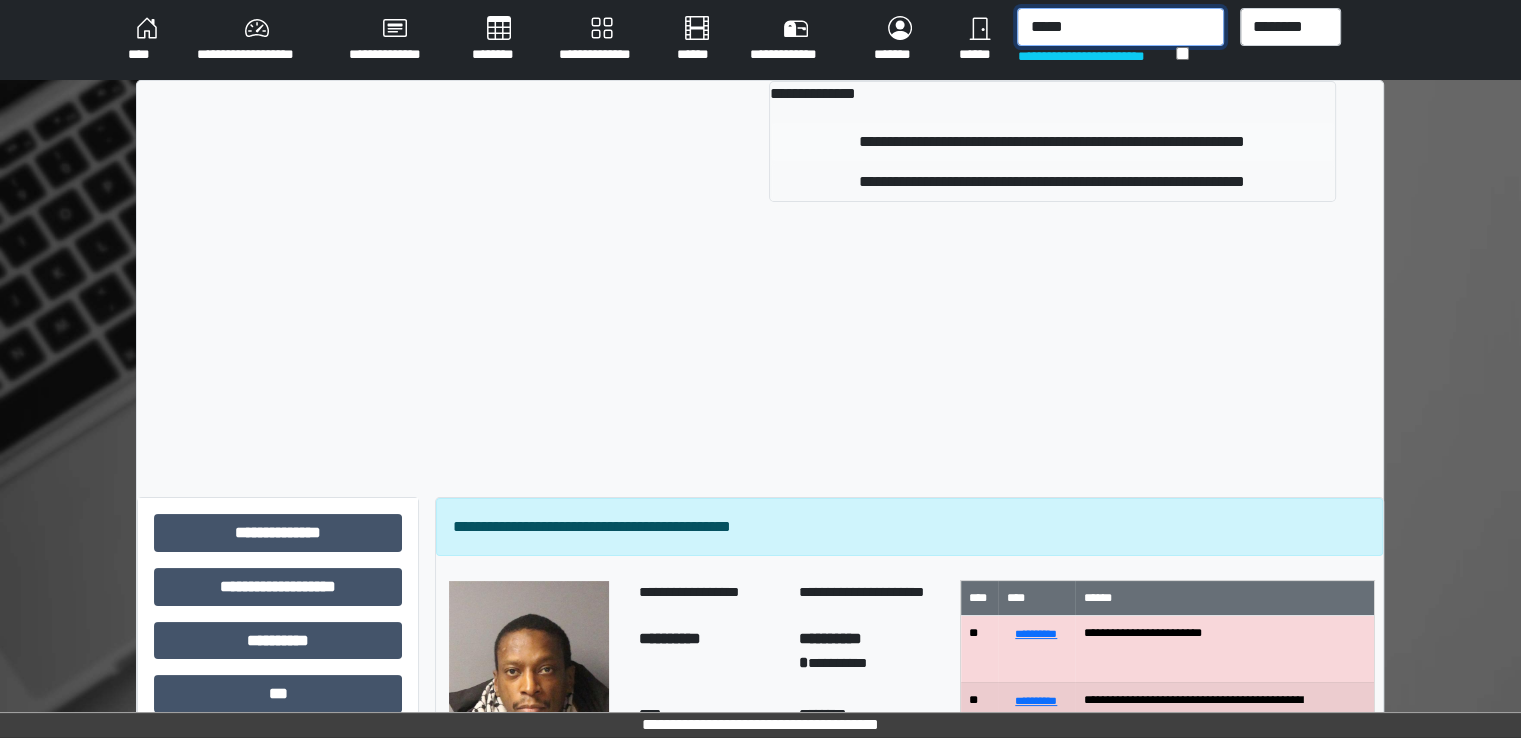 type on "*****" 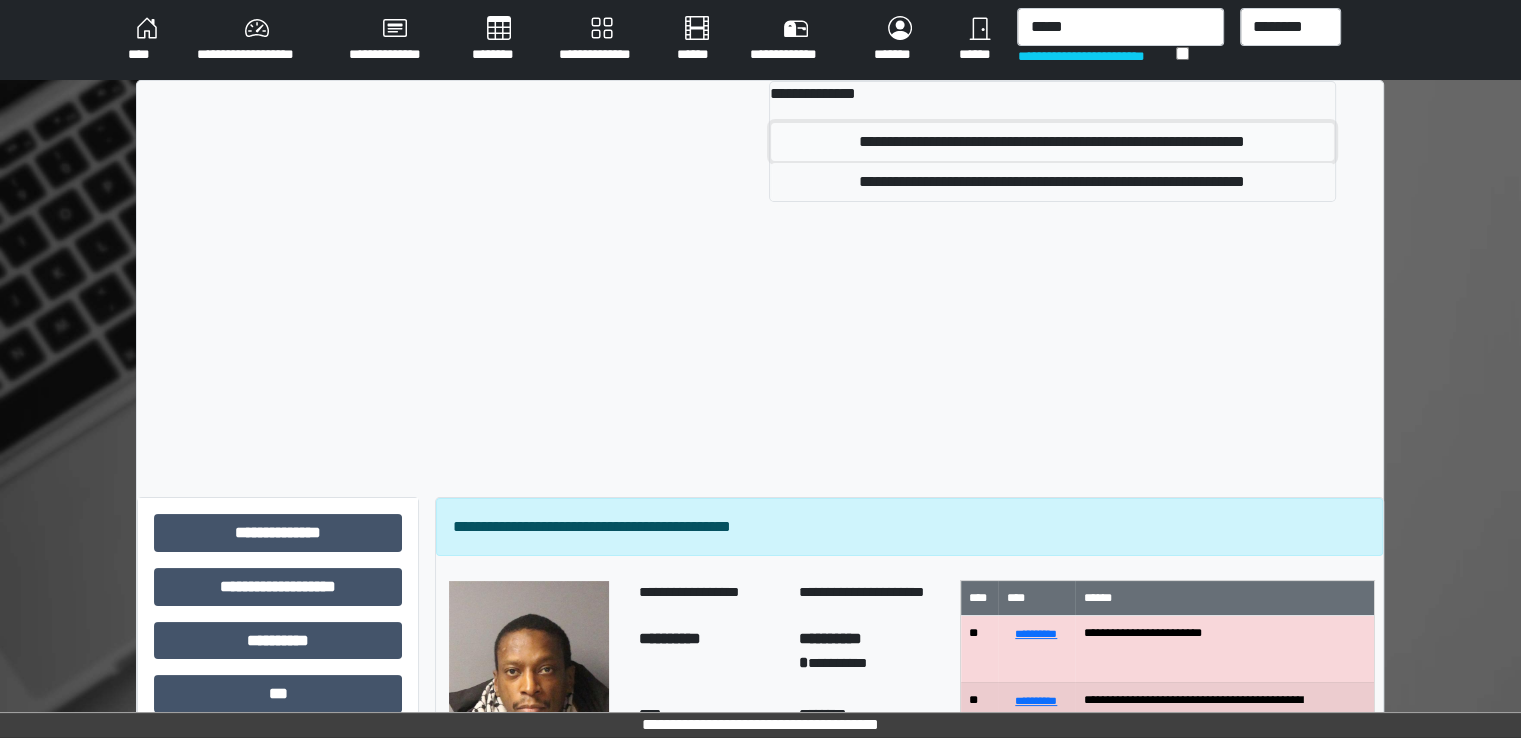 click on "**********" at bounding box center (1052, 142) 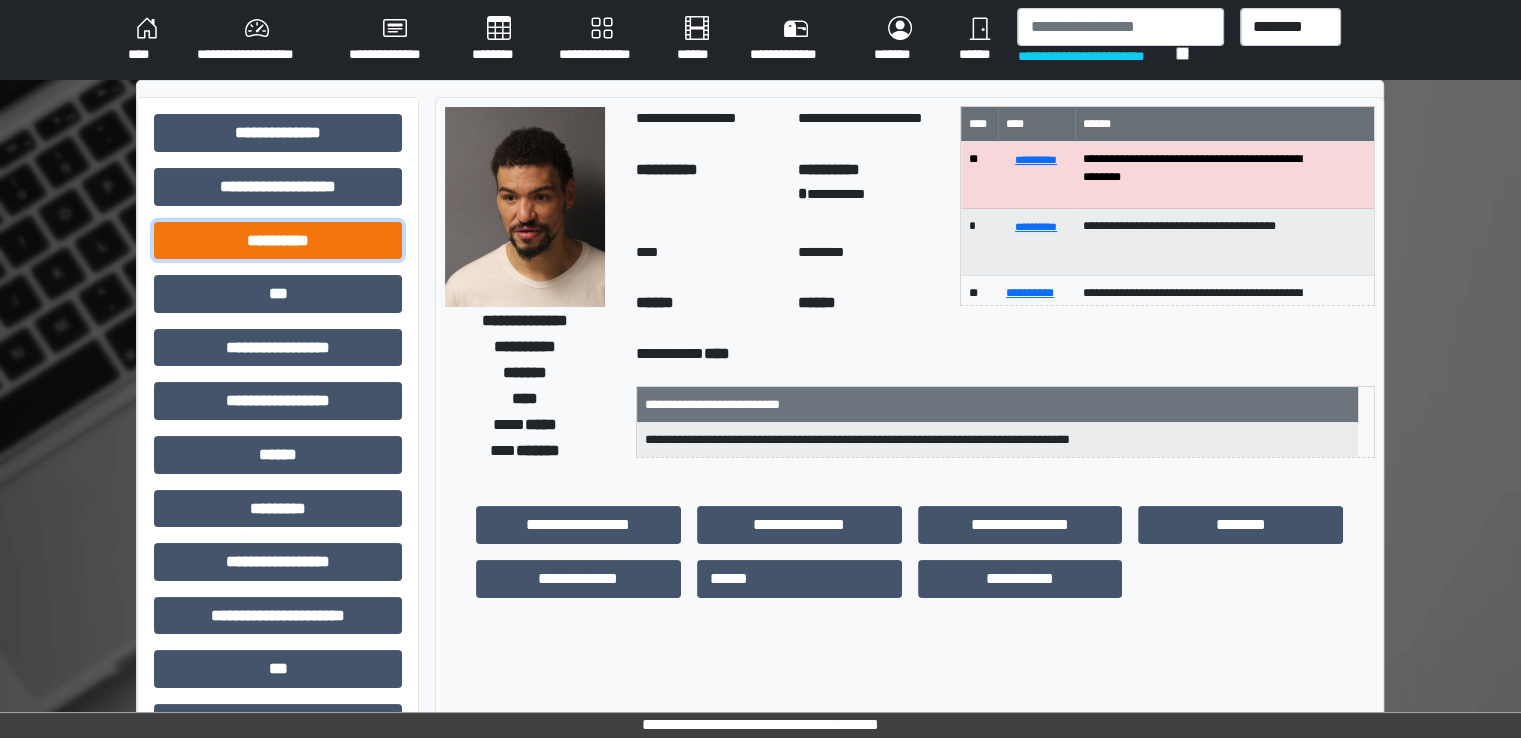 click on "**********" at bounding box center [278, 241] 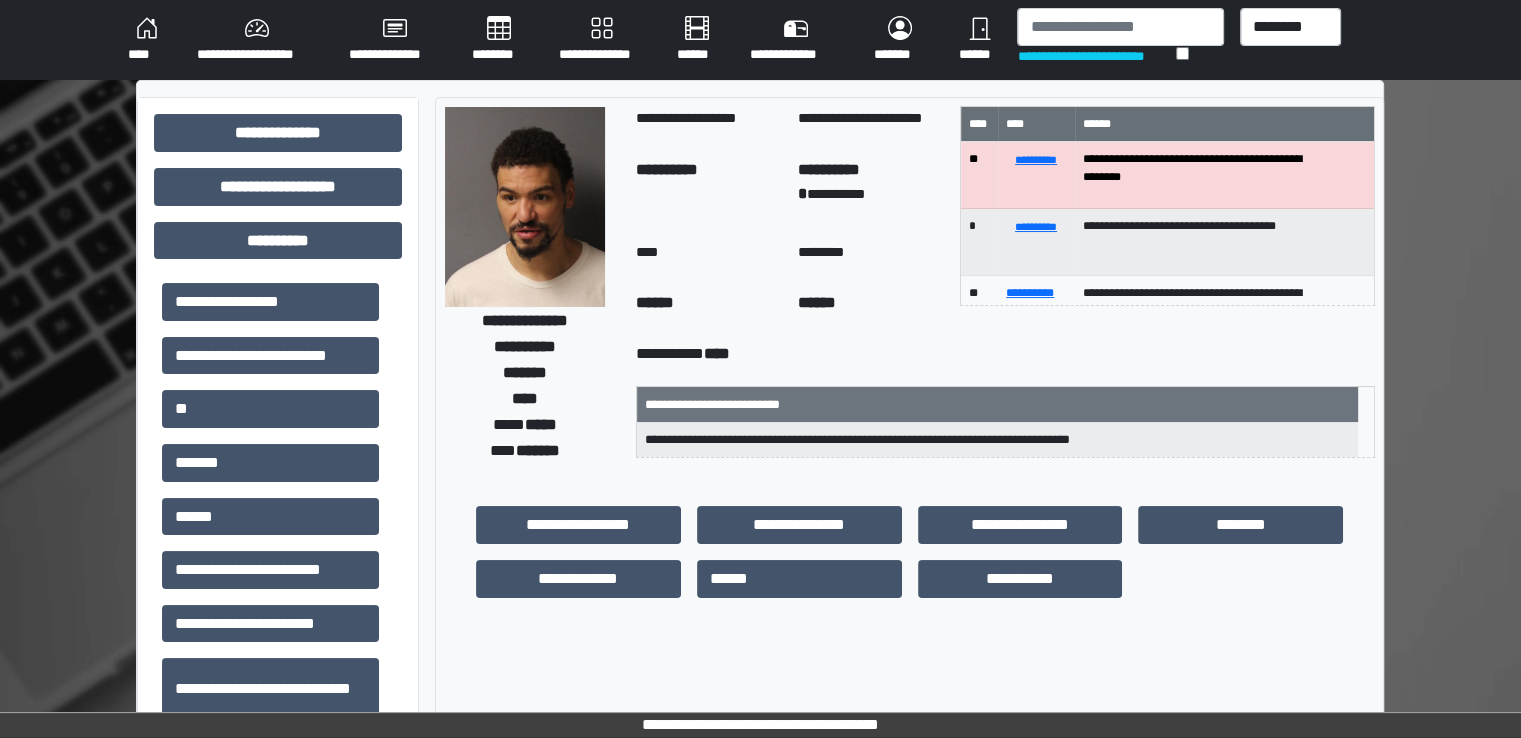 click on "******" at bounding box center (270, 517) 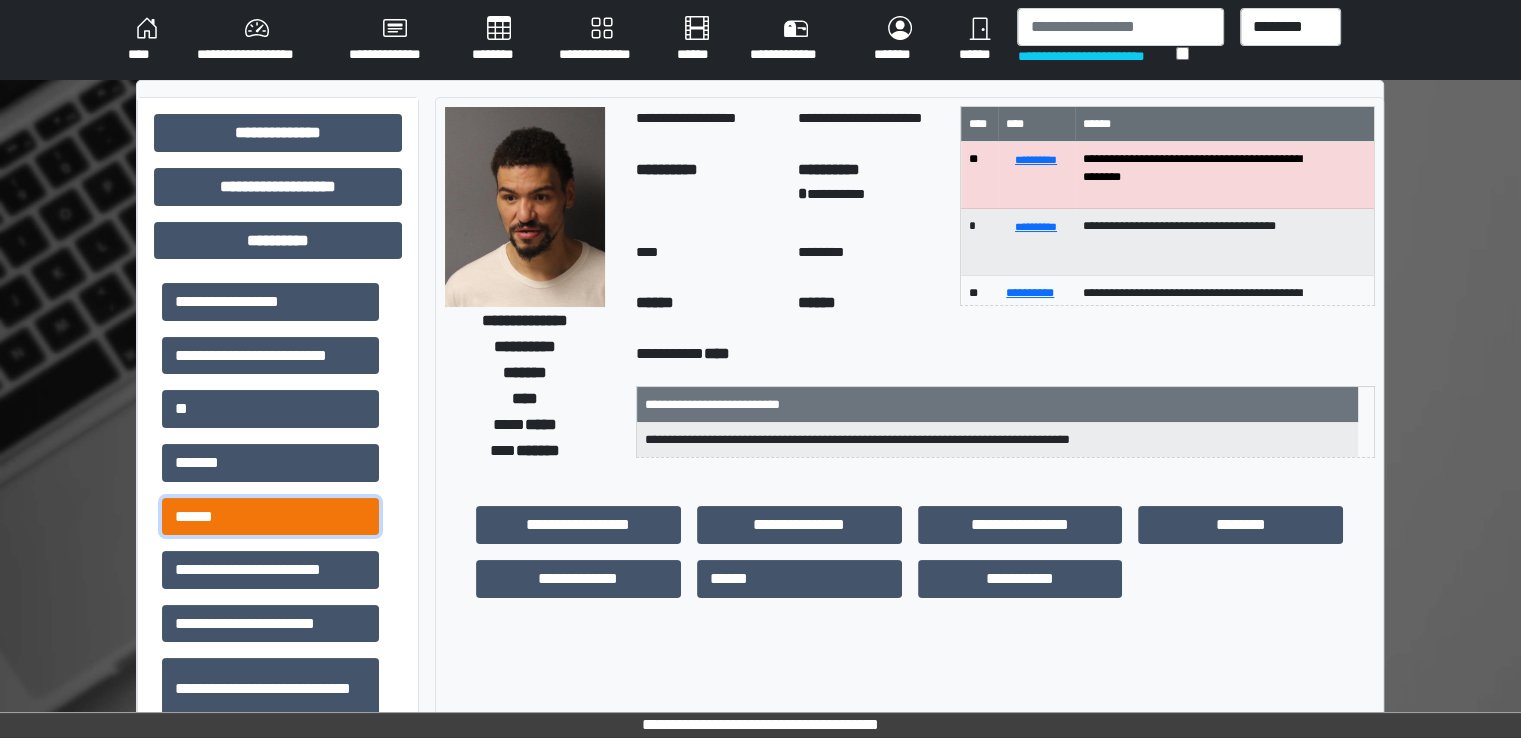 click on "******" at bounding box center (270, 517) 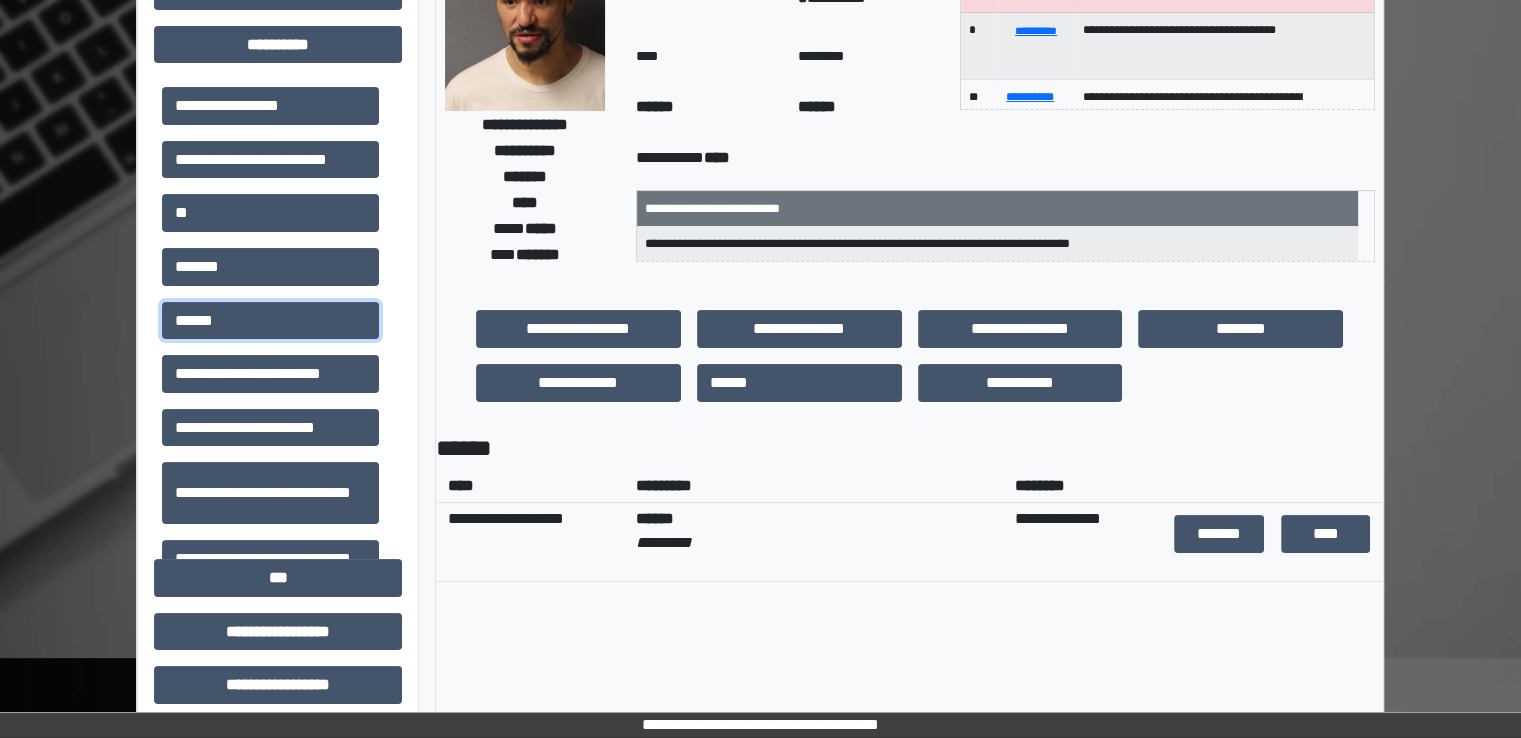 scroll, scrollTop: 200, scrollLeft: 0, axis: vertical 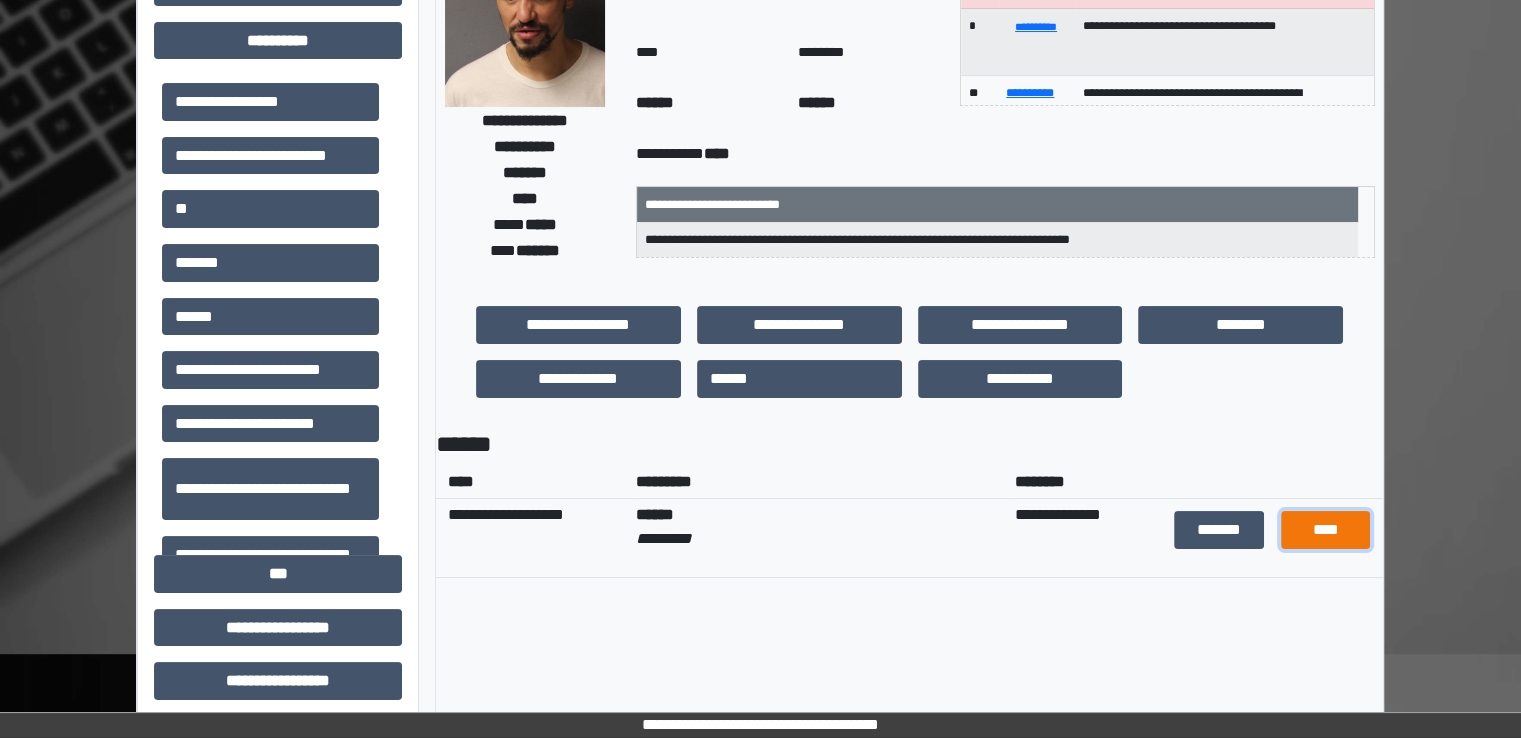 click on "****" at bounding box center (1326, 530) 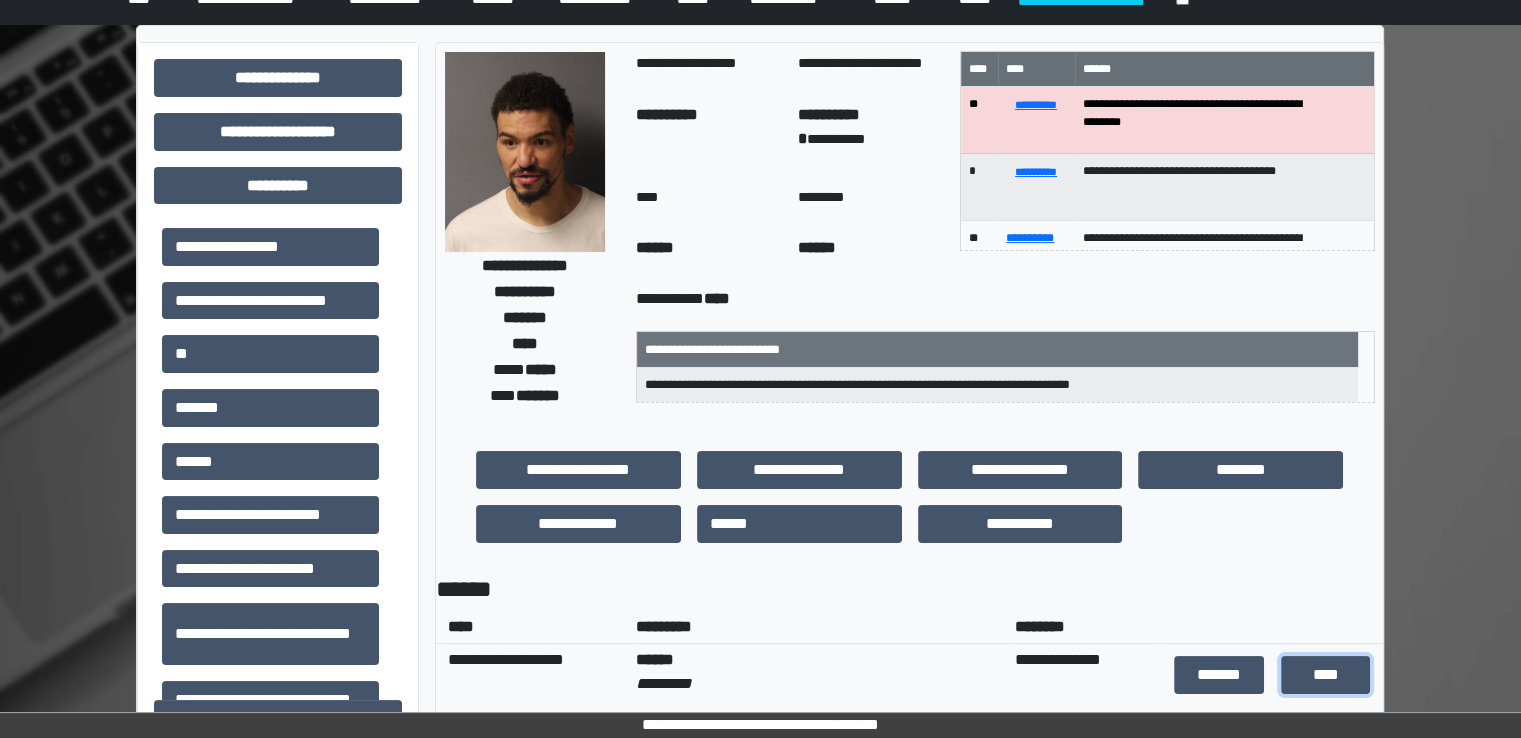 scroll, scrollTop: 0, scrollLeft: 0, axis: both 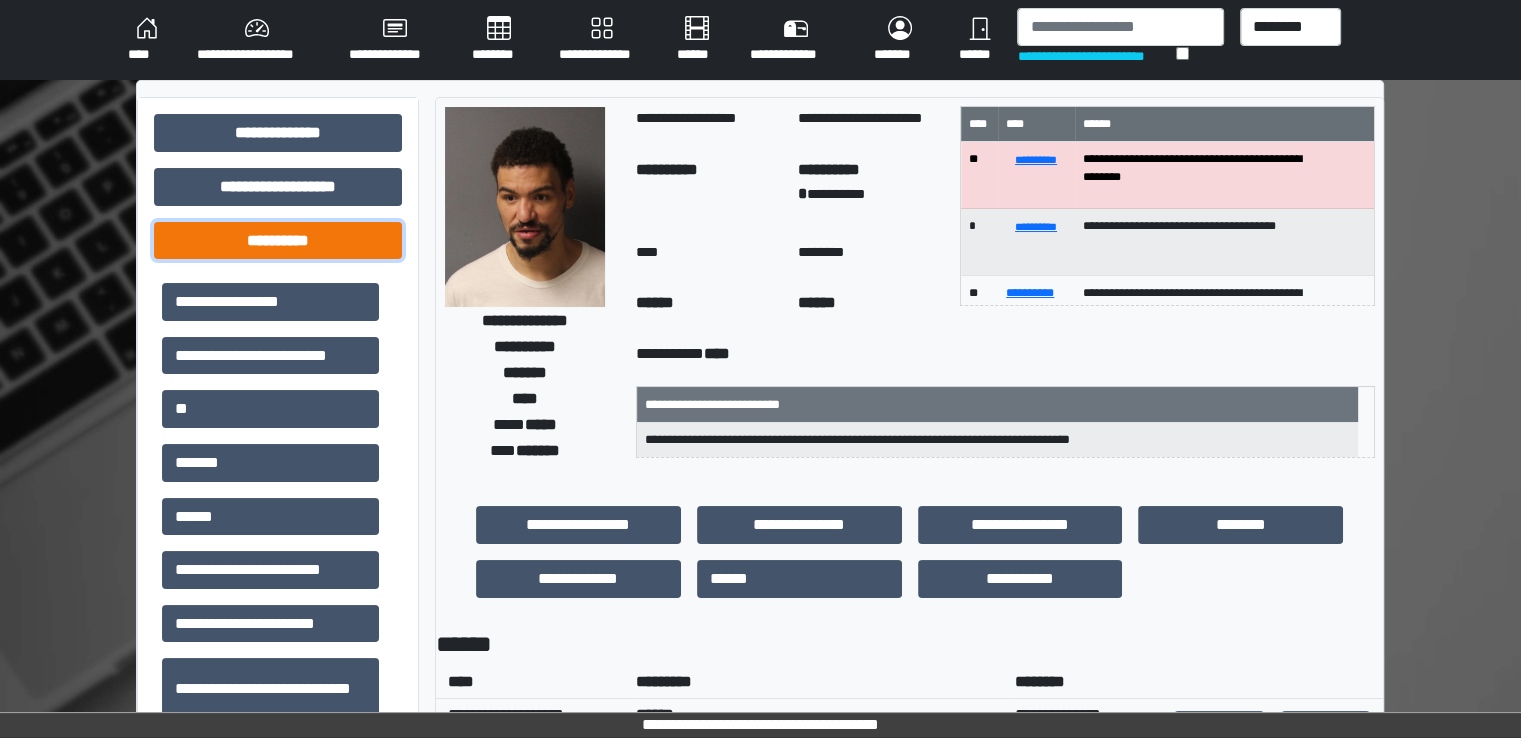 click on "**********" at bounding box center [278, 241] 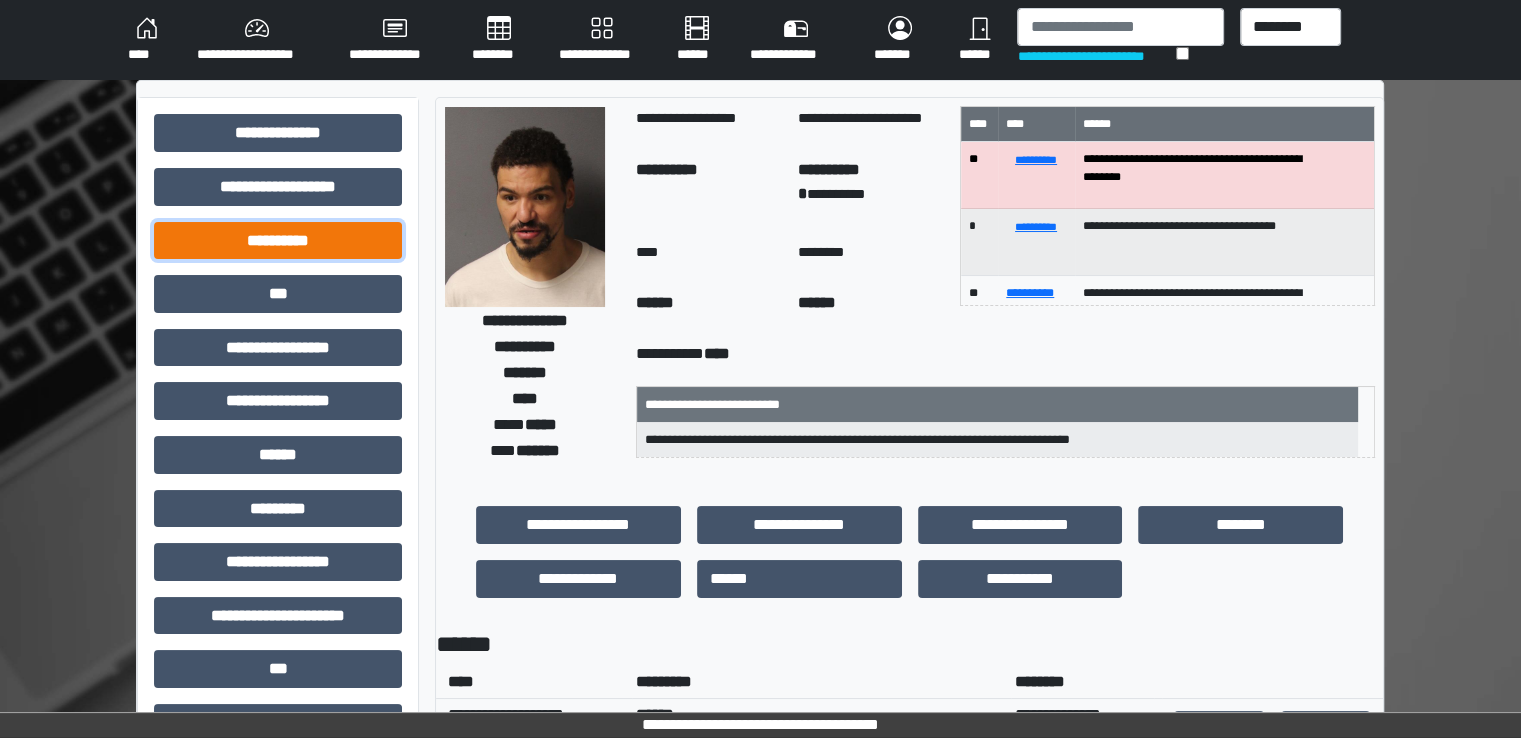 click on "**********" at bounding box center [278, 241] 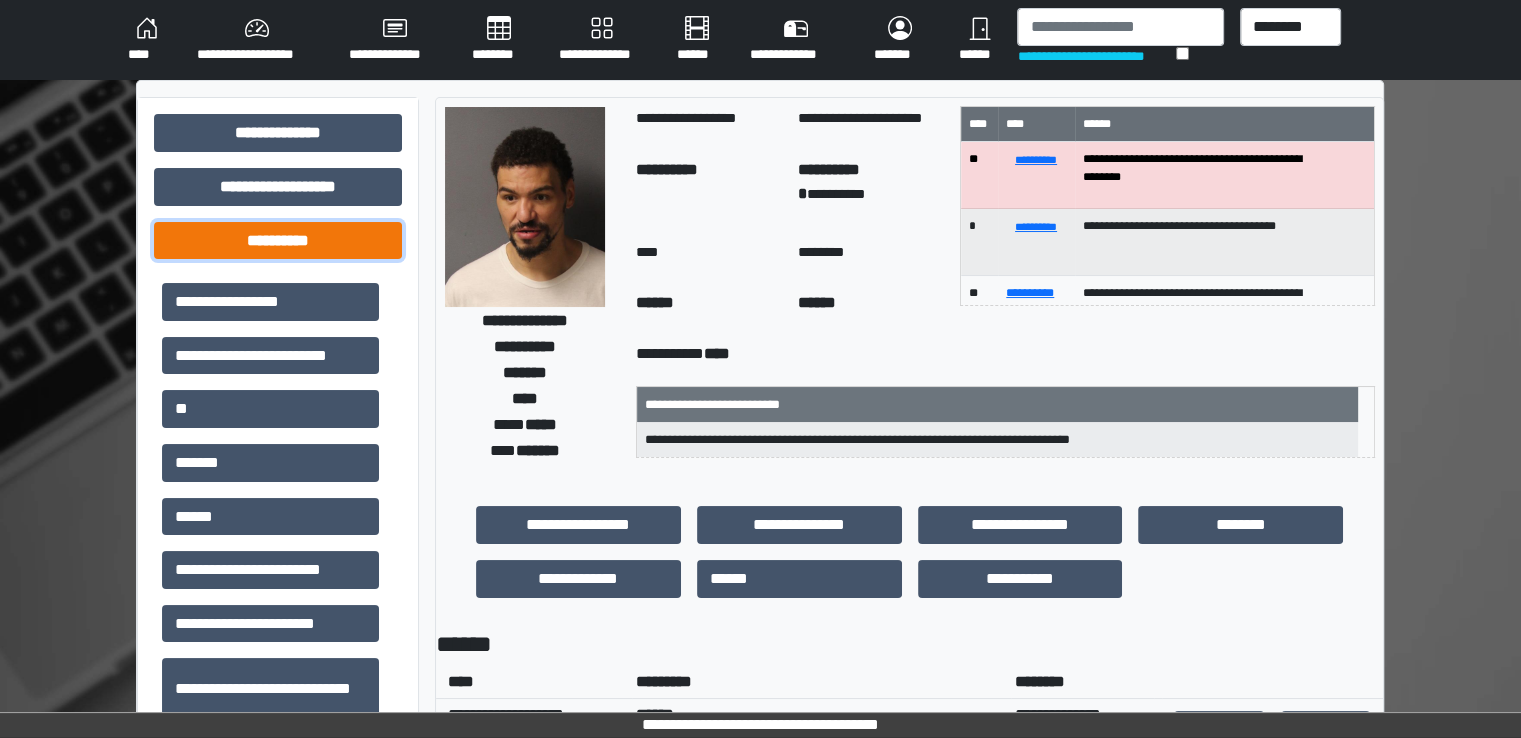 click on "**********" at bounding box center (278, 241) 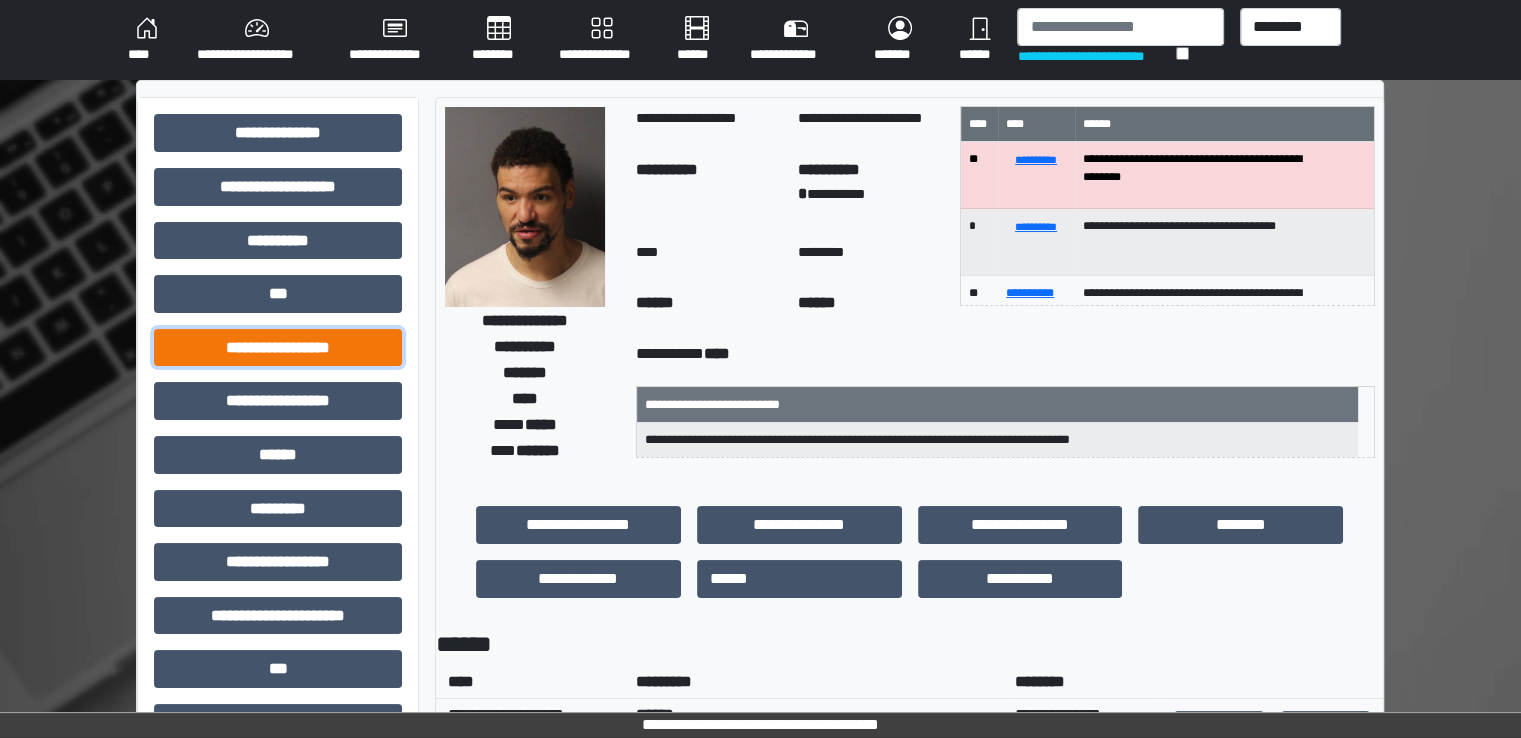 click on "**********" at bounding box center [278, 348] 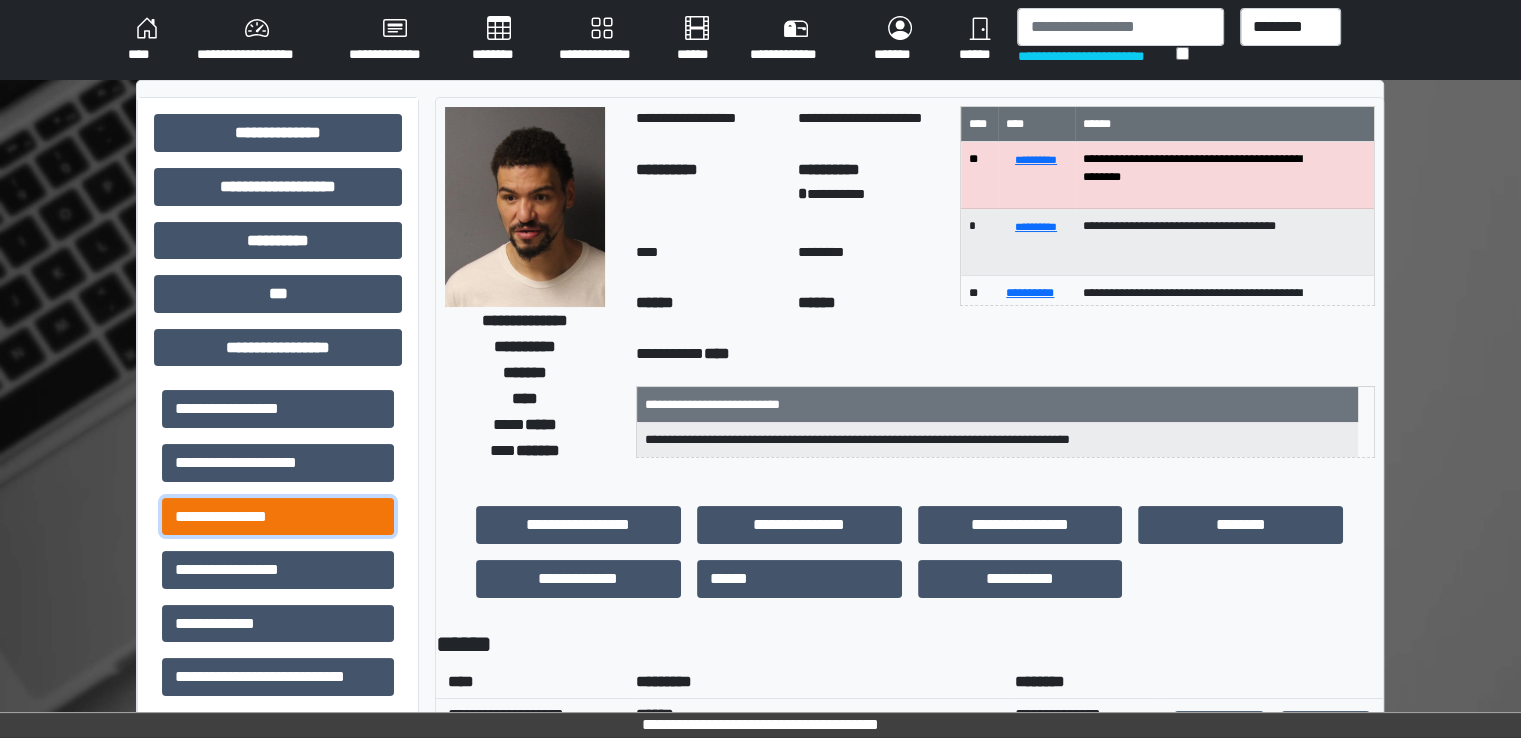 click on "**********" at bounding box center (278, 517) 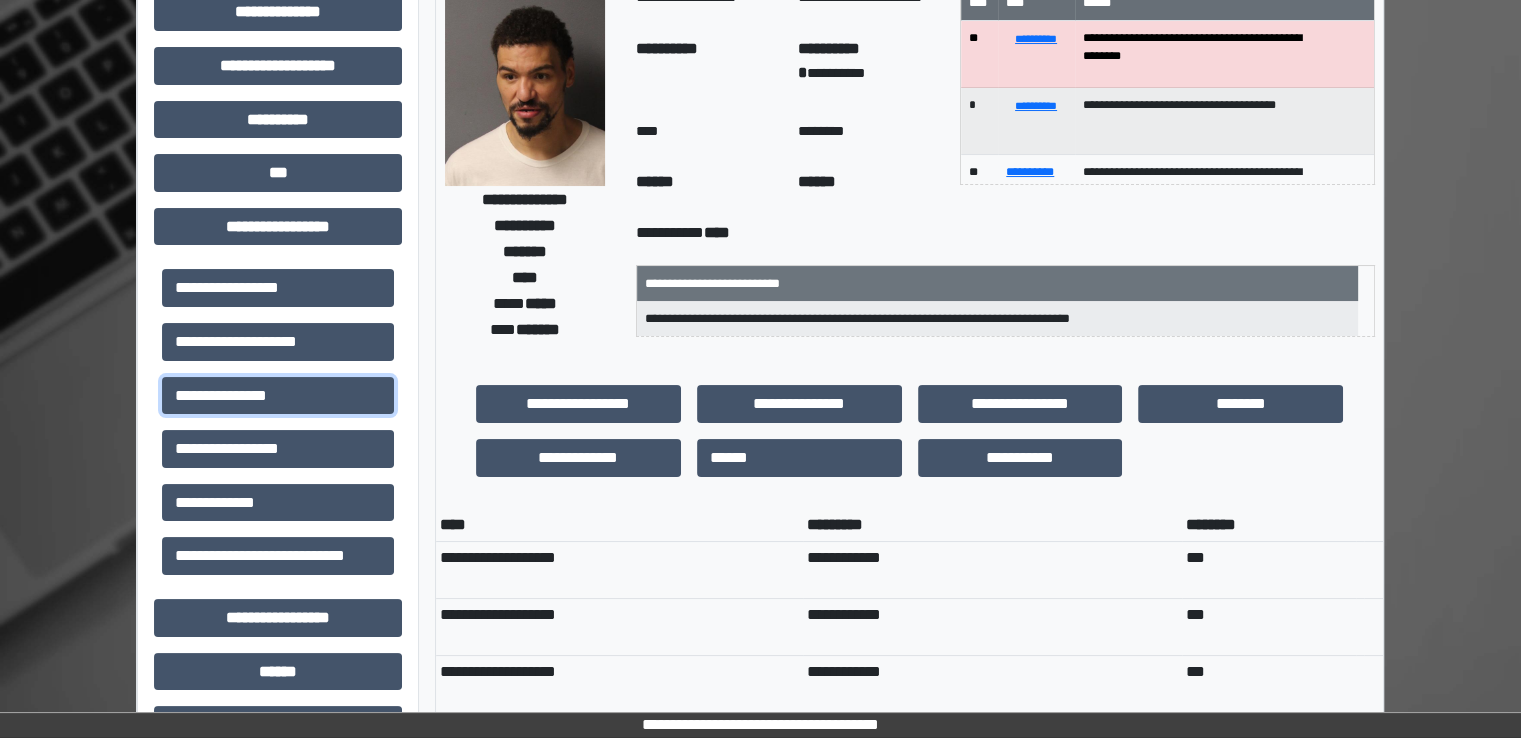 scroll, scrollTop: 0, scrollLeft: 0, axis: both 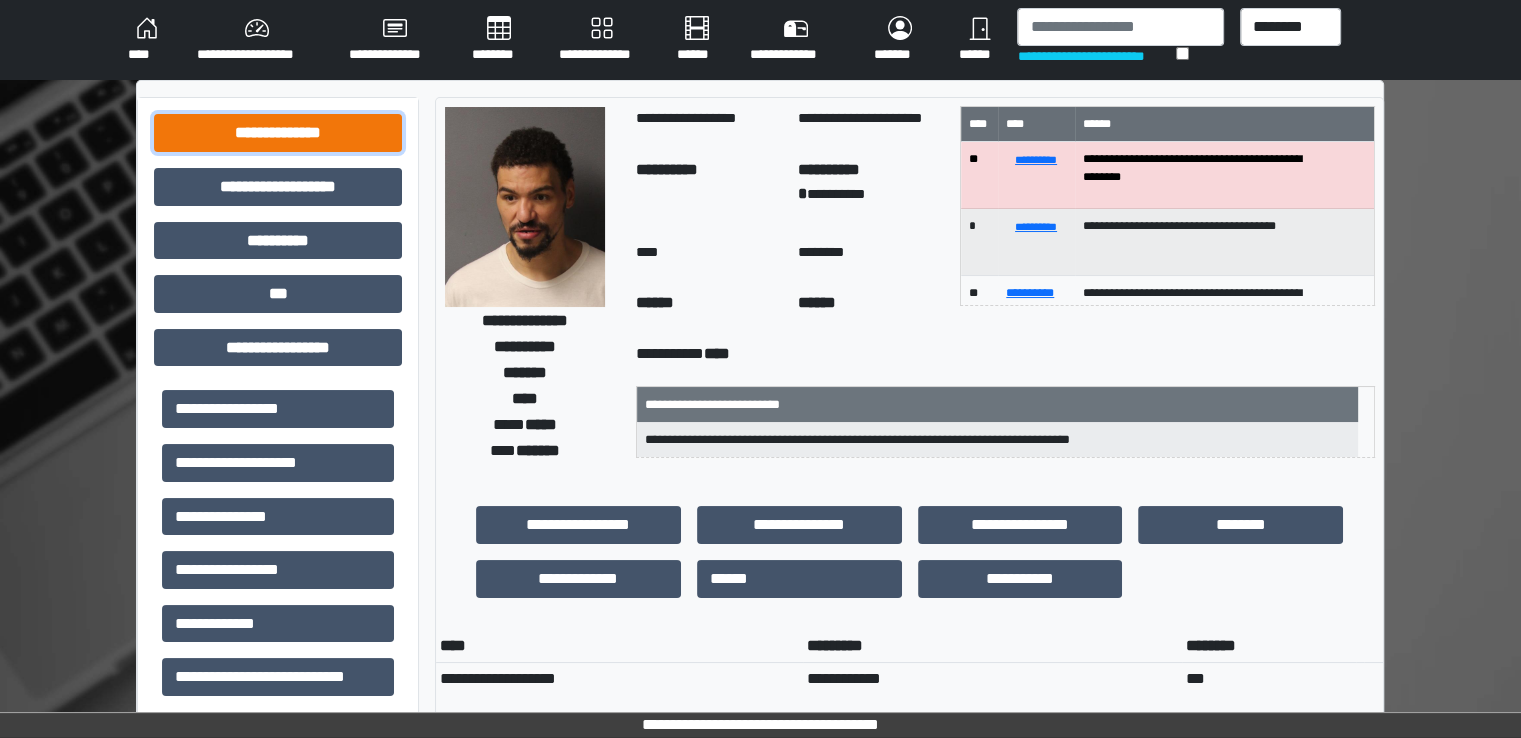 click on "**********" at bounding box center (278, 133) 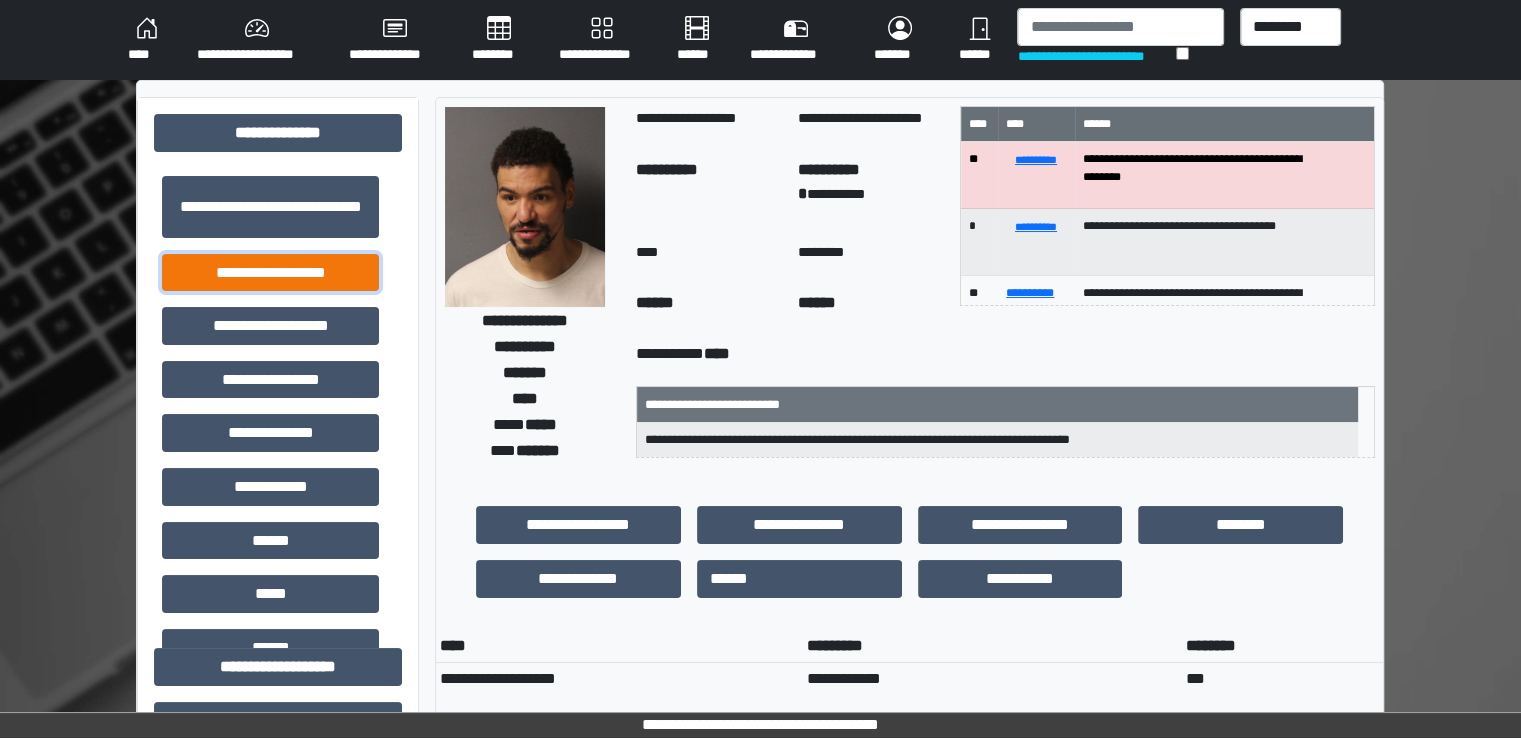 click on "**********" at bounding box center [270, 273] 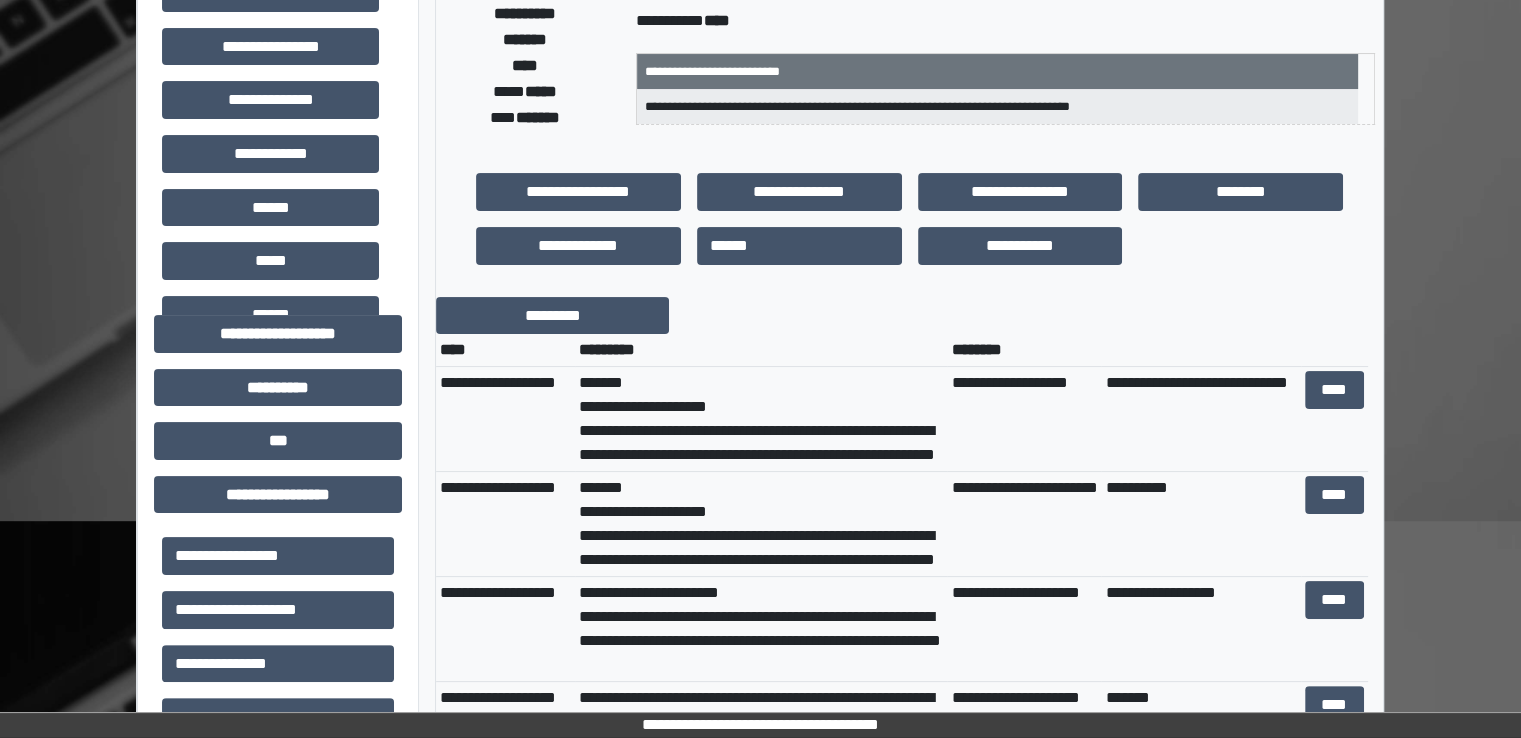 scroll, scrollTop: 400, scrollLeft: 0, axis: vertical 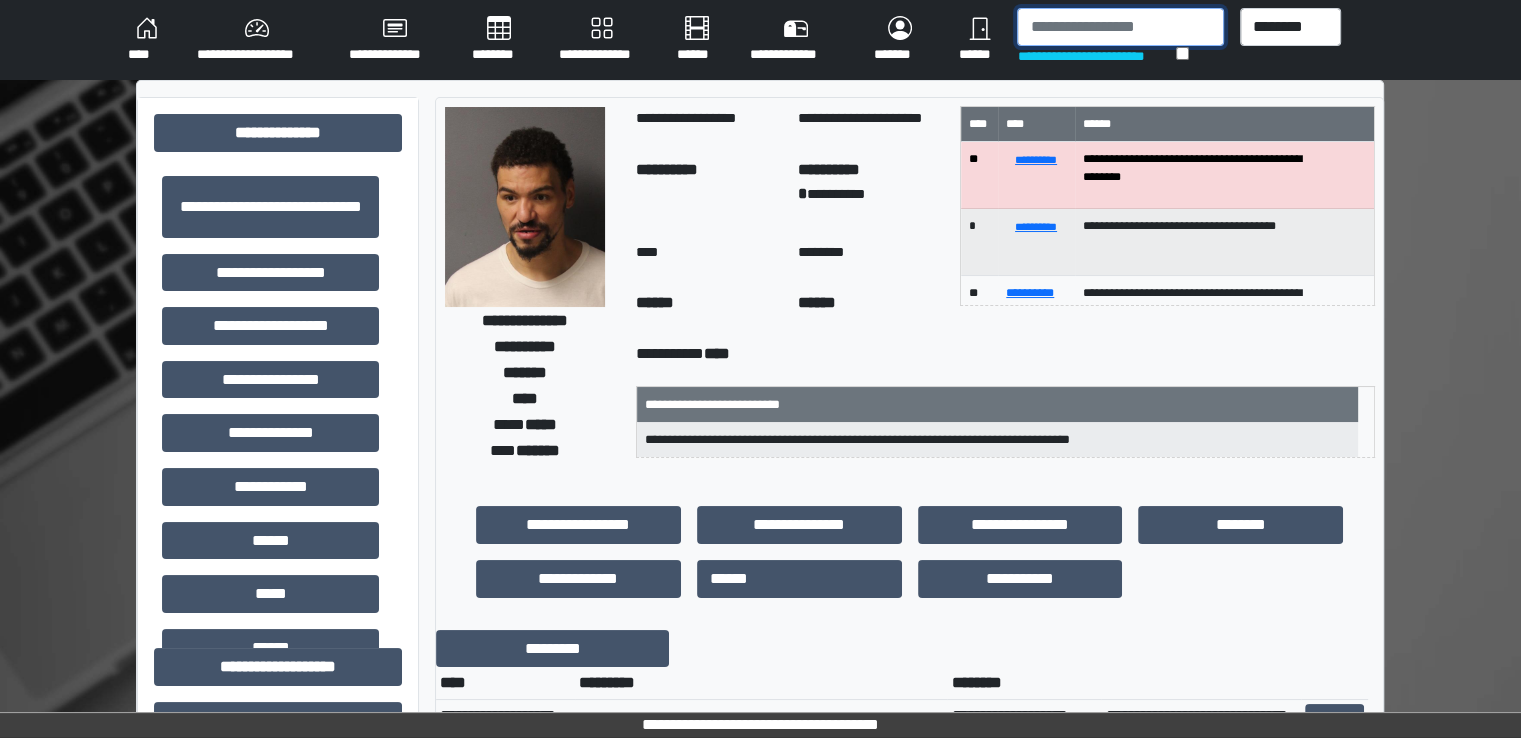 click at bounding box center [1120, 27] 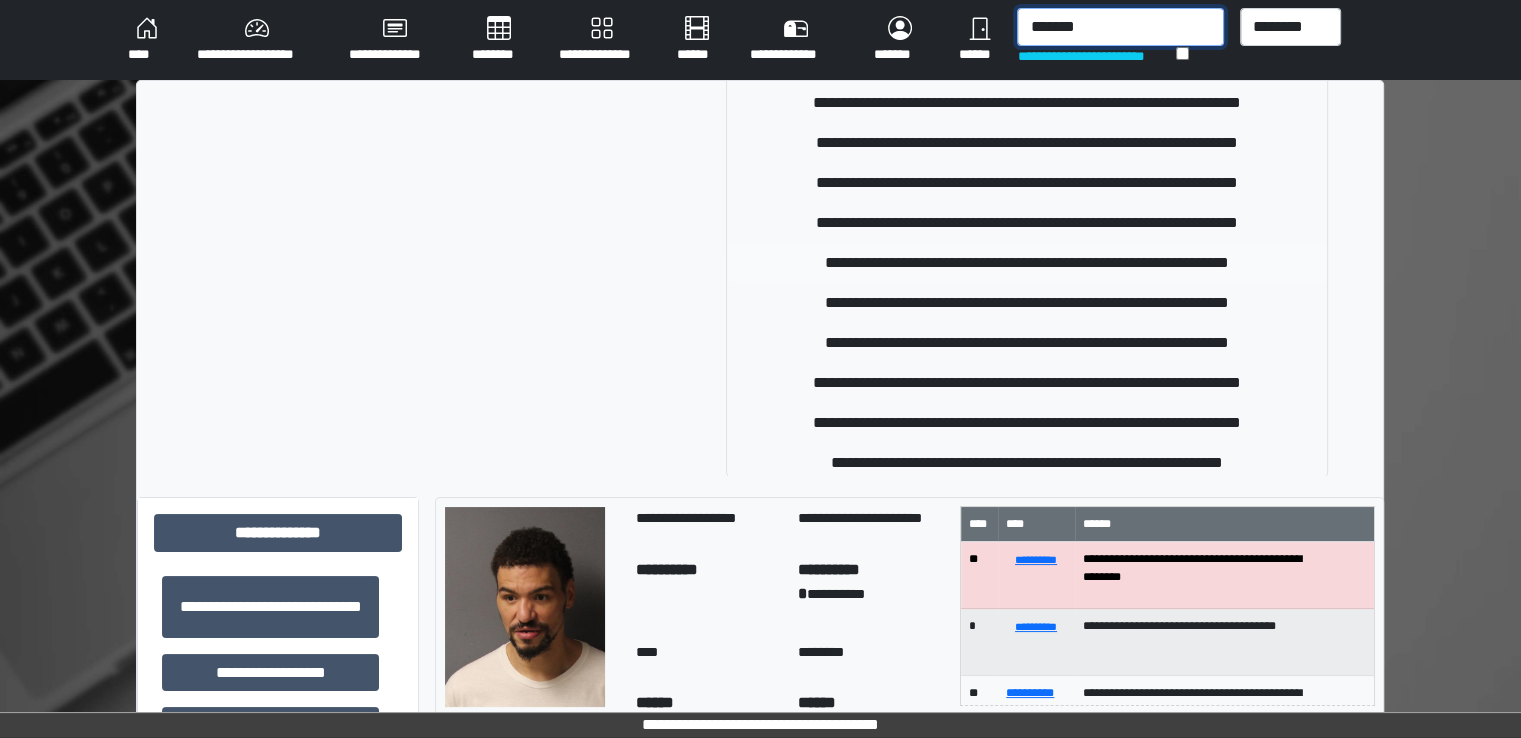 scroll, scrollTop: 370, scrollLeft: 0, axis: vertical 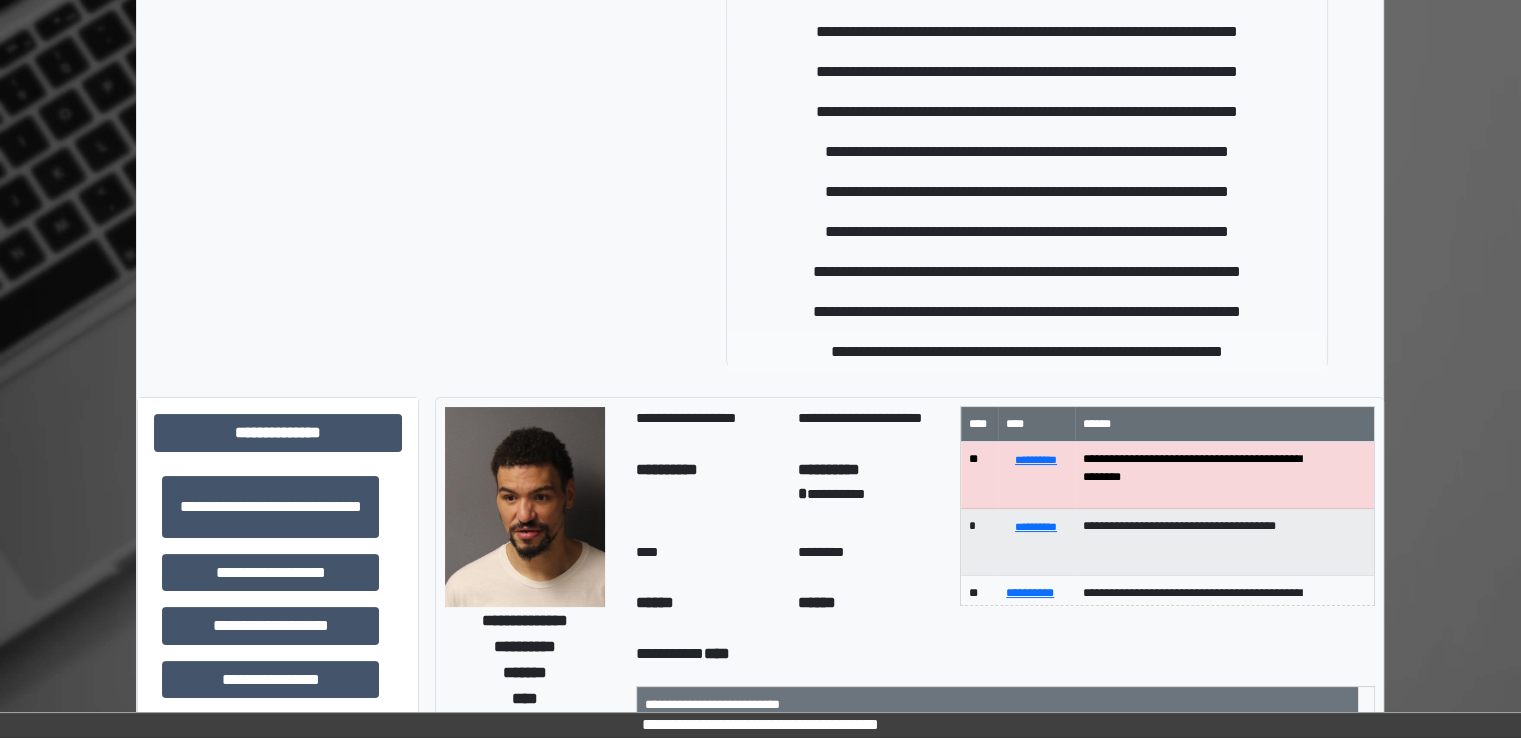 type on "*******" 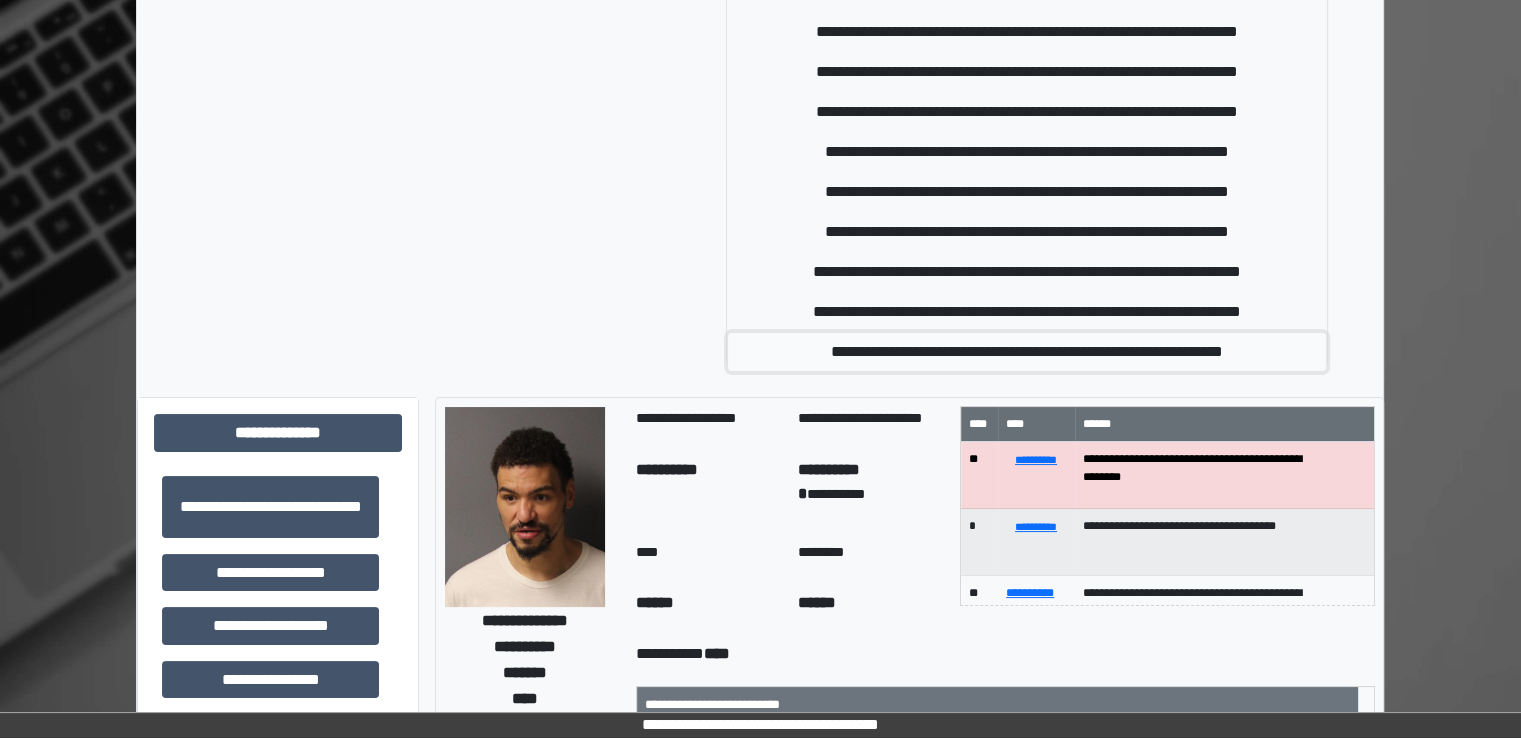 click on "**********" at bounding box center [1027, 352] 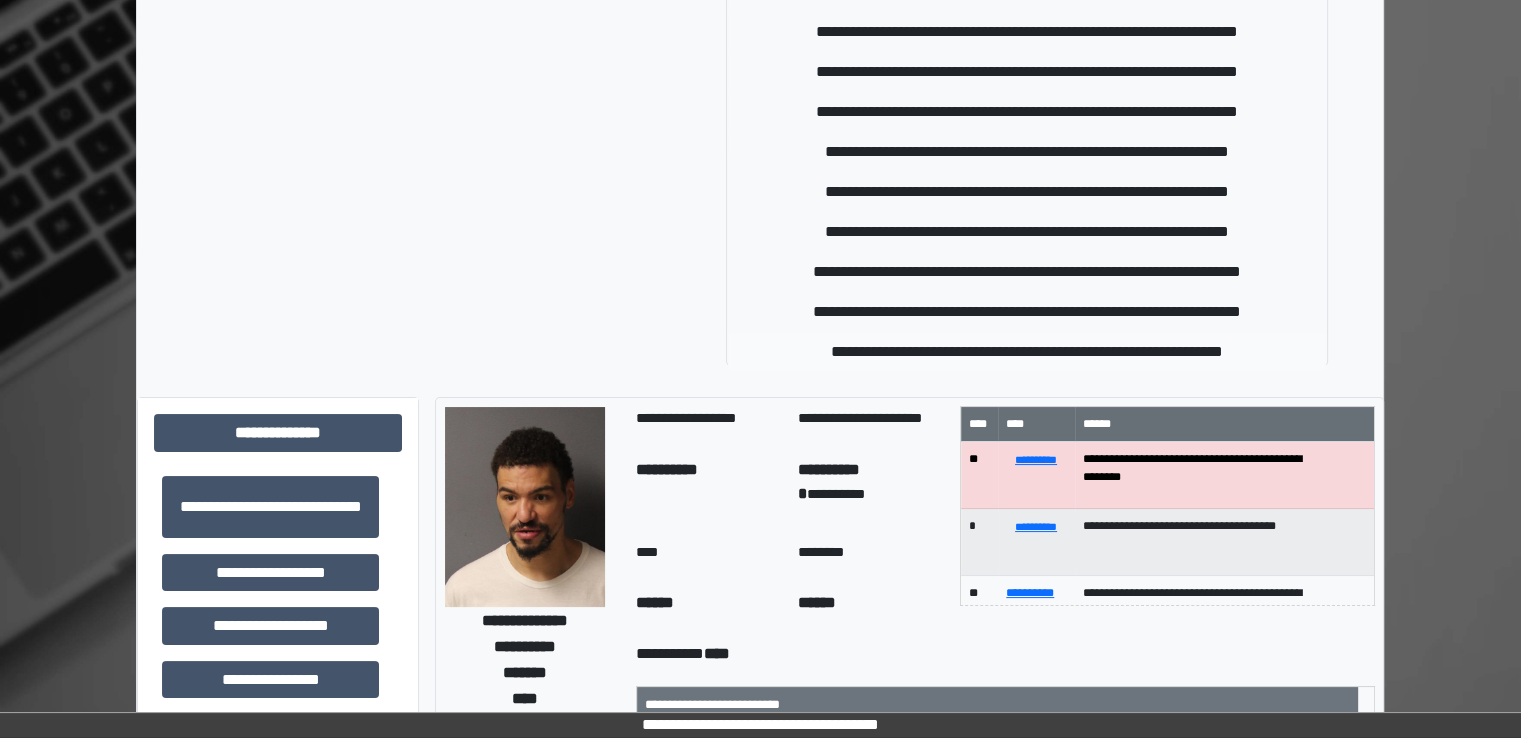 type 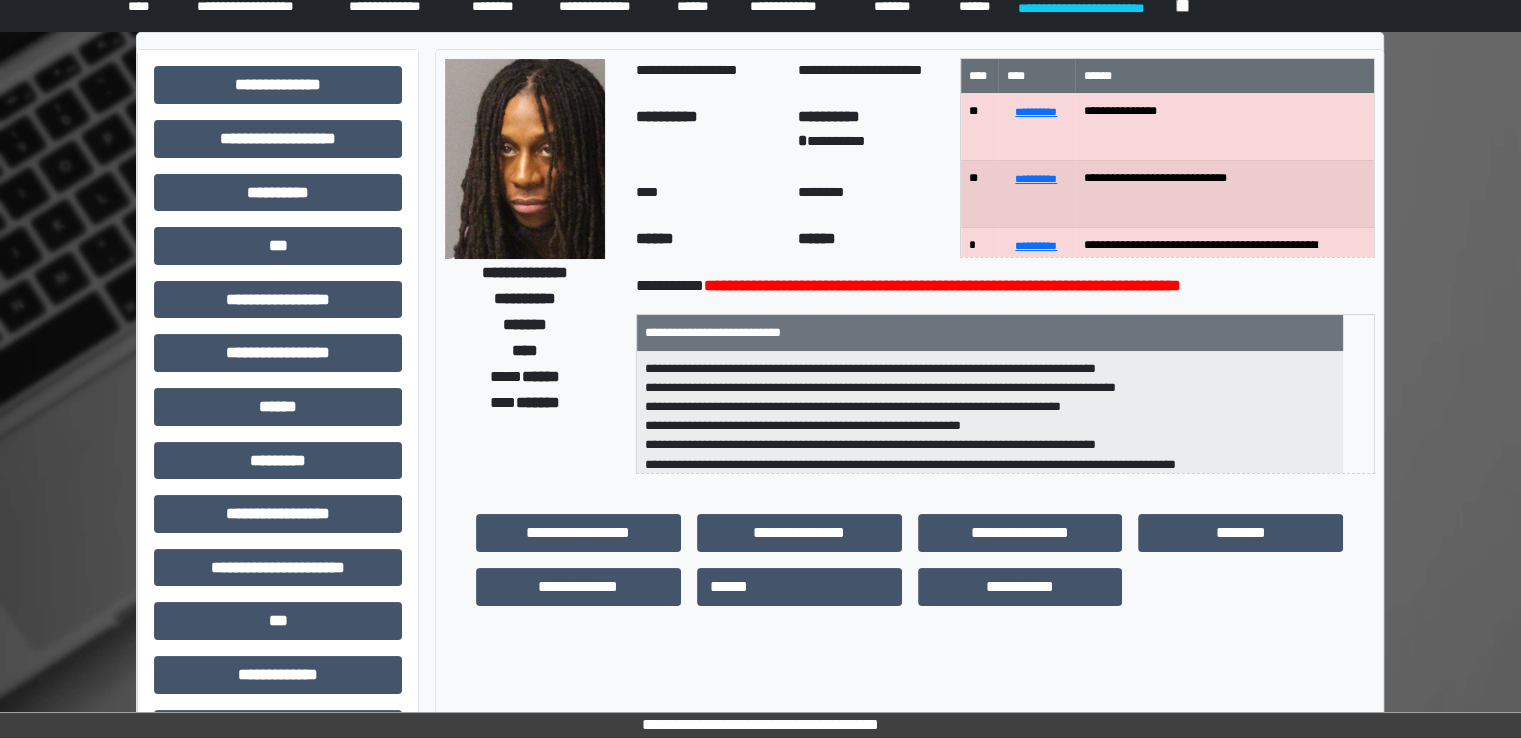 scroll, scrollTop: 0, scrollLeft: 0, axis: both 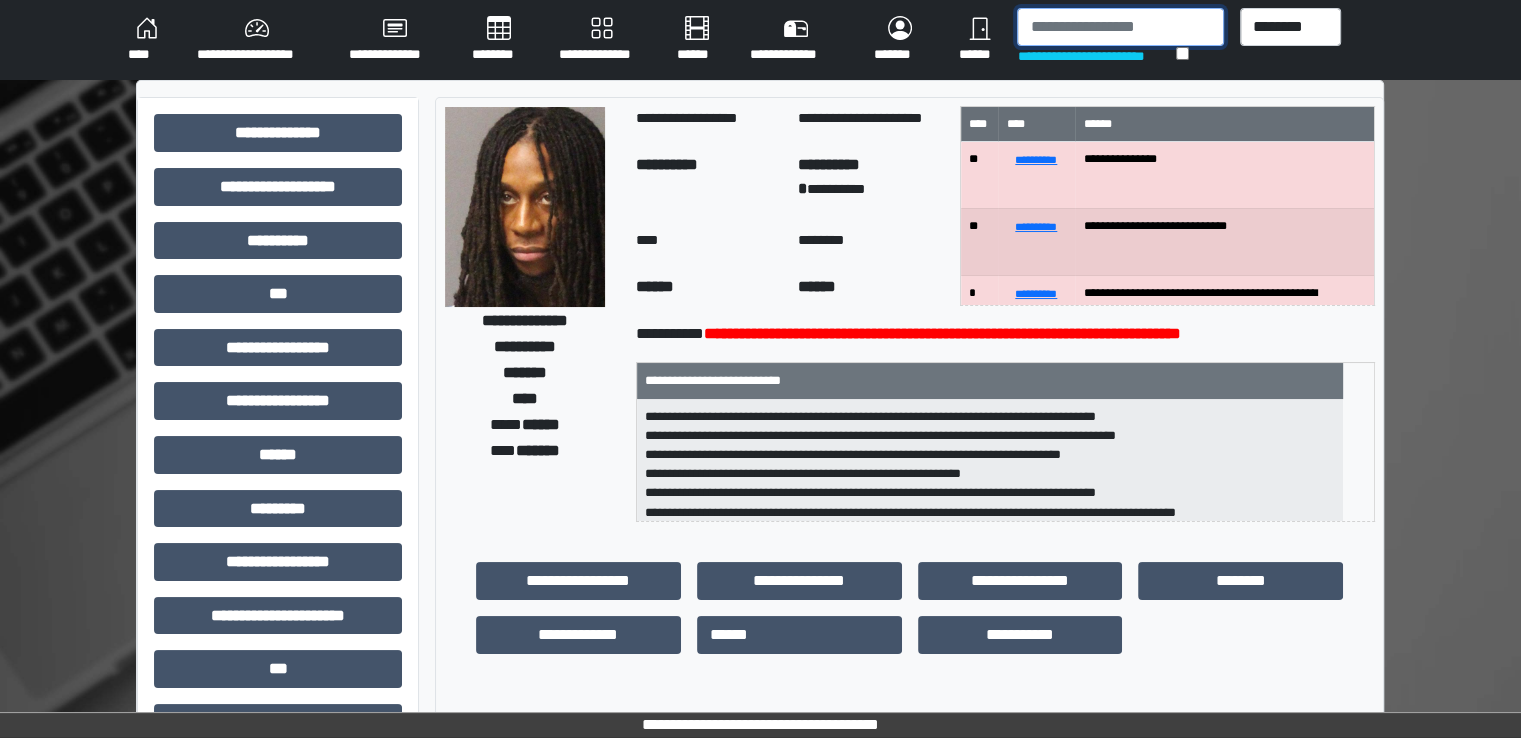 click at bounding box center [1120, 27] 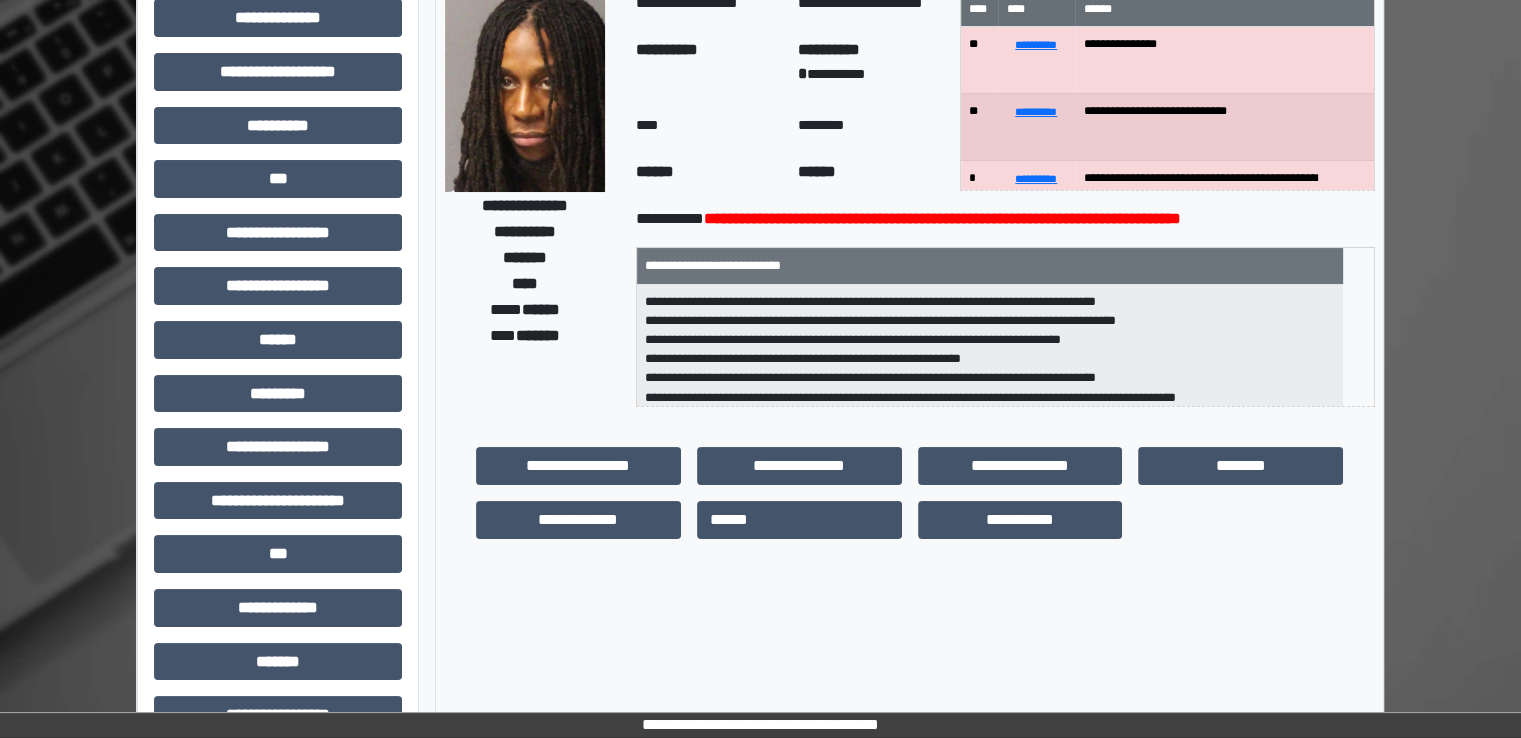 scroll, scrollTop: 400, scrollLeft: 0, axis: vertical 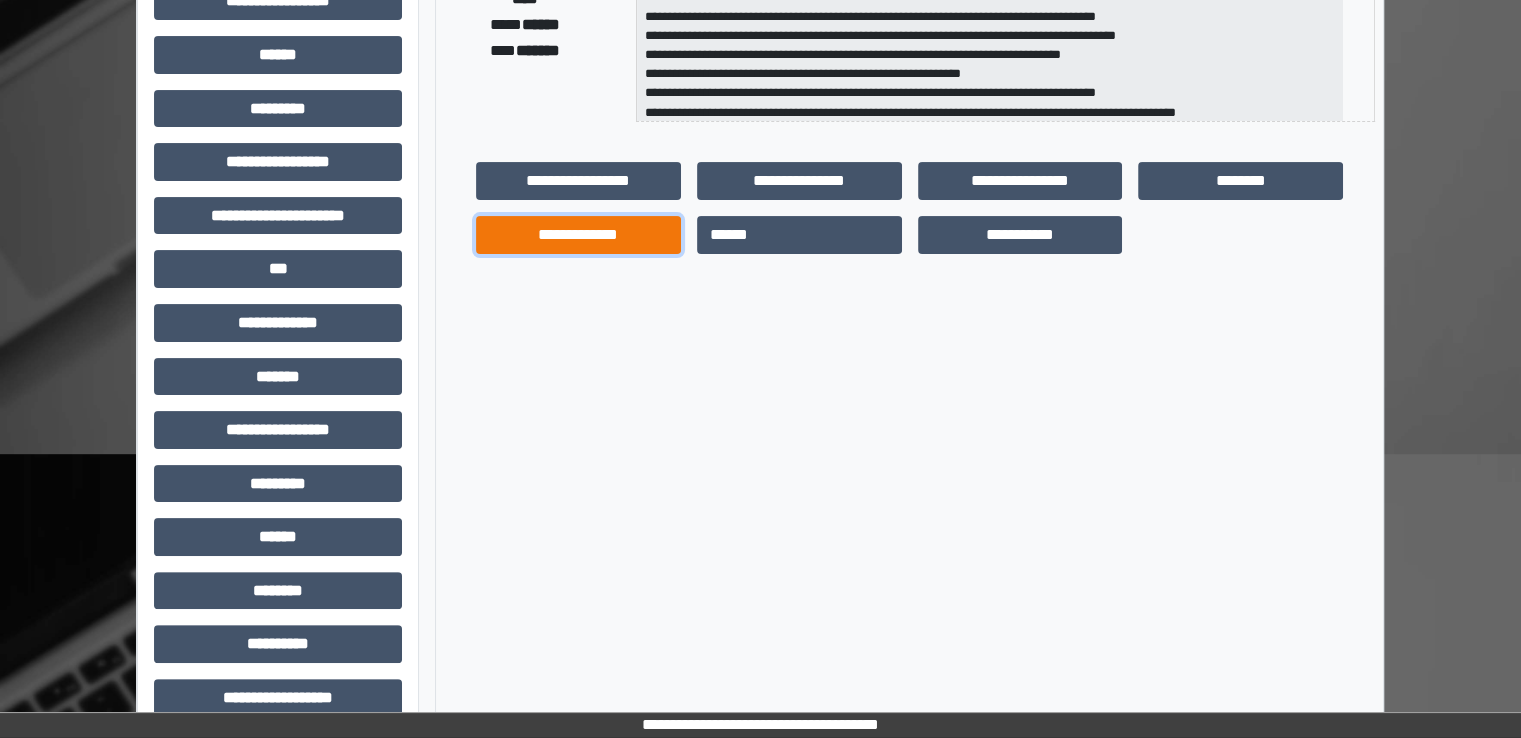 click on "**********" at bounding box center (578, 235) 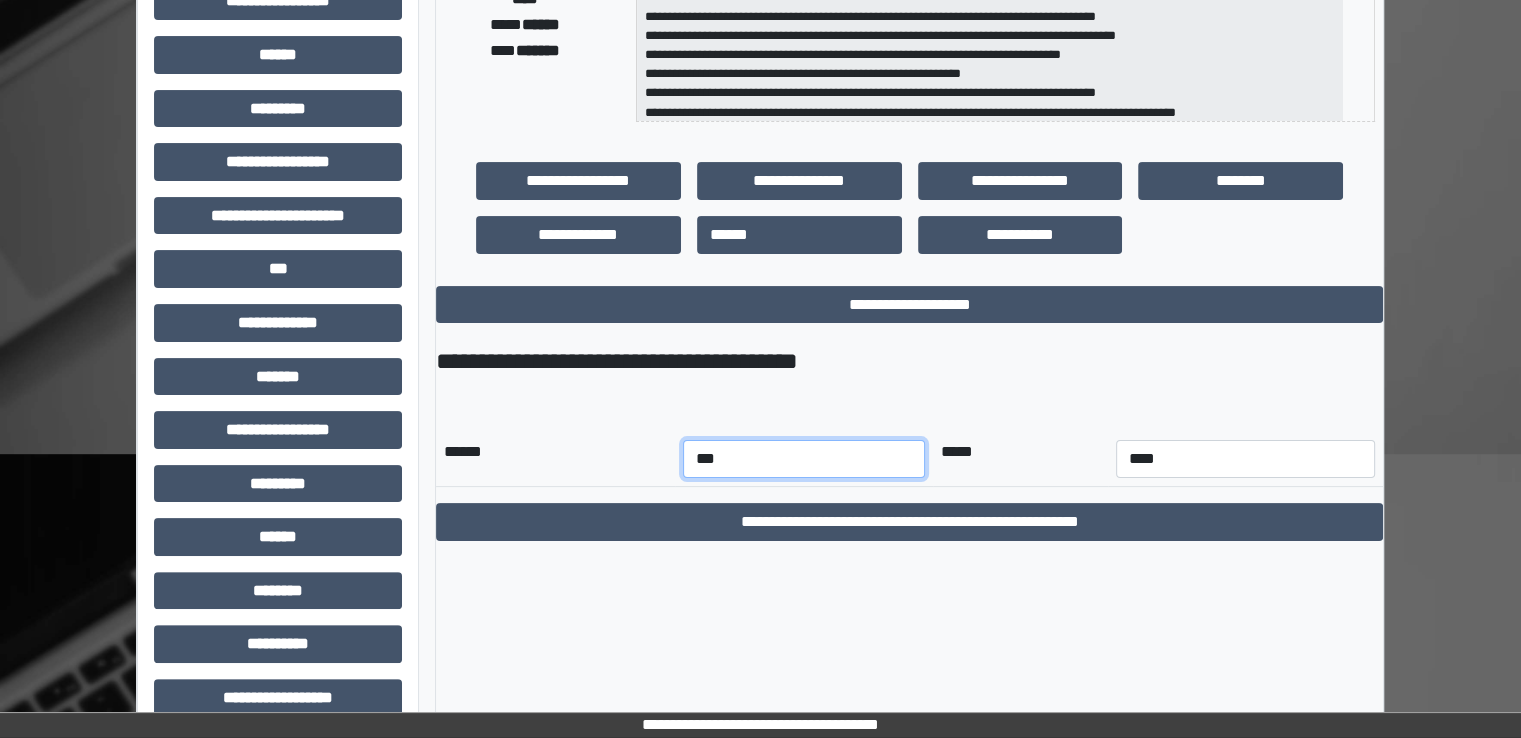 click on "***
***
***
***
***
***
***
***
***
***
***
***" at bounding box center [804, 459] 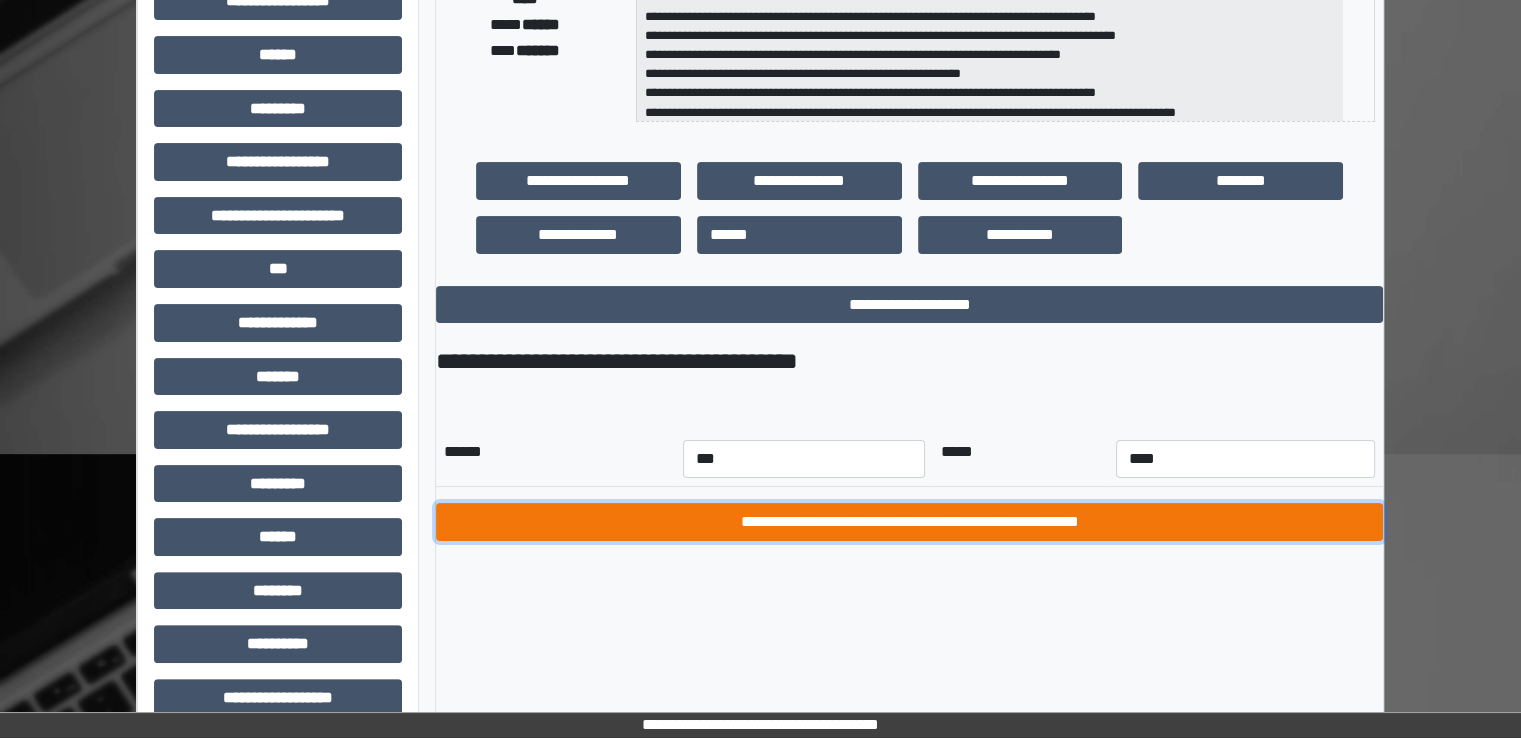 click on "**********" at bounding box center (909, 522) 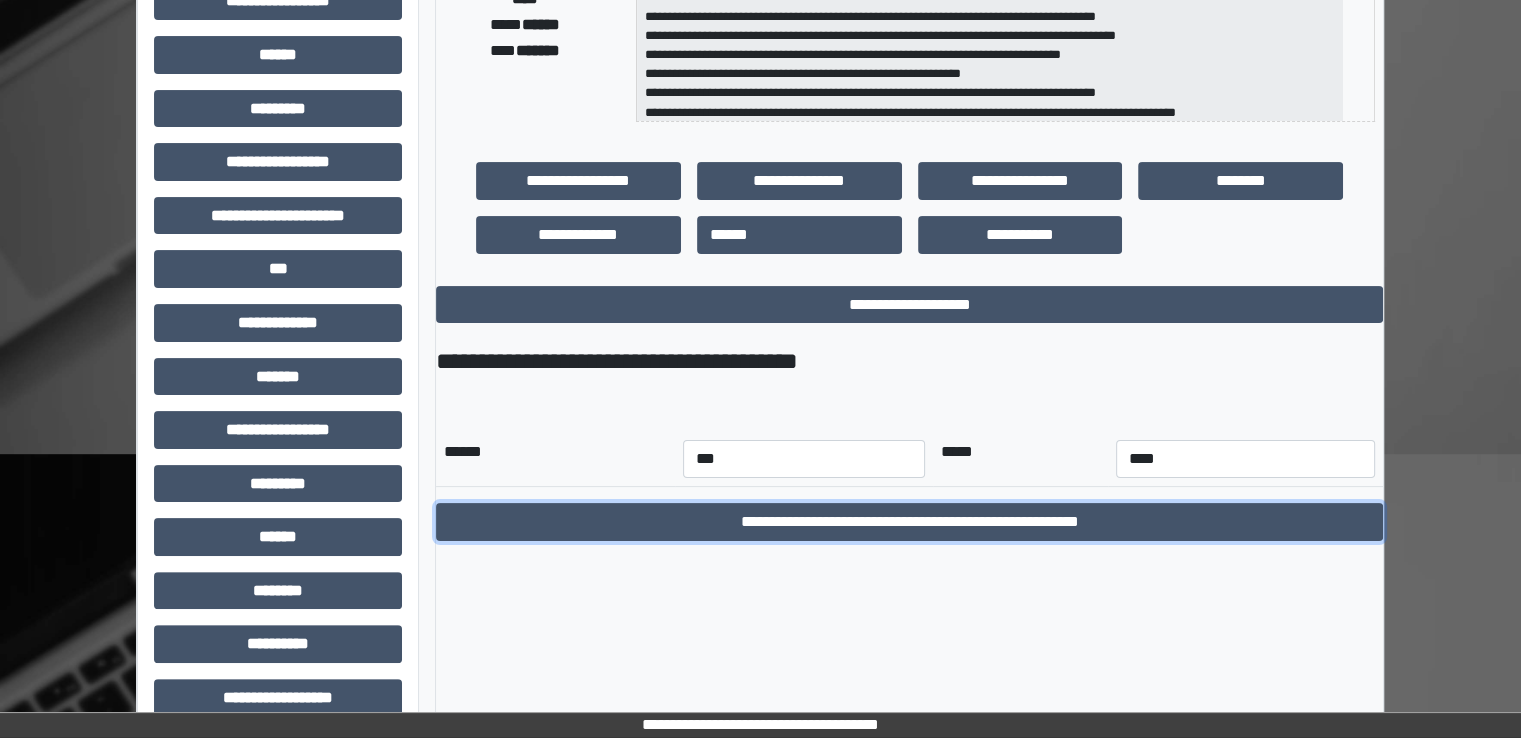 scroll, scrollTop: 0, scrollLeft: 0, axis: both 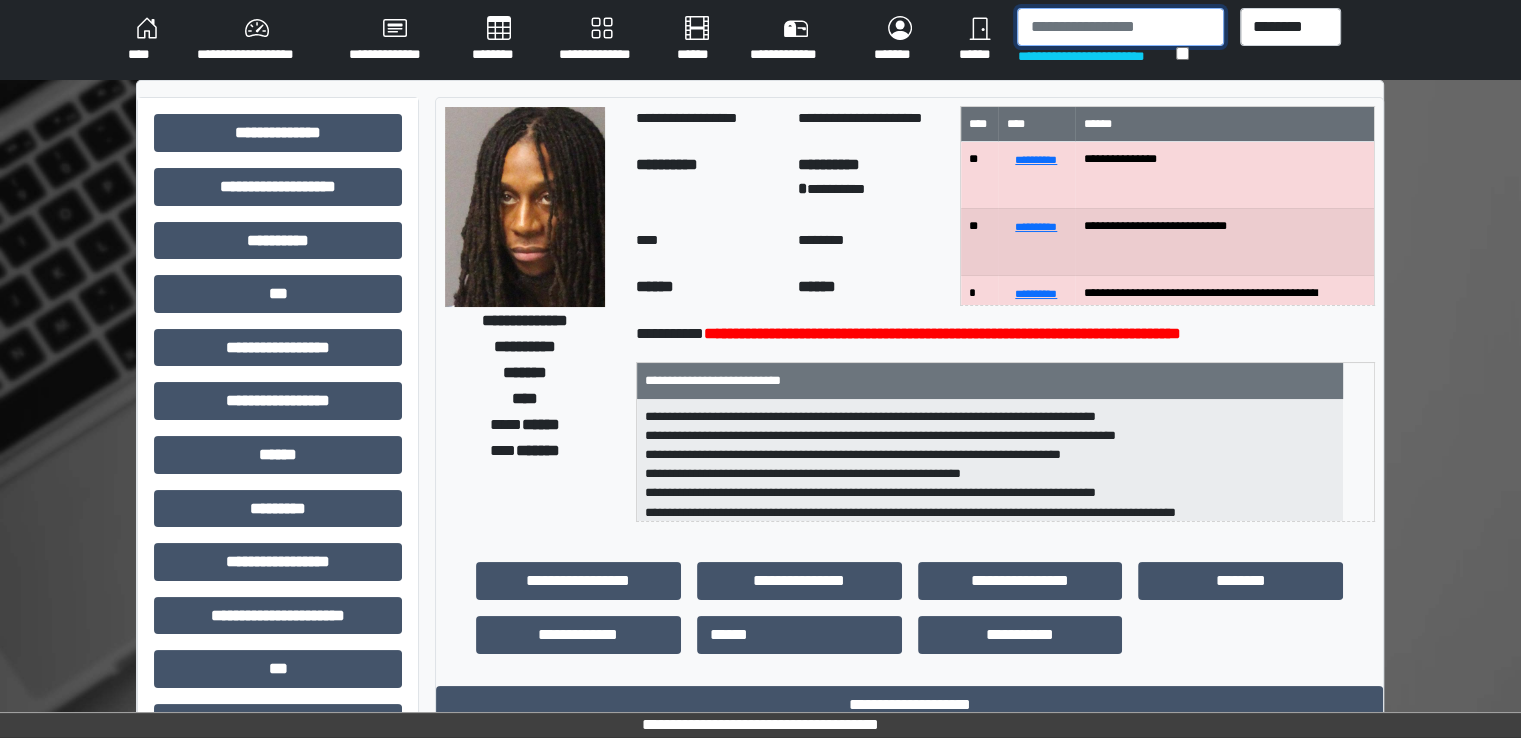click at bounding box center [1120, 27] 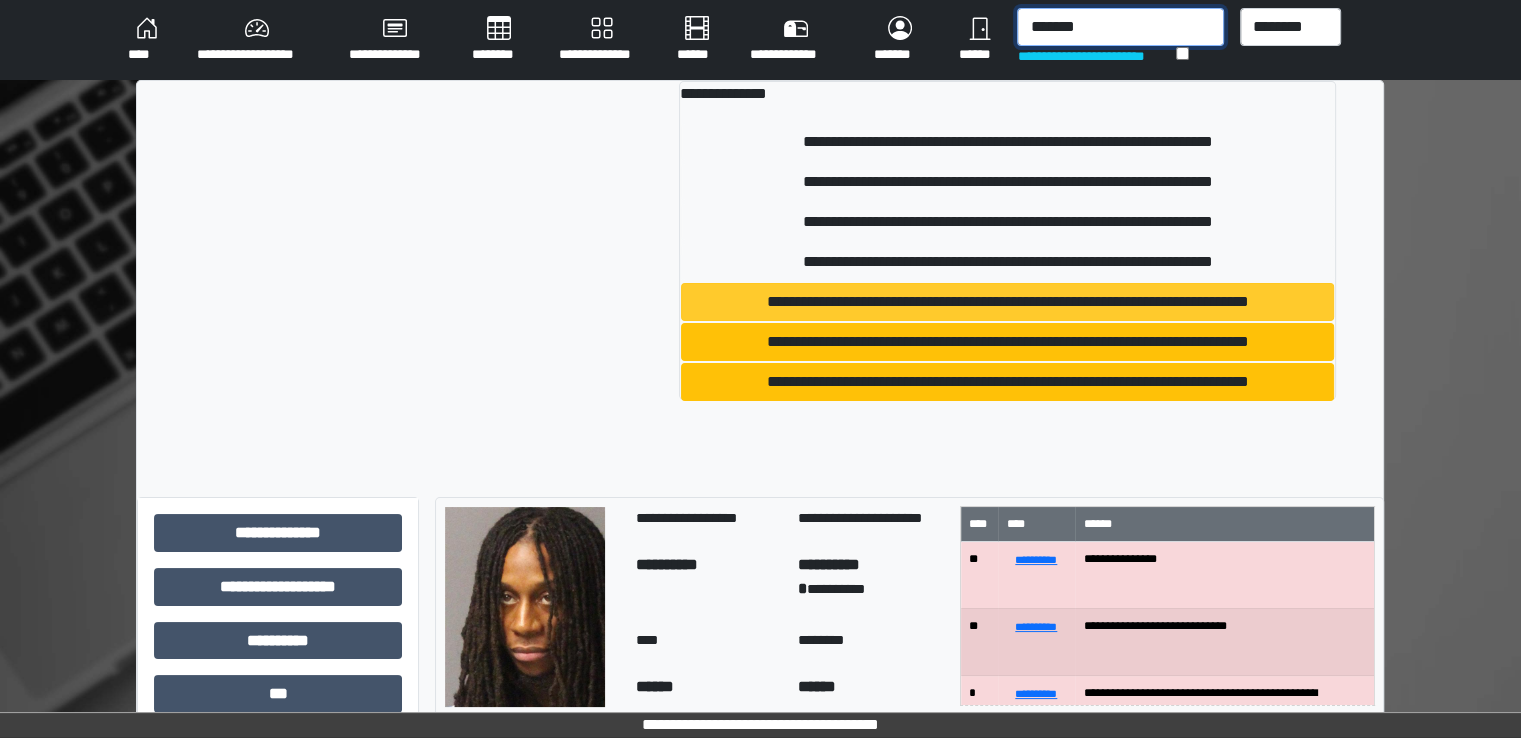type on "*******" 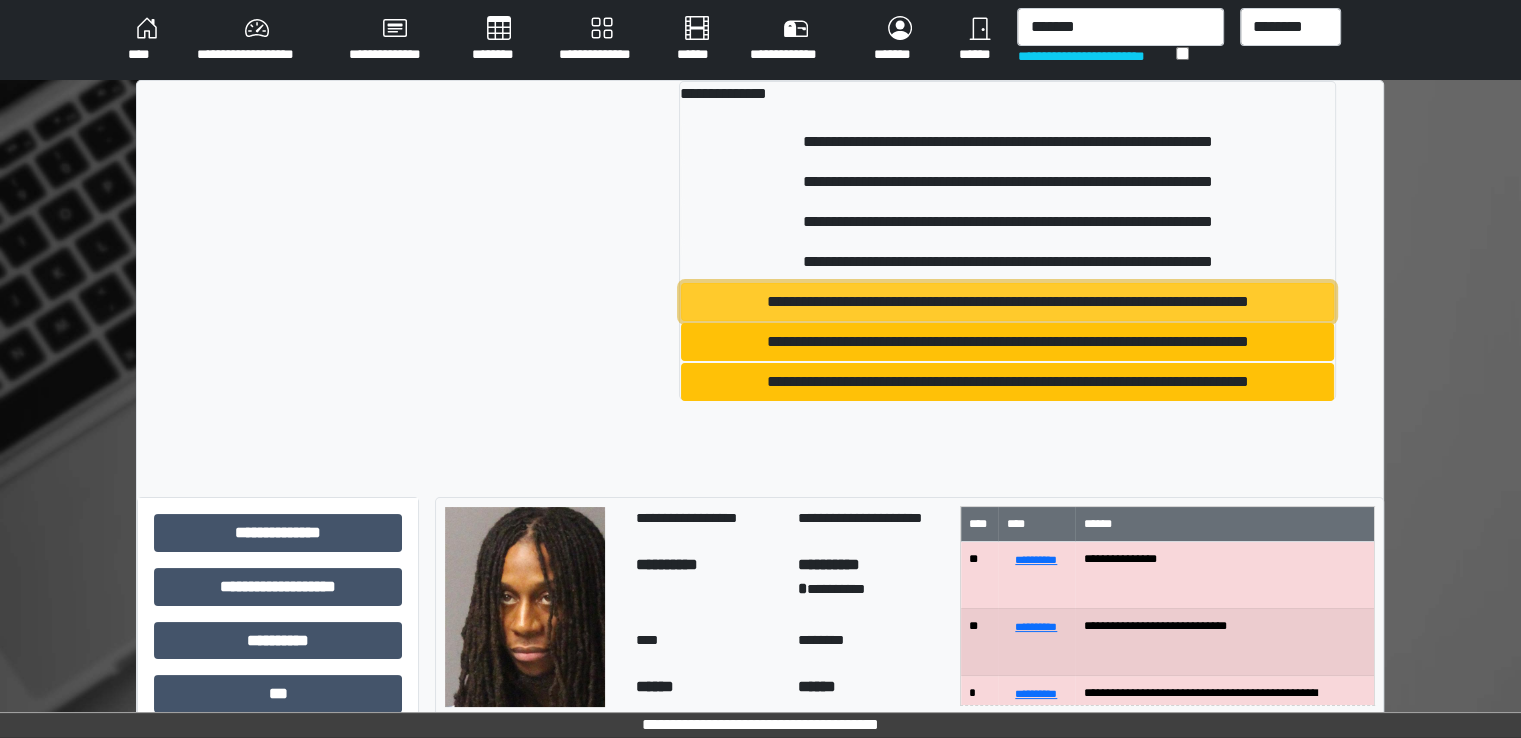 click on "**********" at bounding box center (1007, 302) 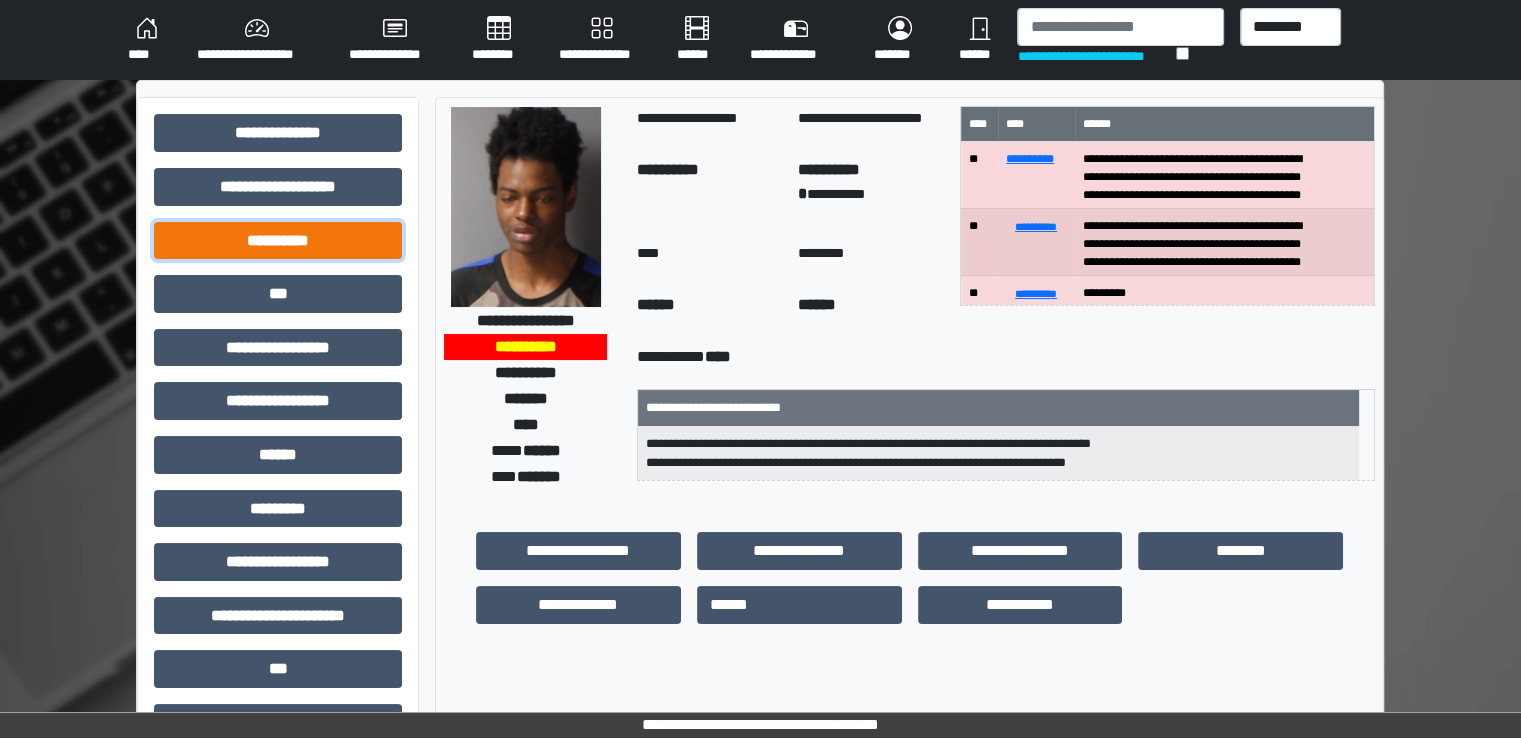 click on "**********" at bounding box center [278, 241] 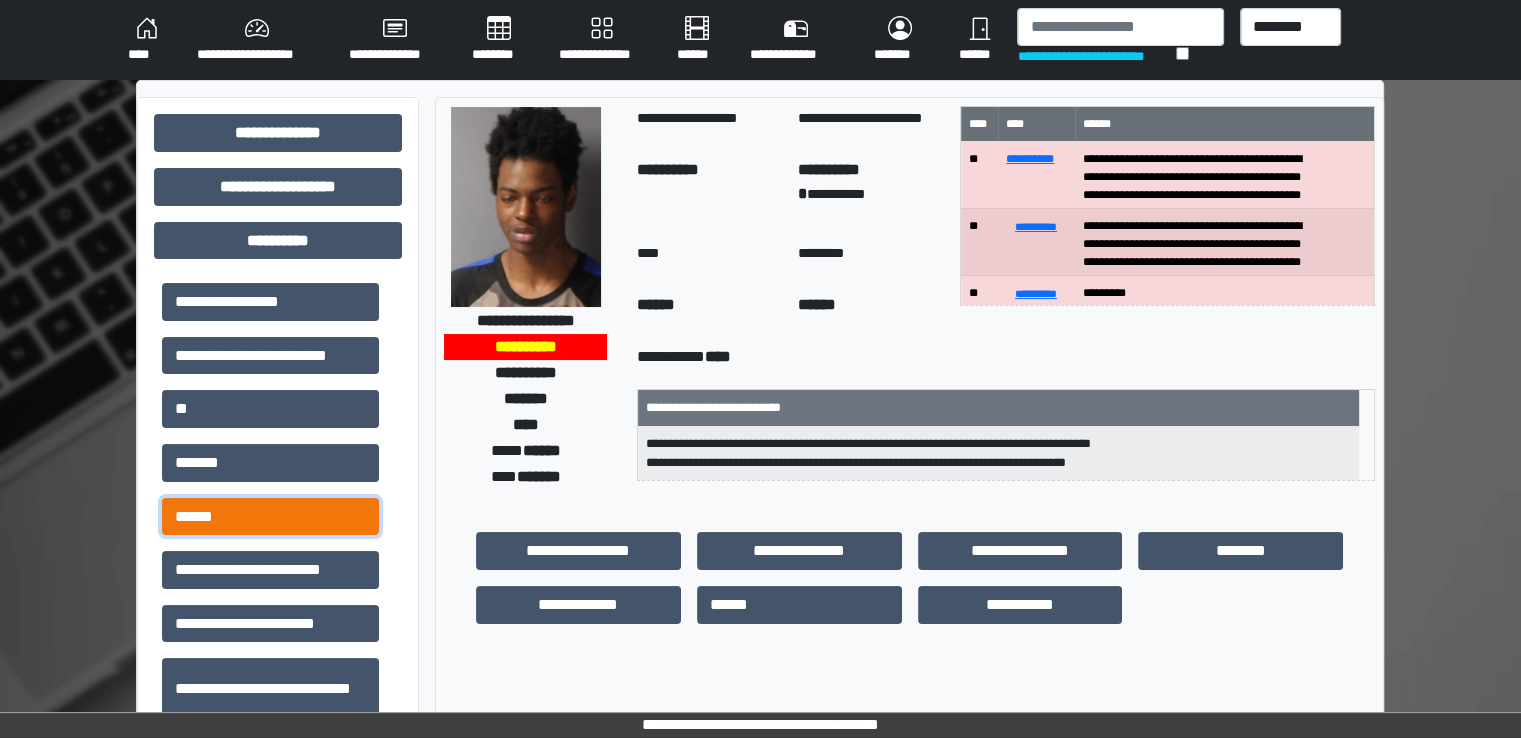 click on "******" at bounding box center (270, 517) 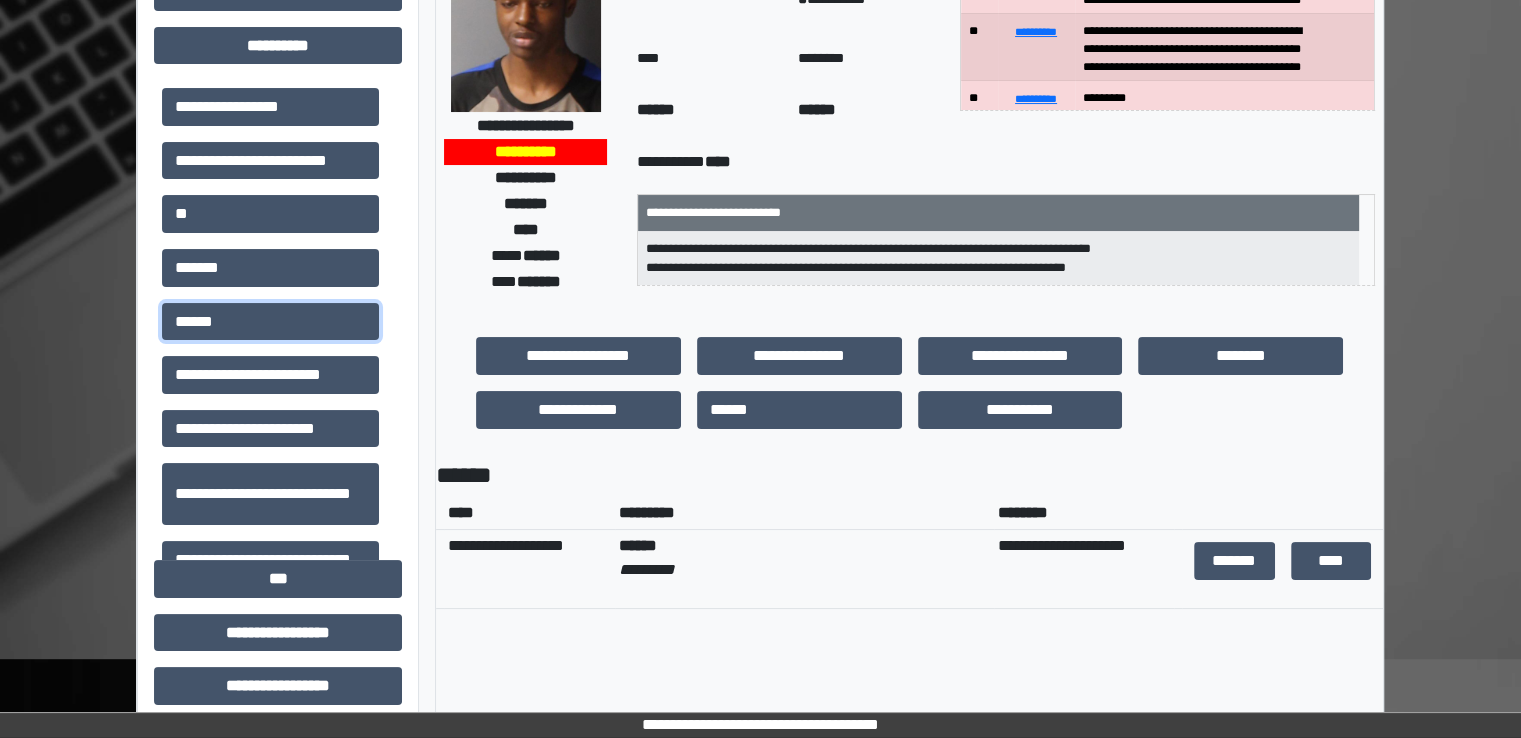 scroll, scrollTop: 200, scrollLeft: 0, axis: vertical 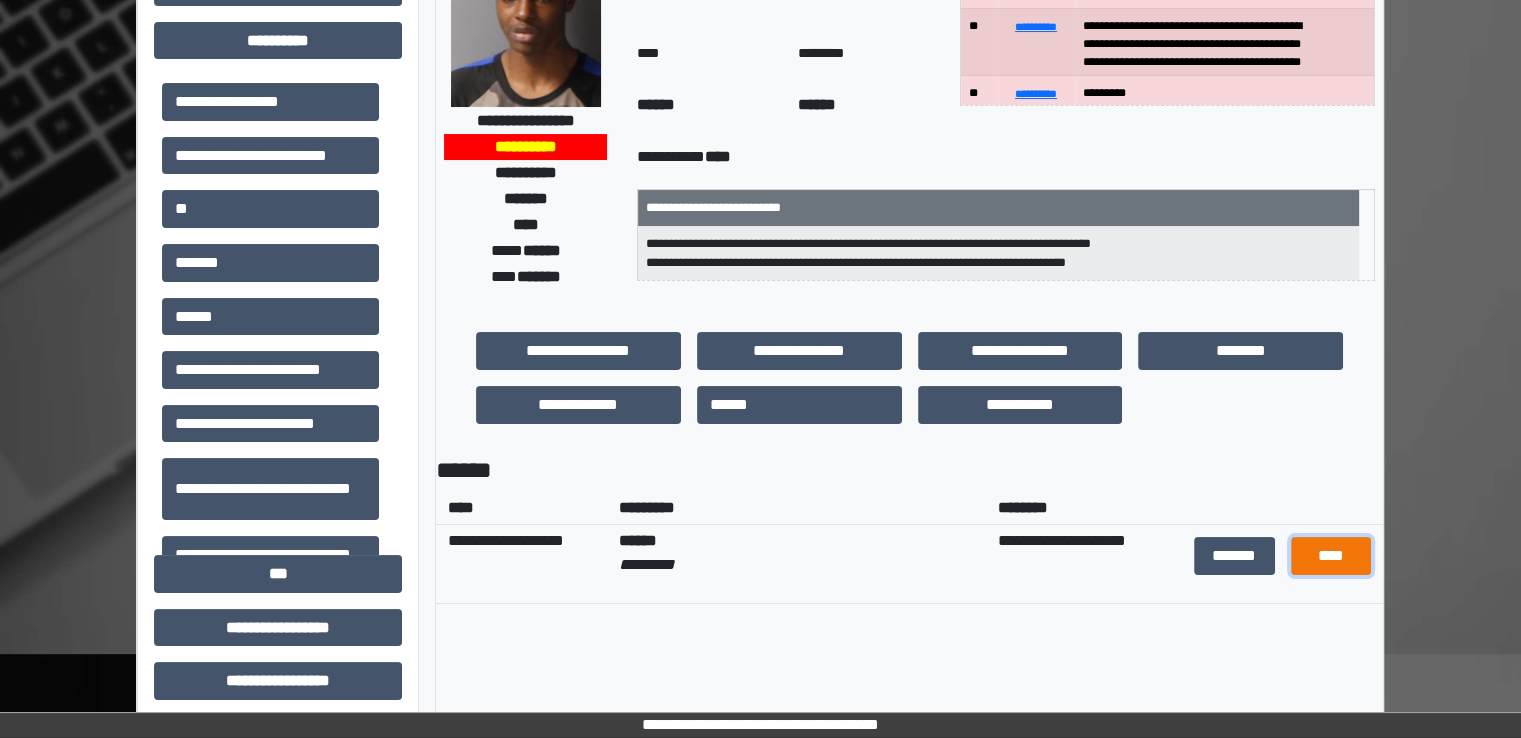 click on "****" at bounding box center [1331, 556] 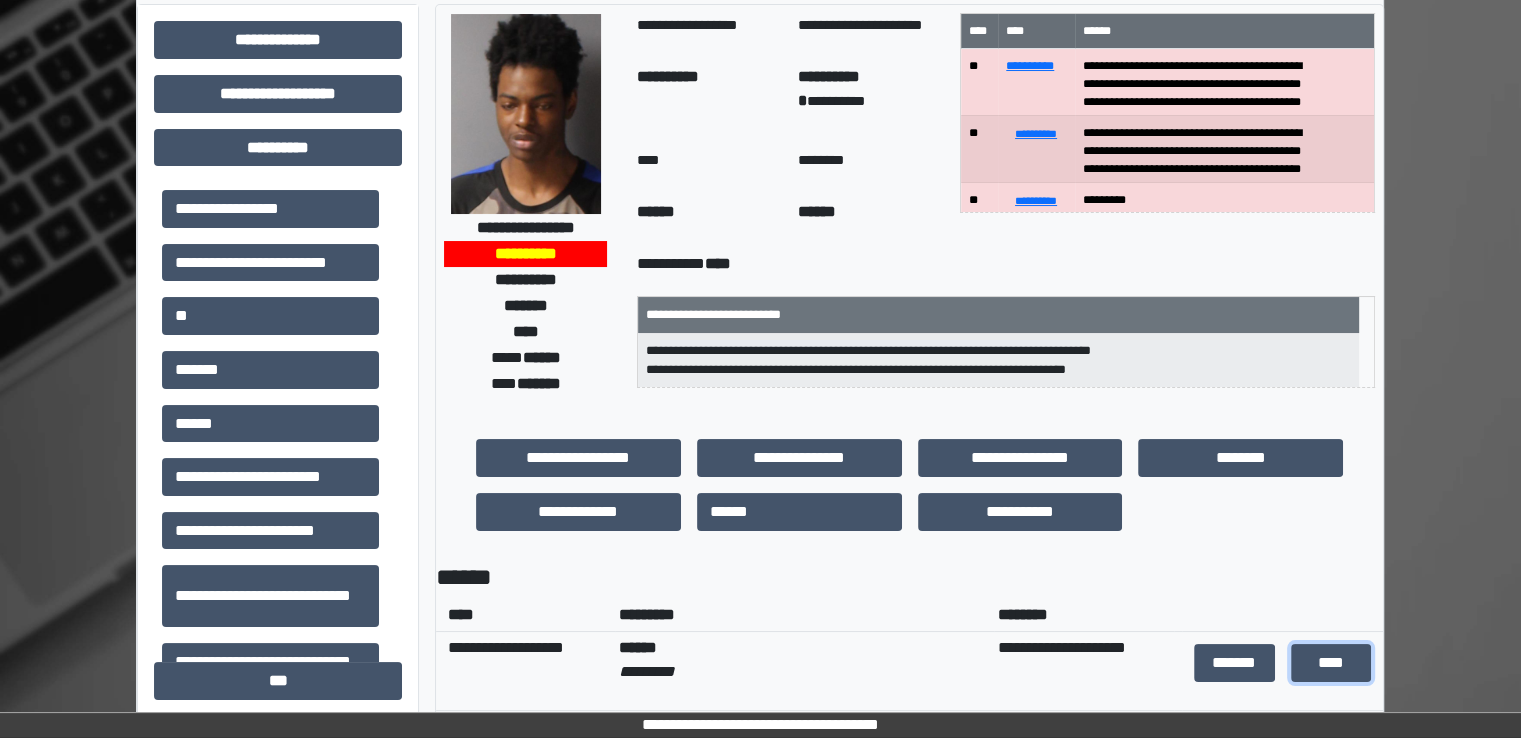 scroll, scrollTop: 0, scrollLeft: 0, axis: both 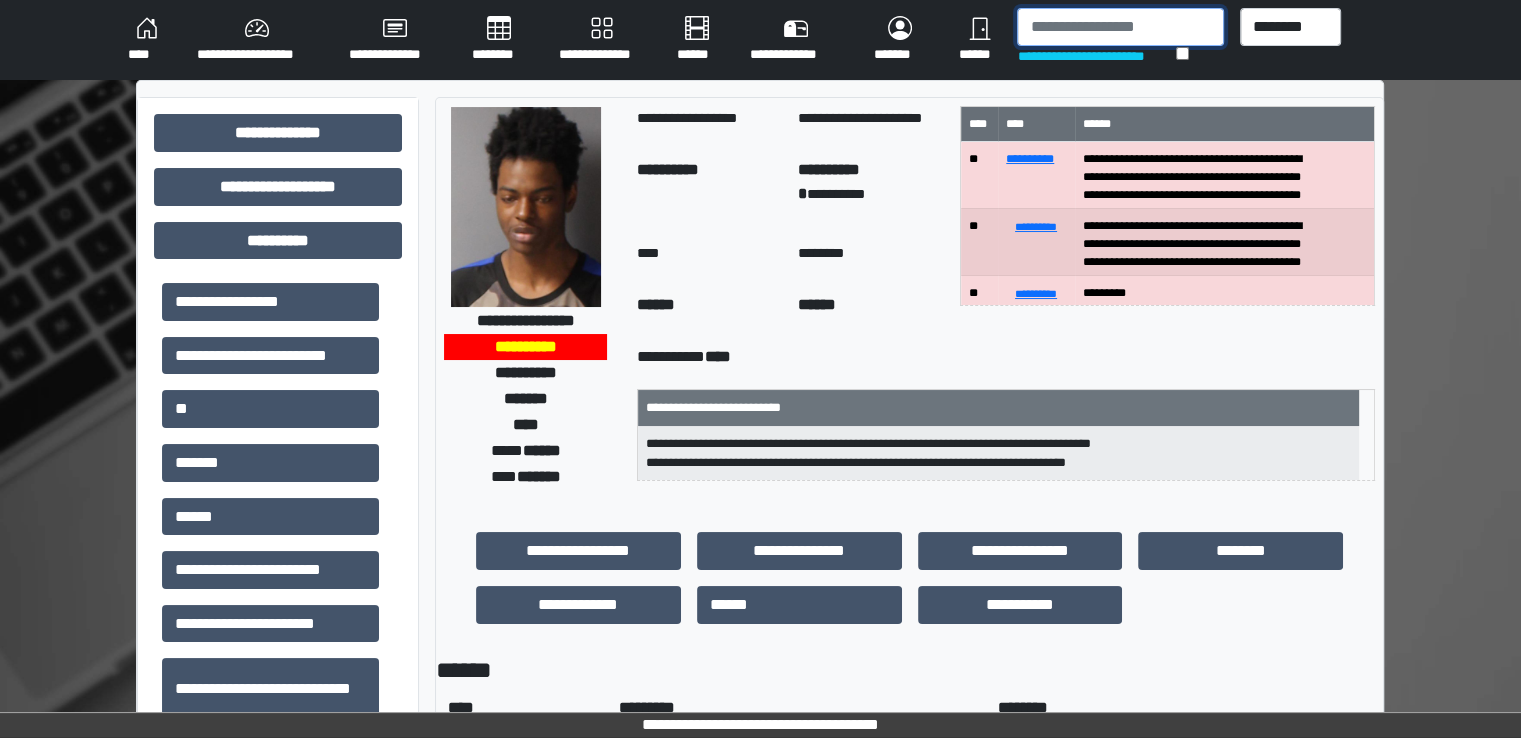 click at bounding box center (1120, 27) 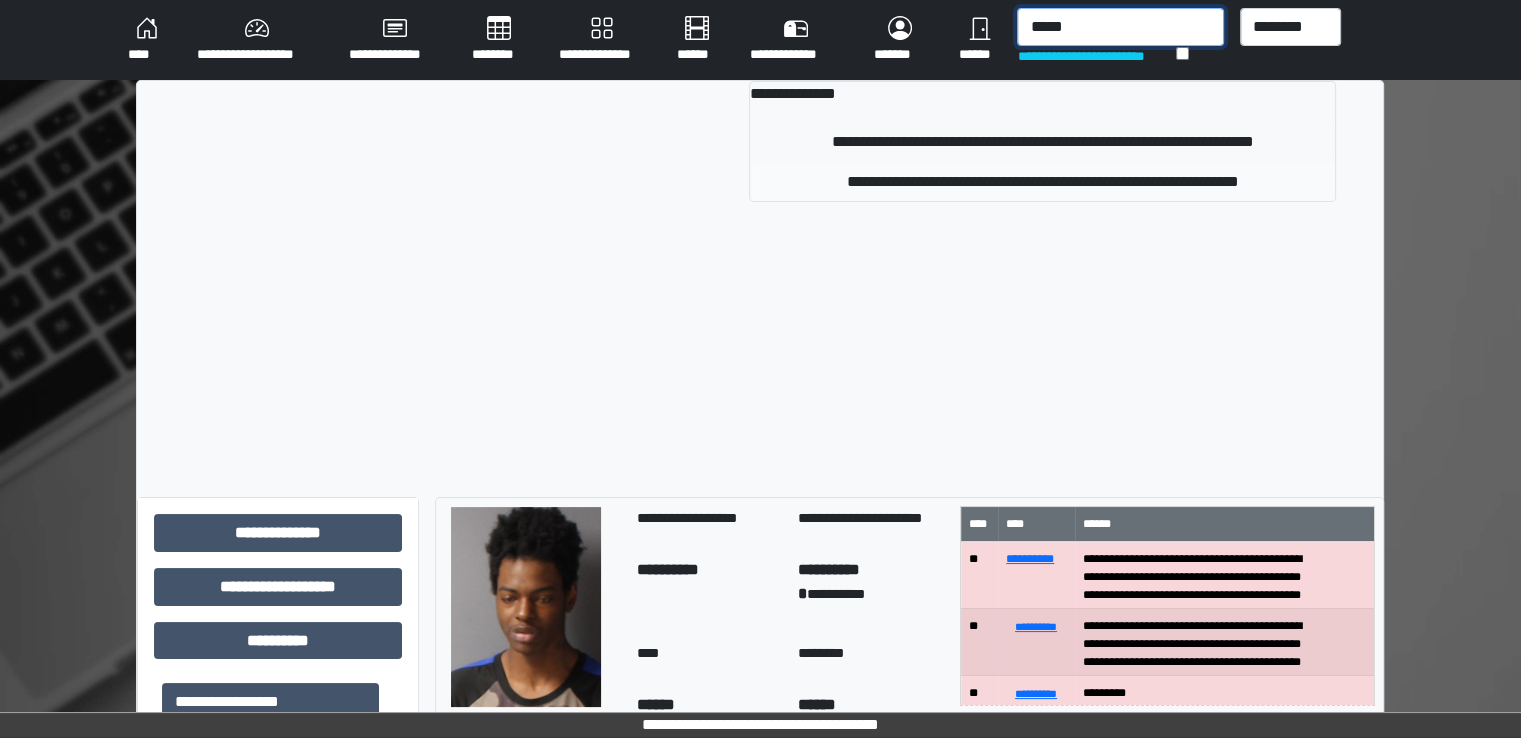 type on "*****" 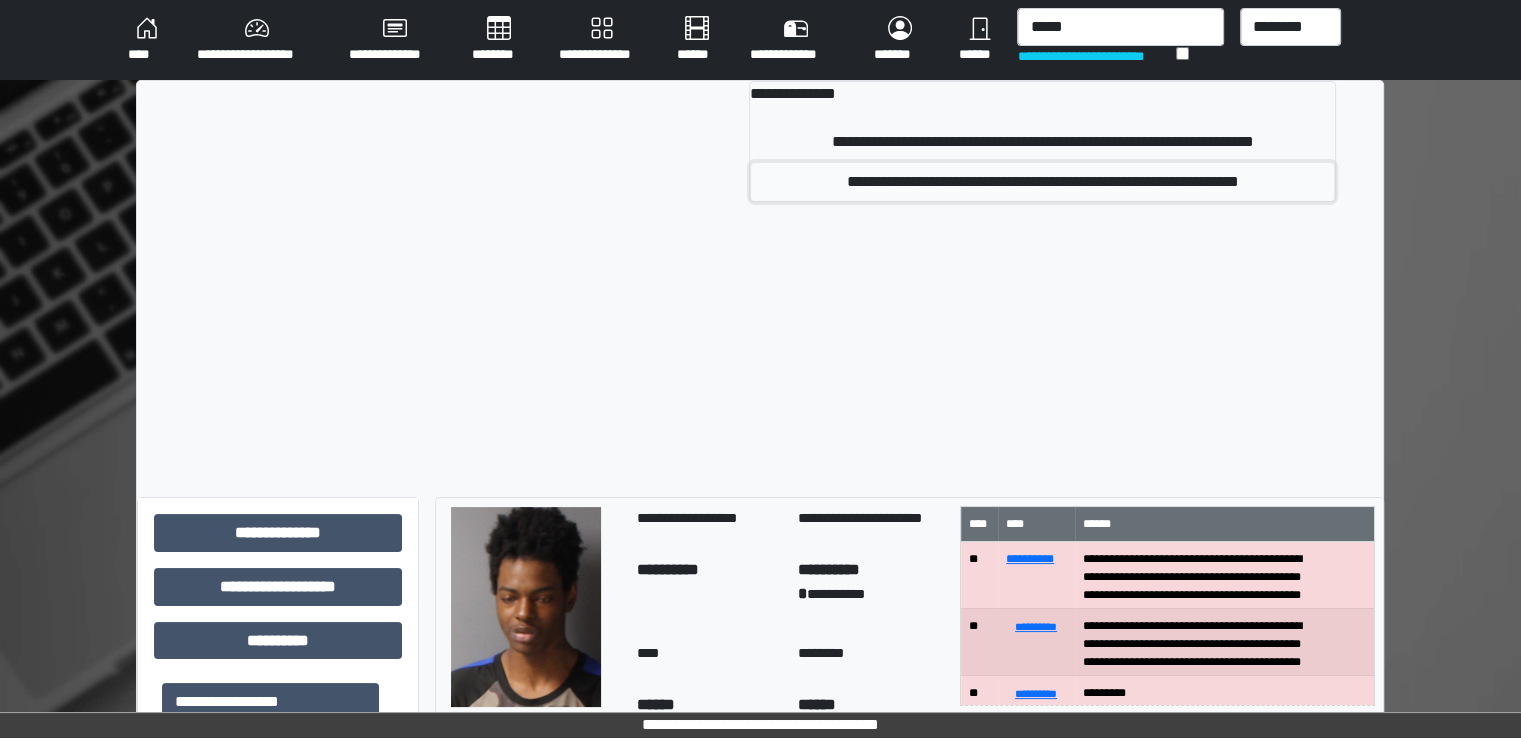 click on "**********" at bounding box center (1042, 182) 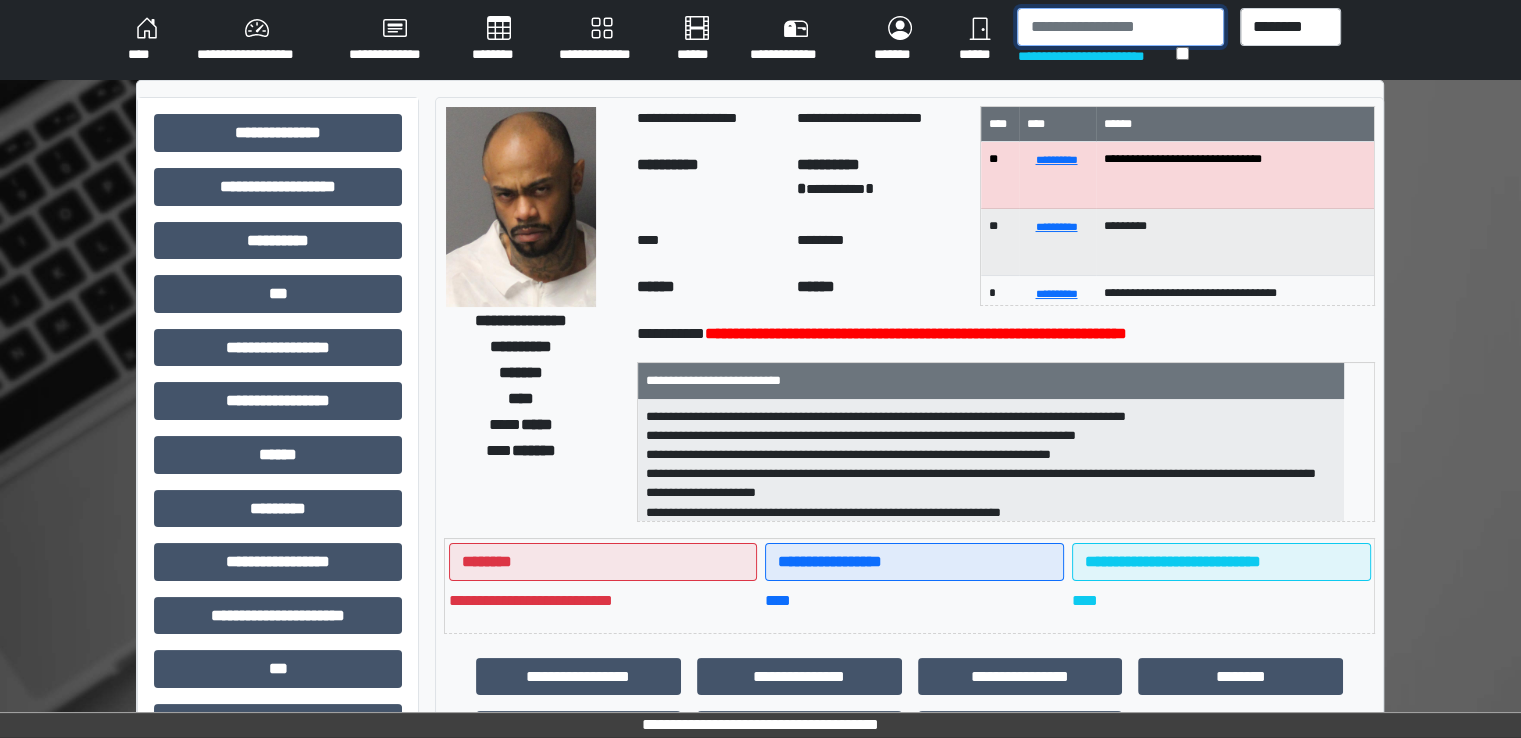 click at bounding box center [1120, 27] 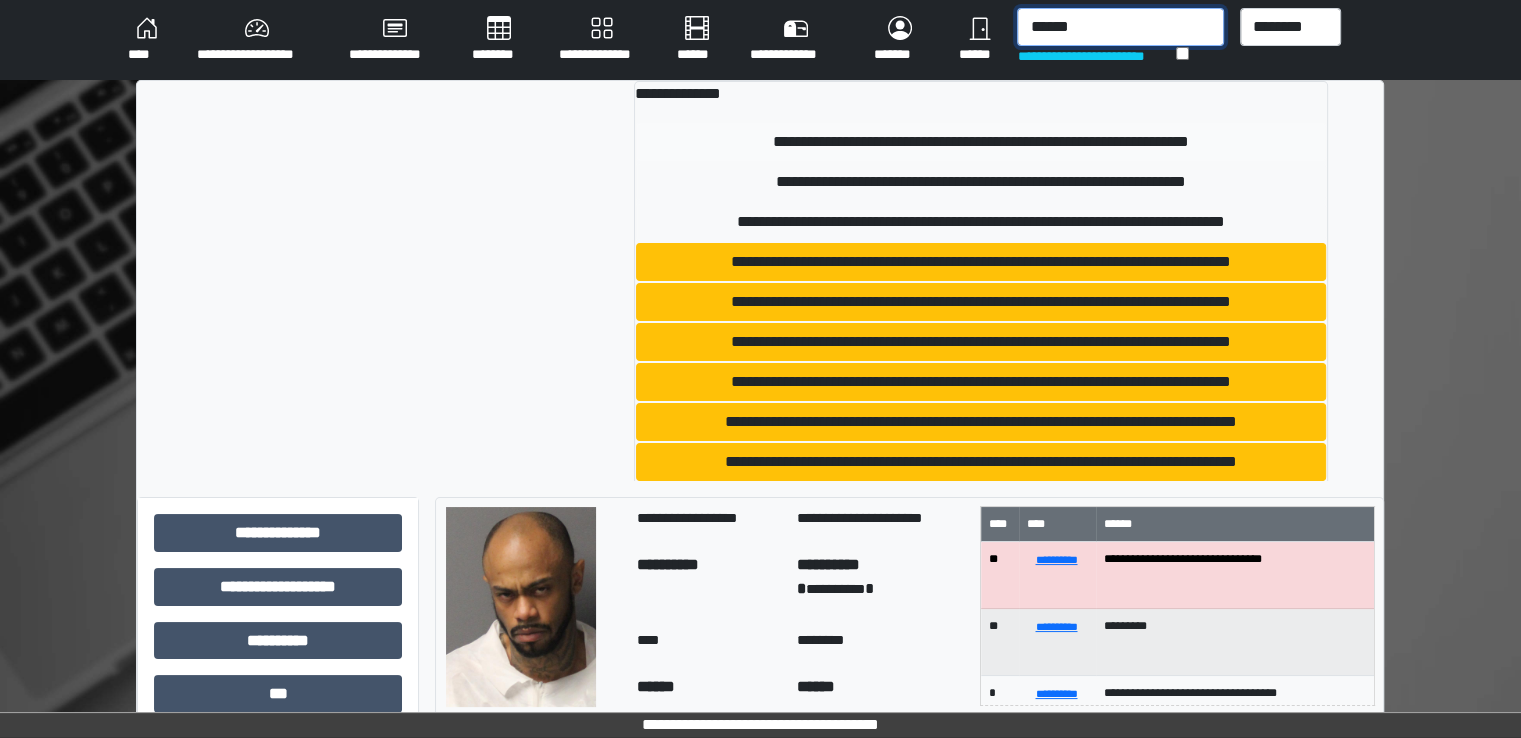 type on "******" 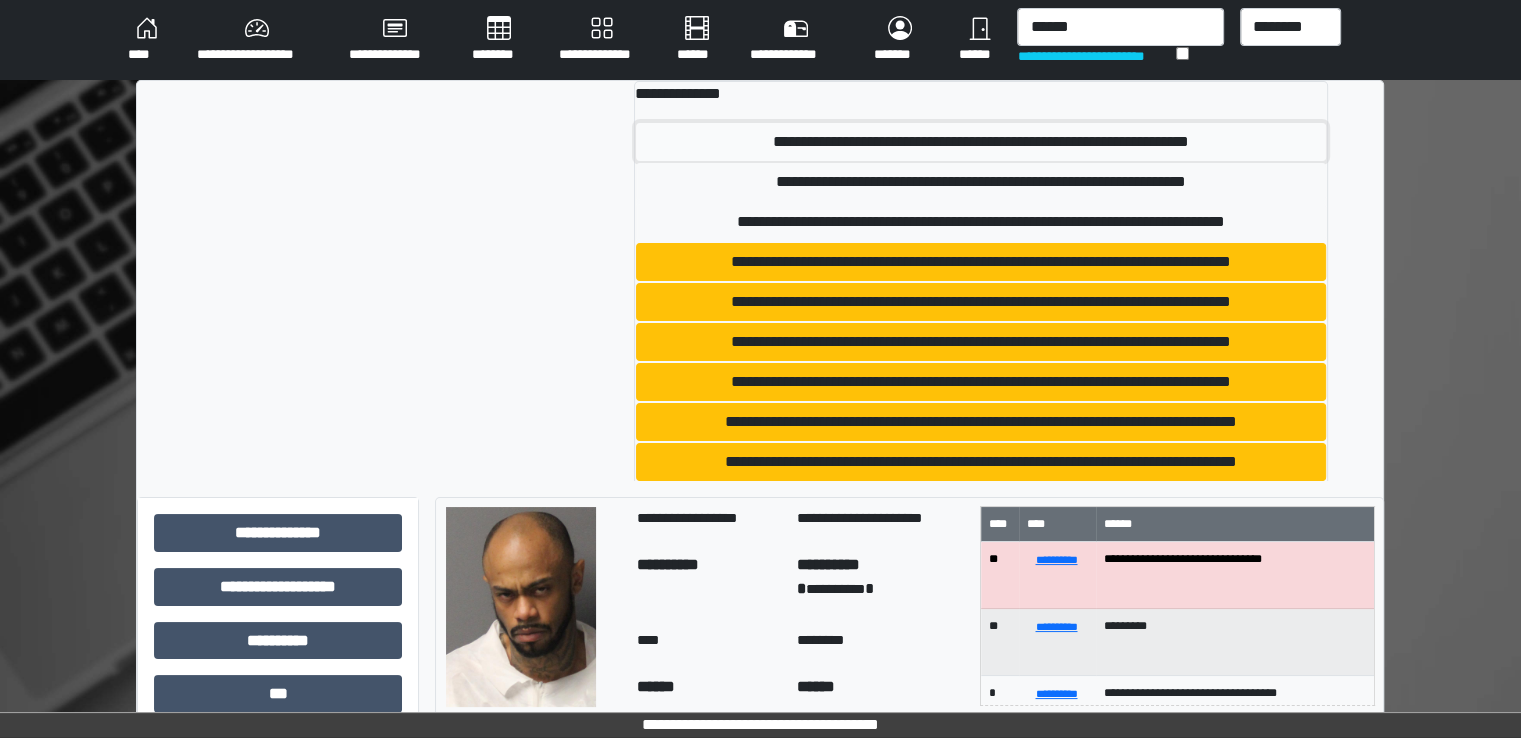 click on "**********" at bounding box center [981, 142] 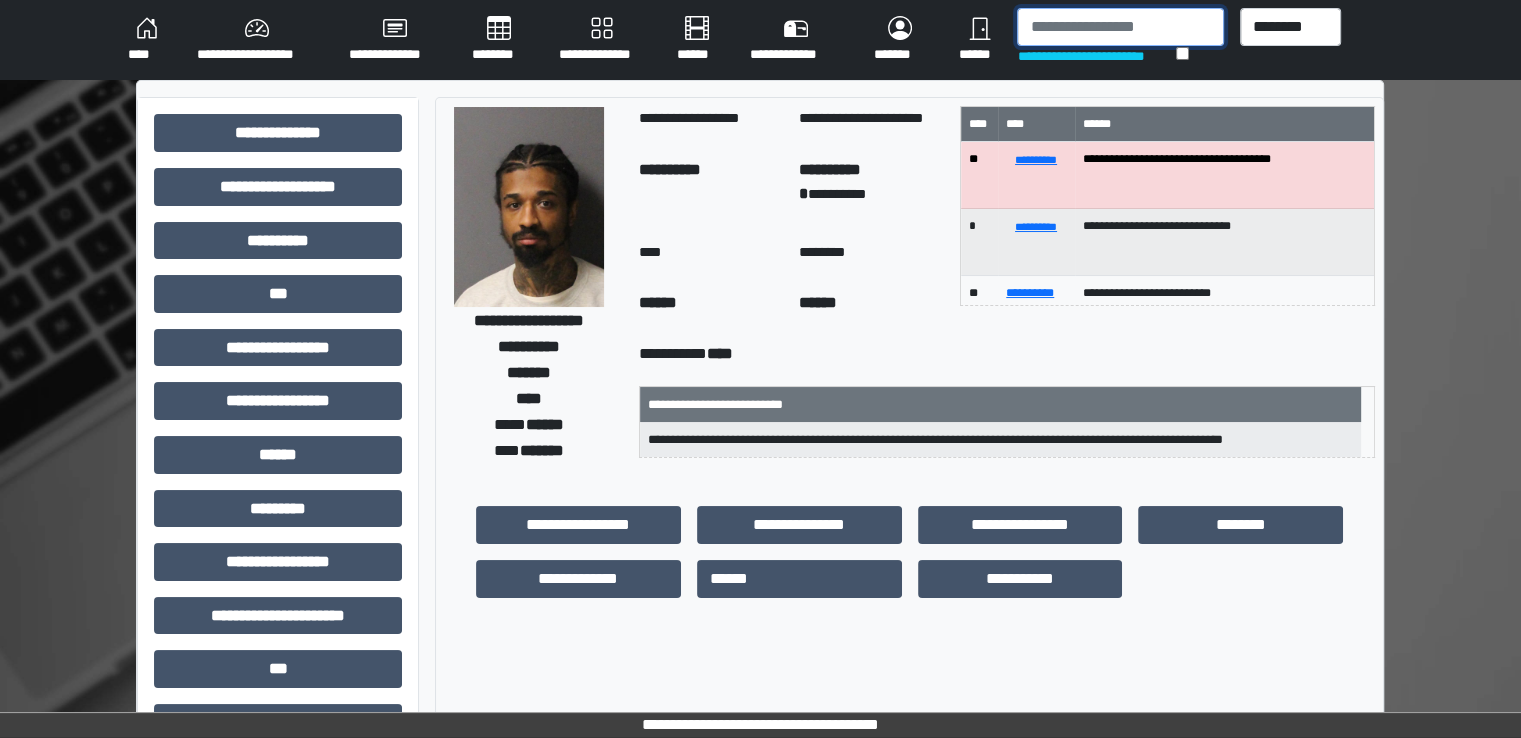 click at bounding box center (1120, 27) 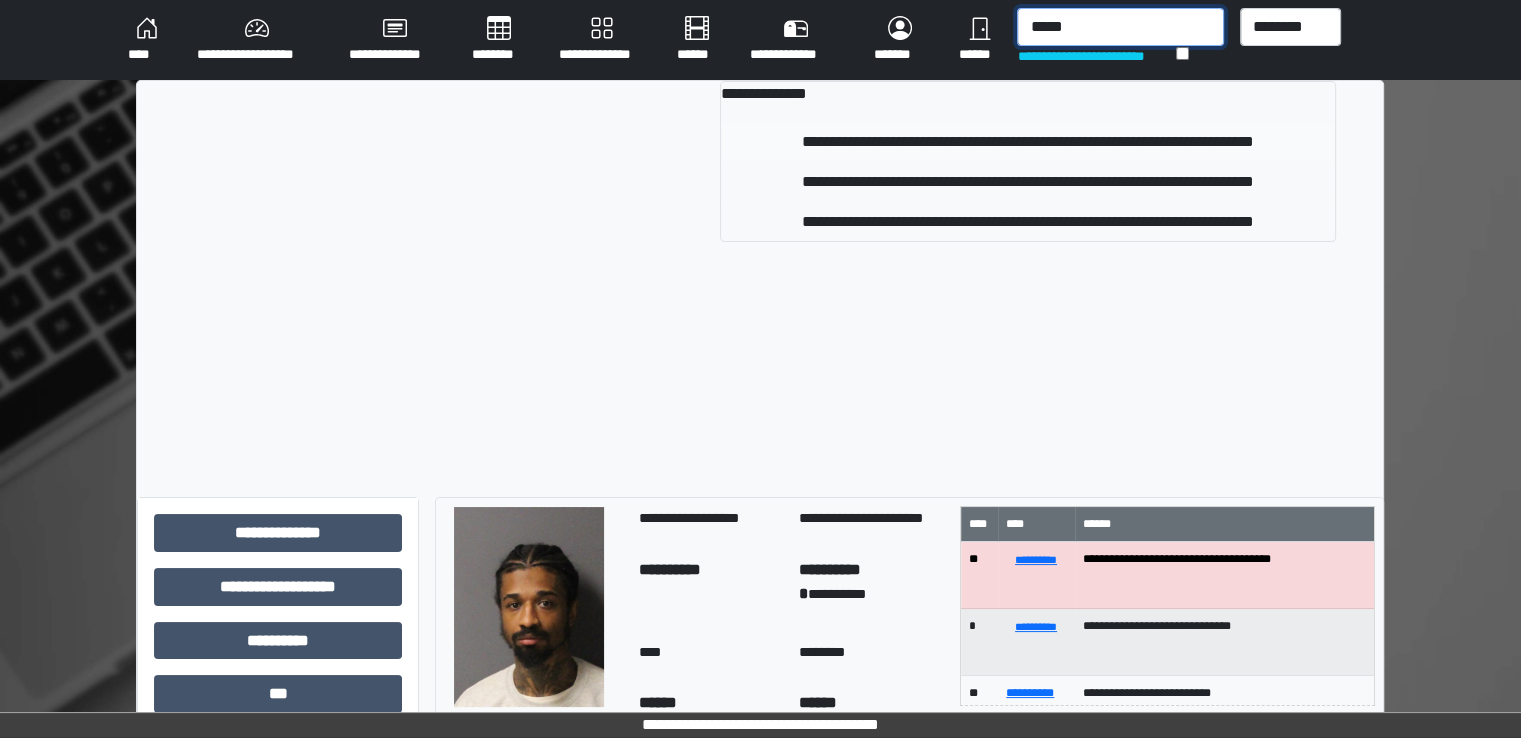 type on "*****" 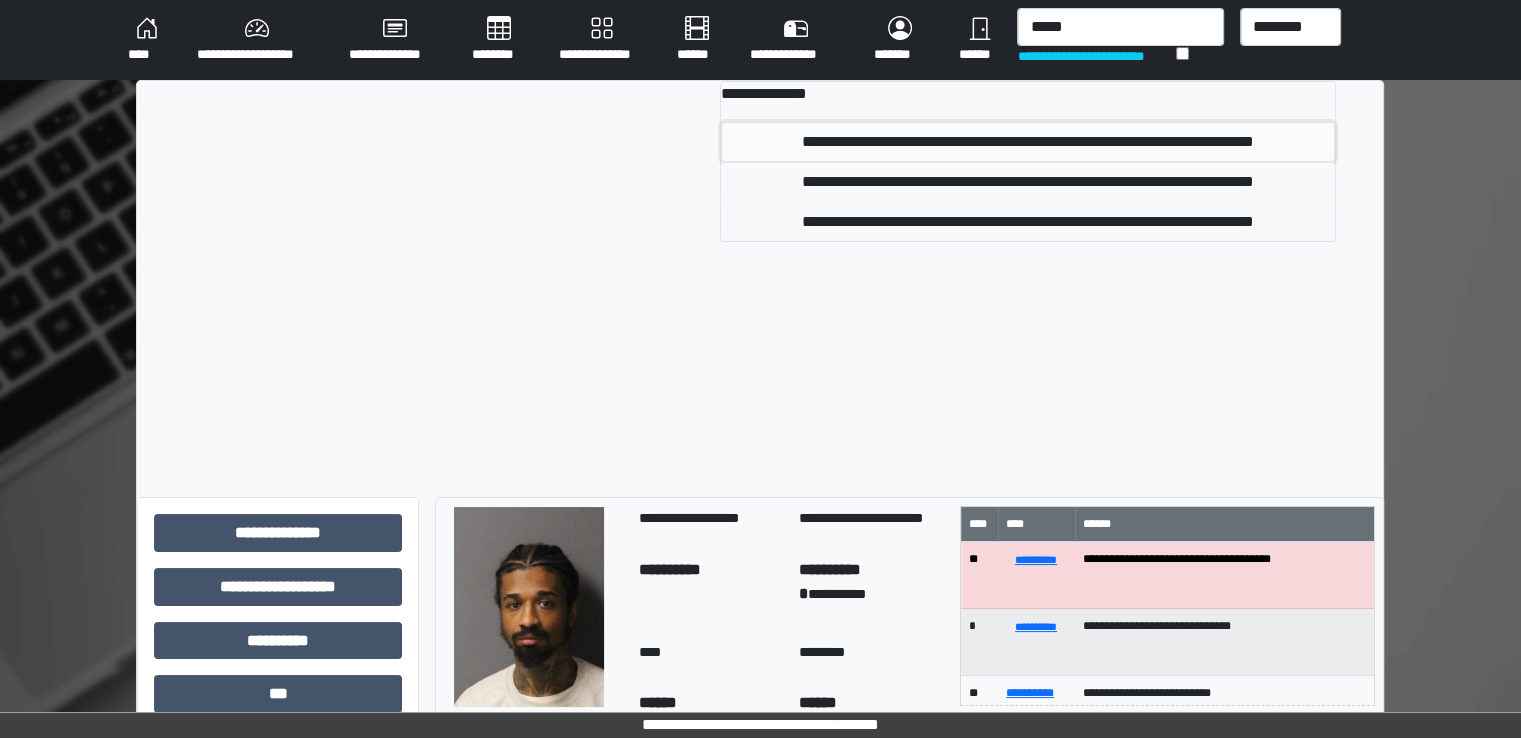 click on "**********" at bounding box center [1028, 142] 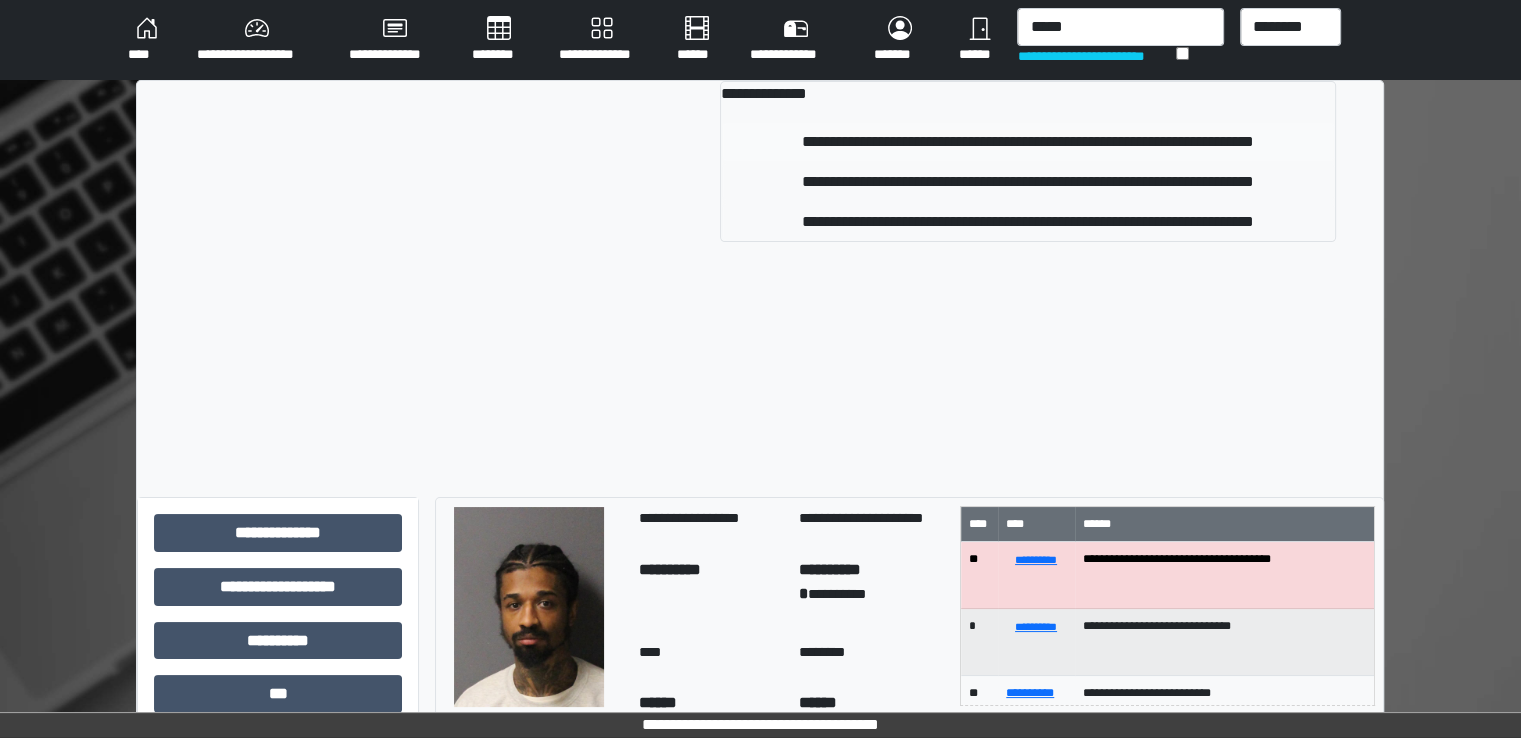 type 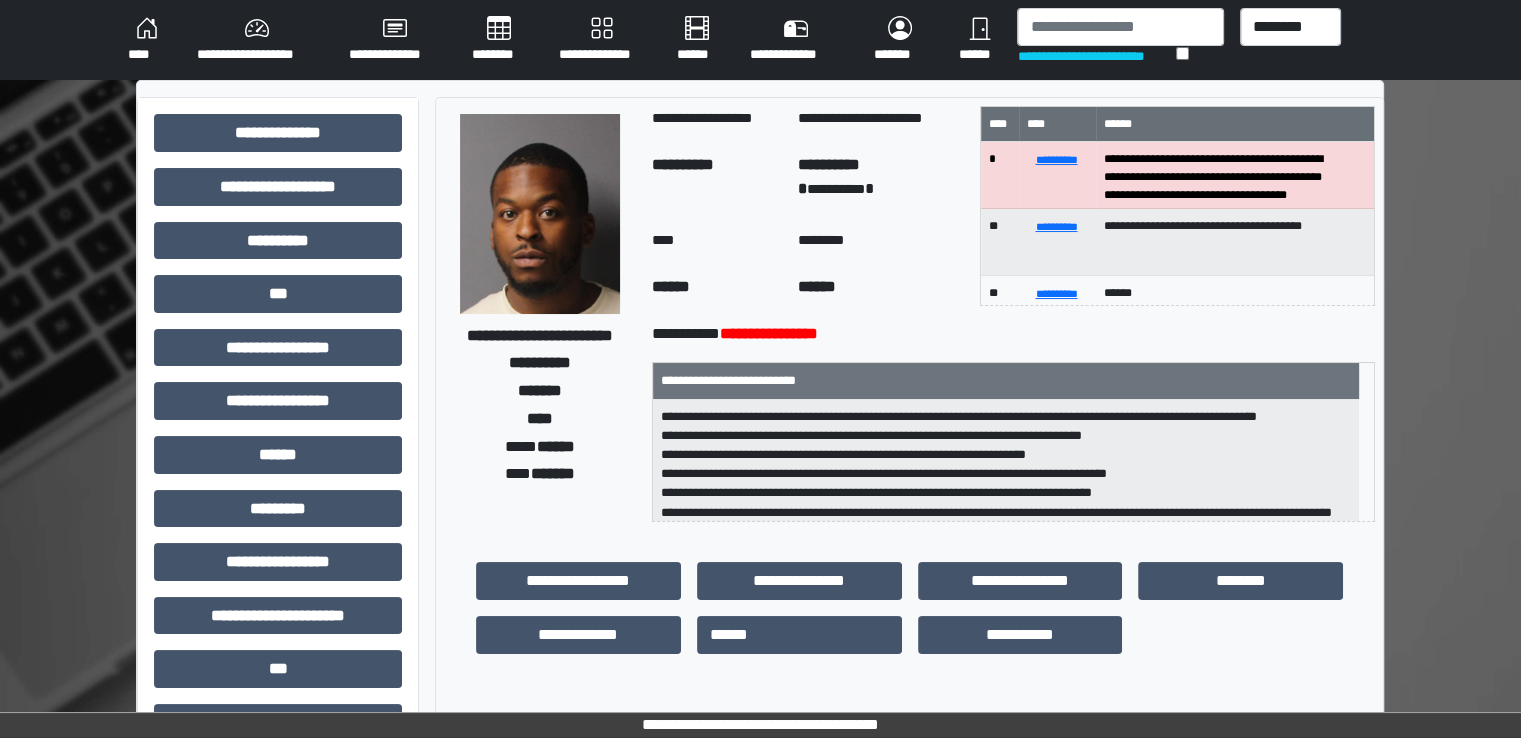 click on "********" at bounding box center [499, 40] 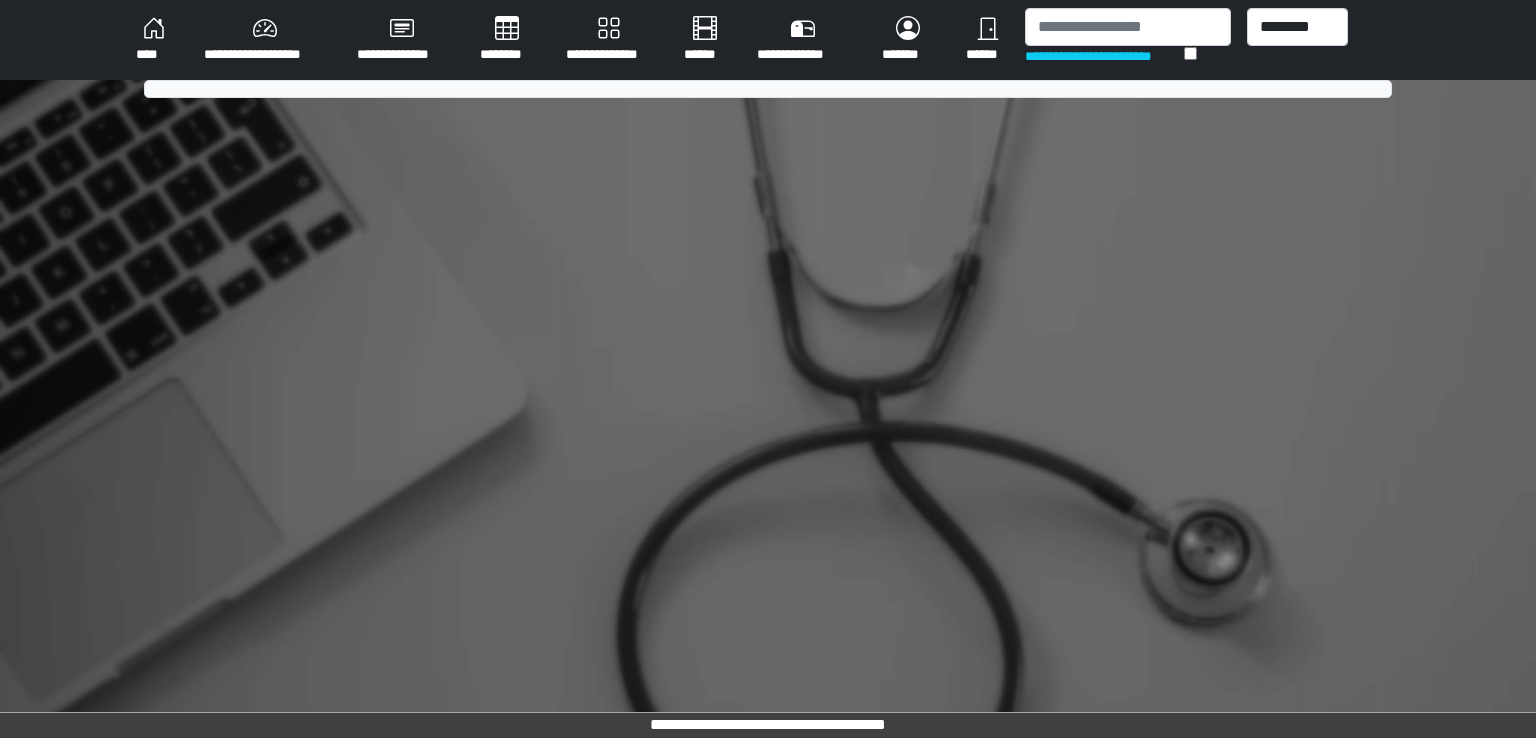 click on "********" at bounding box center (507, 40) 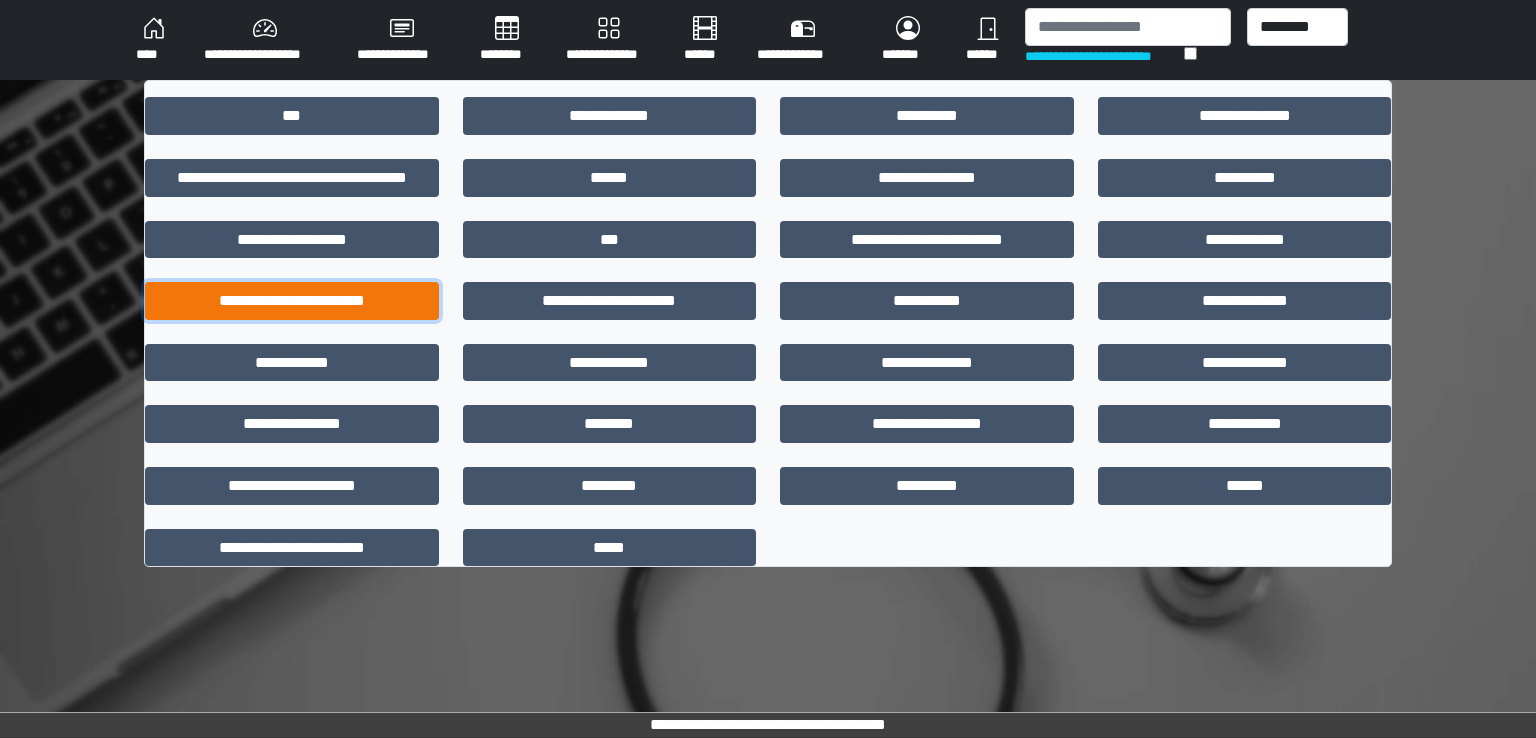 click on "**********" at bounding box center [292, 301] 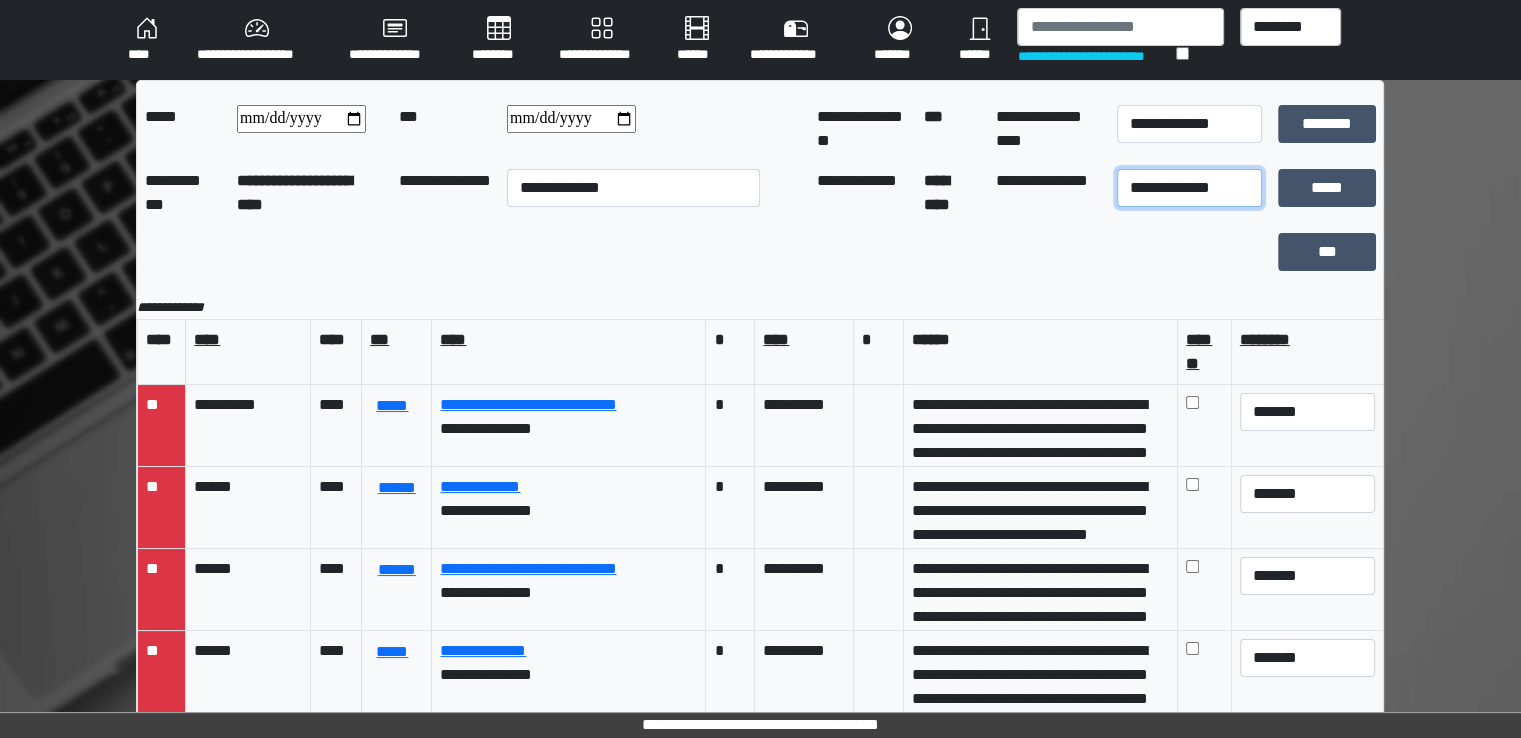 click on "**********" at bounding box center (1189, 188) 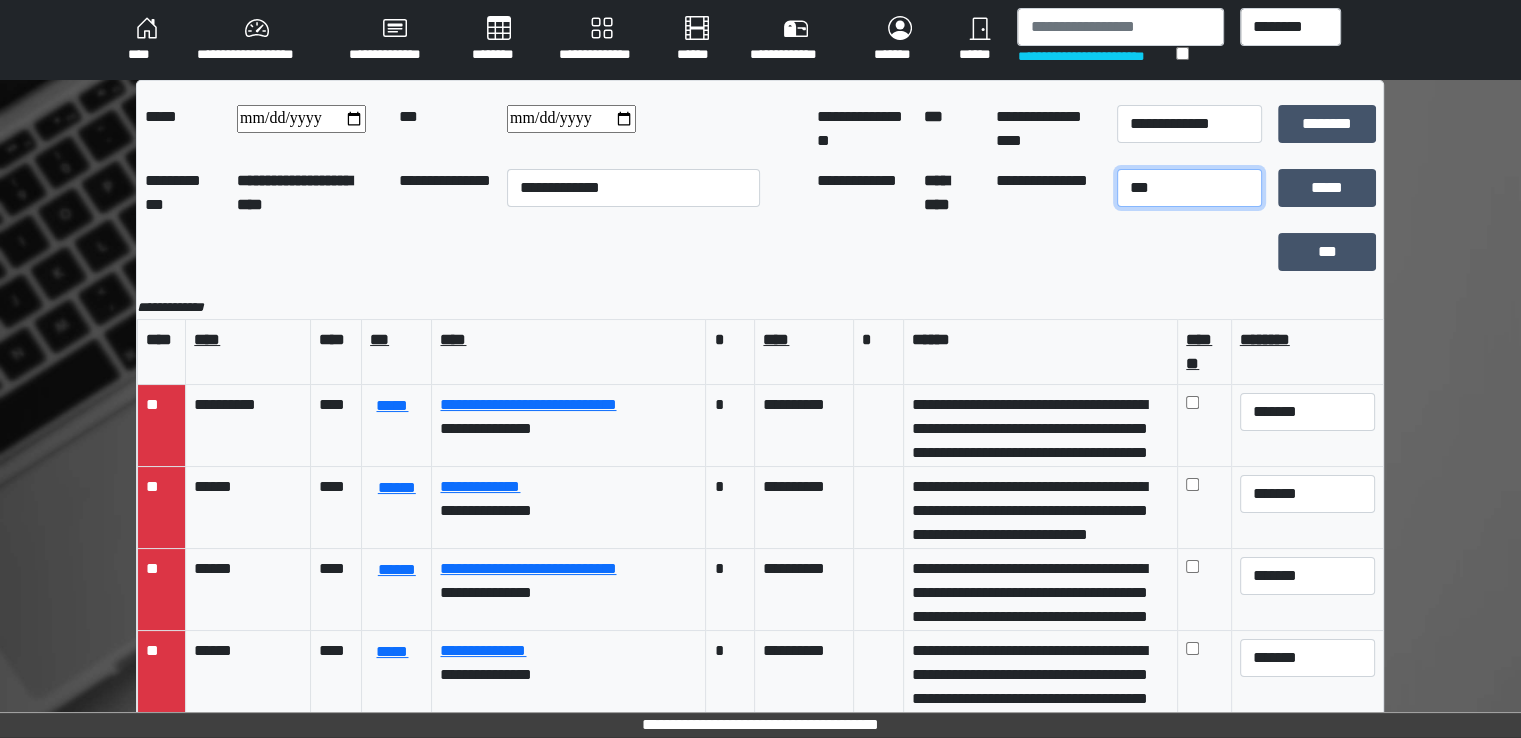 click on "**********" at bounding box center [1189, 188] 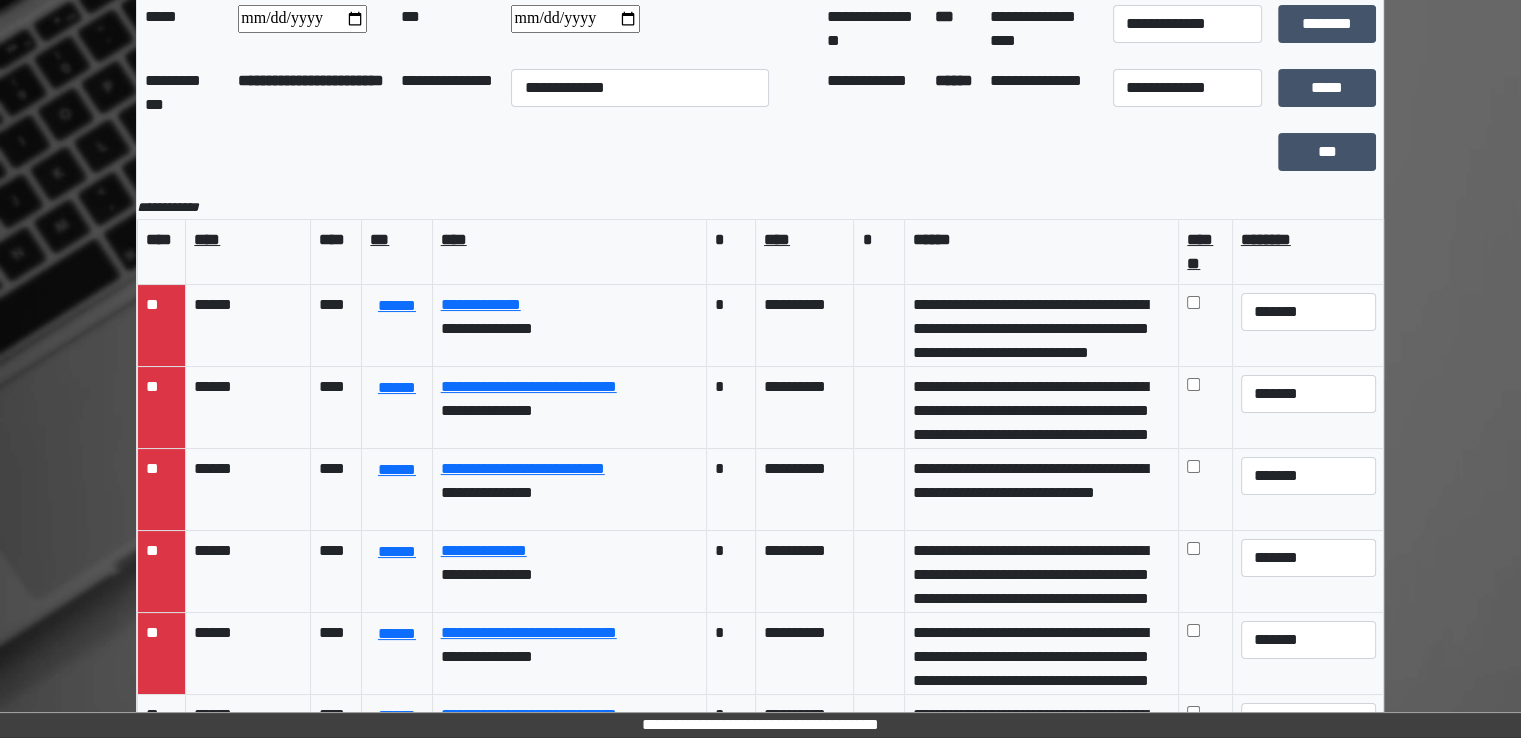 scroll, scrollTop: 170, scrollLeft: 0, axis: vertical 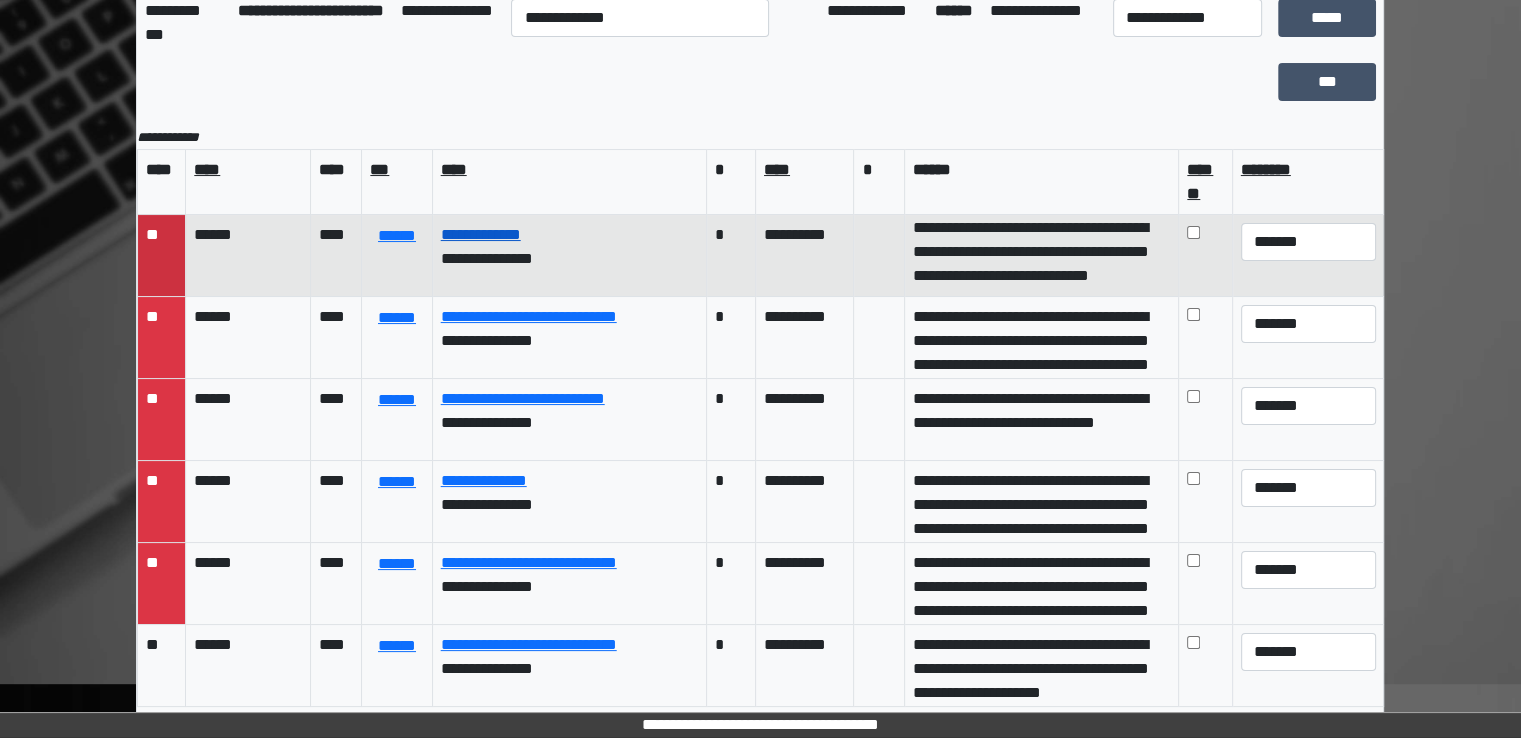 click on "**********" at bounding box center (481, 234) 